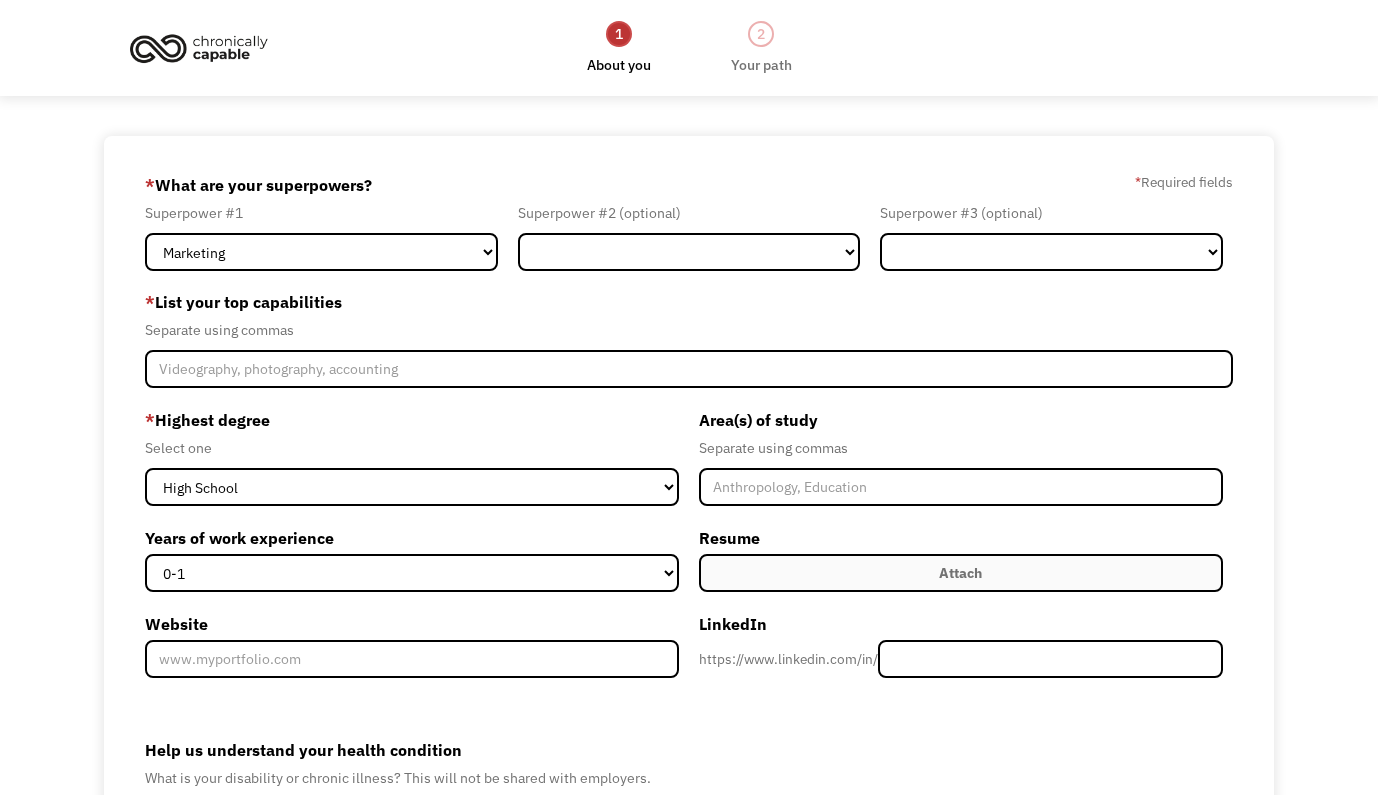 scroll, scrollTop: 0, scrollLeft: 0, axis: both 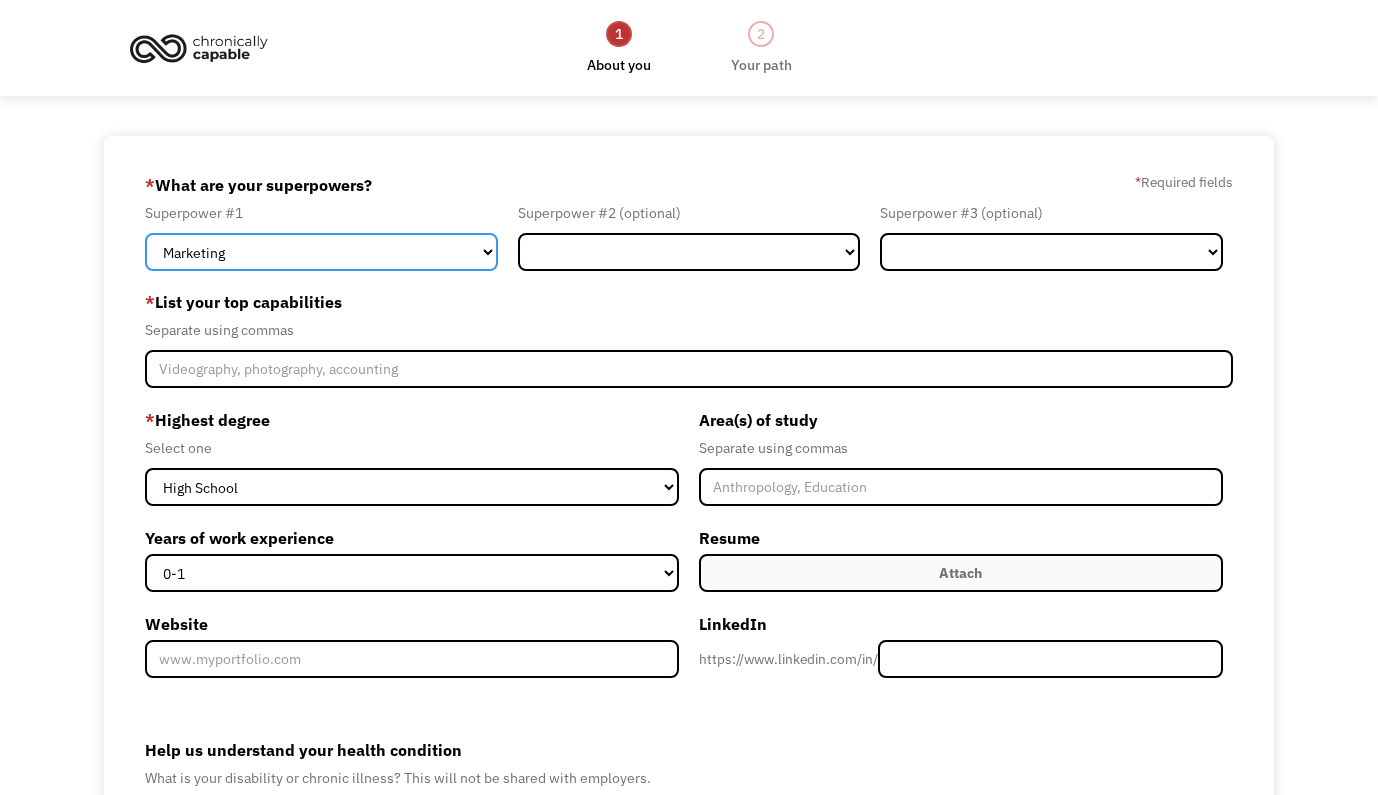 select on "Design" 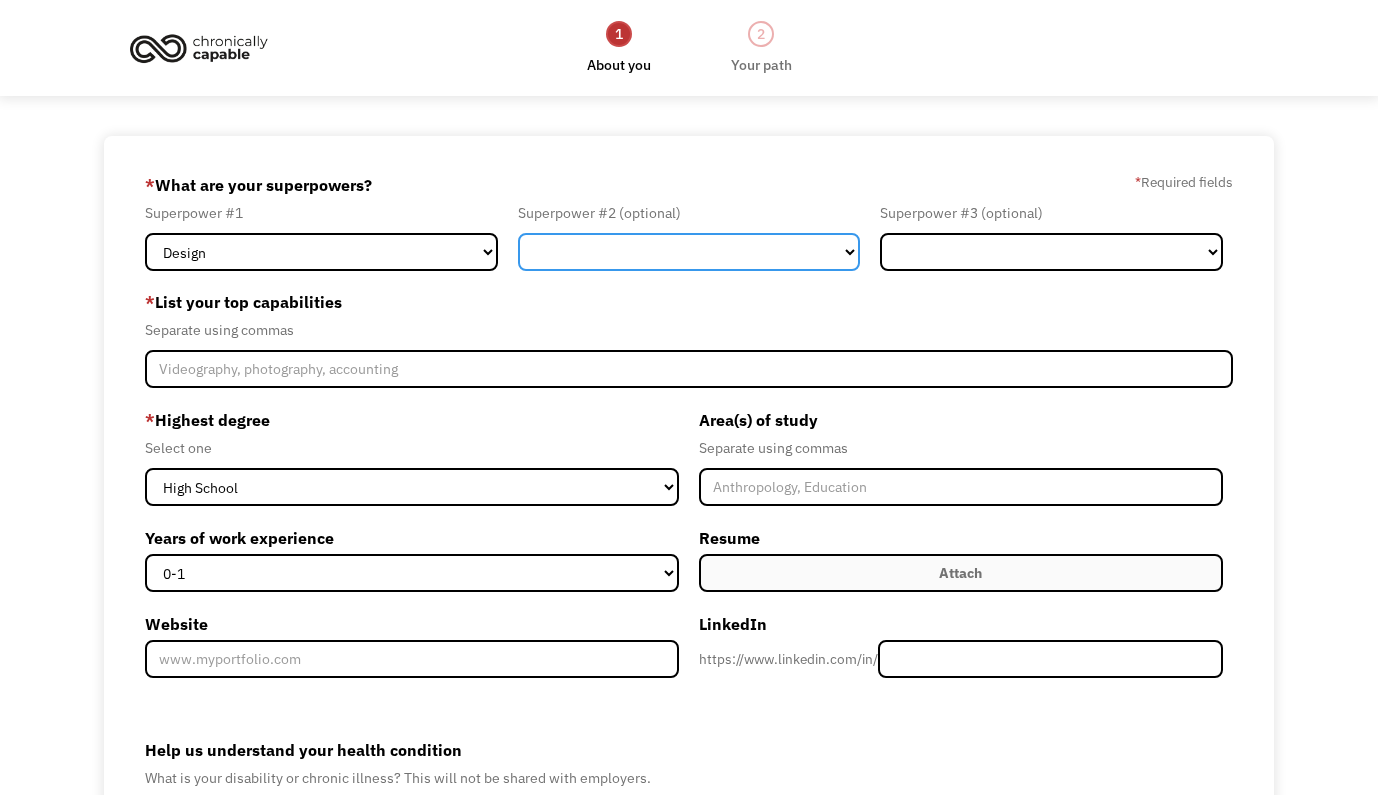 select on "Marketing" 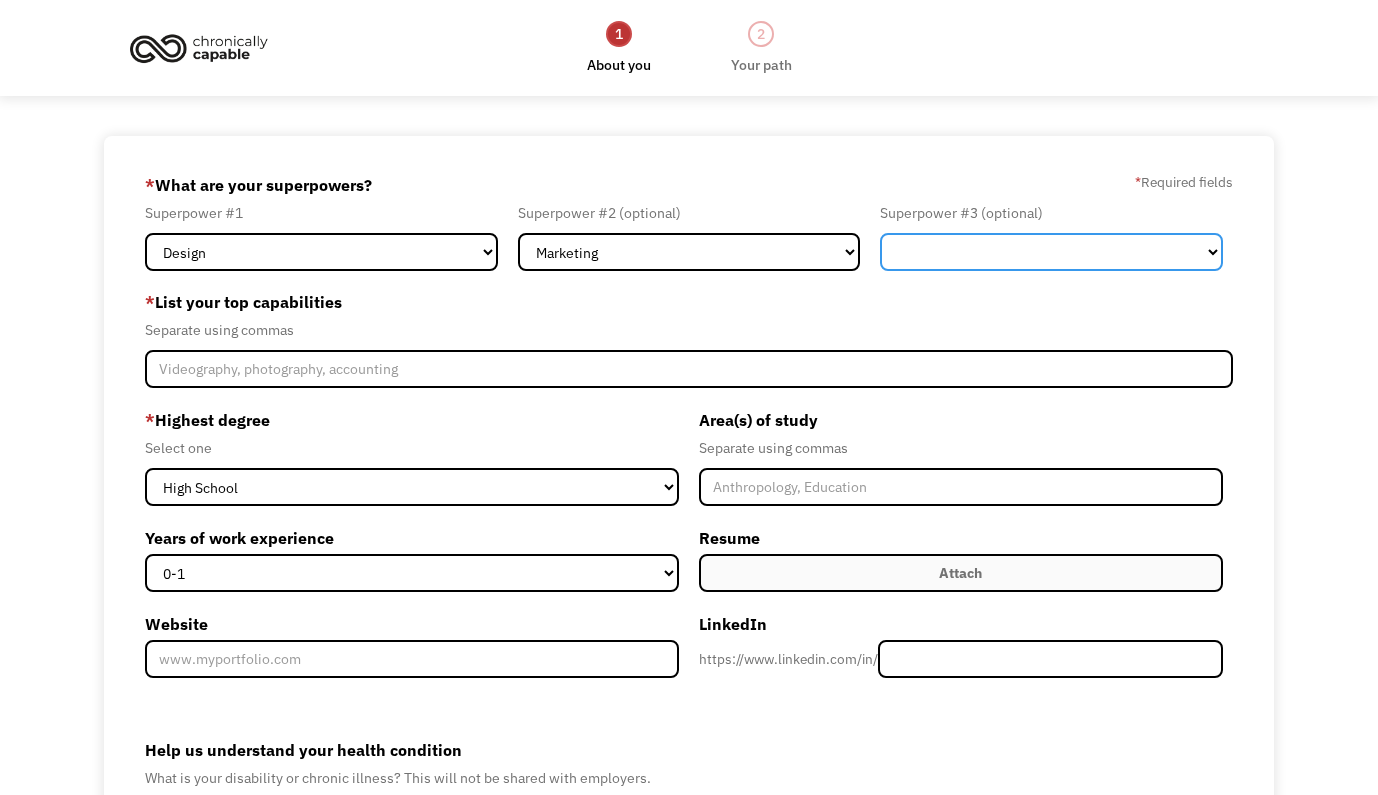 select on "Customer Service" 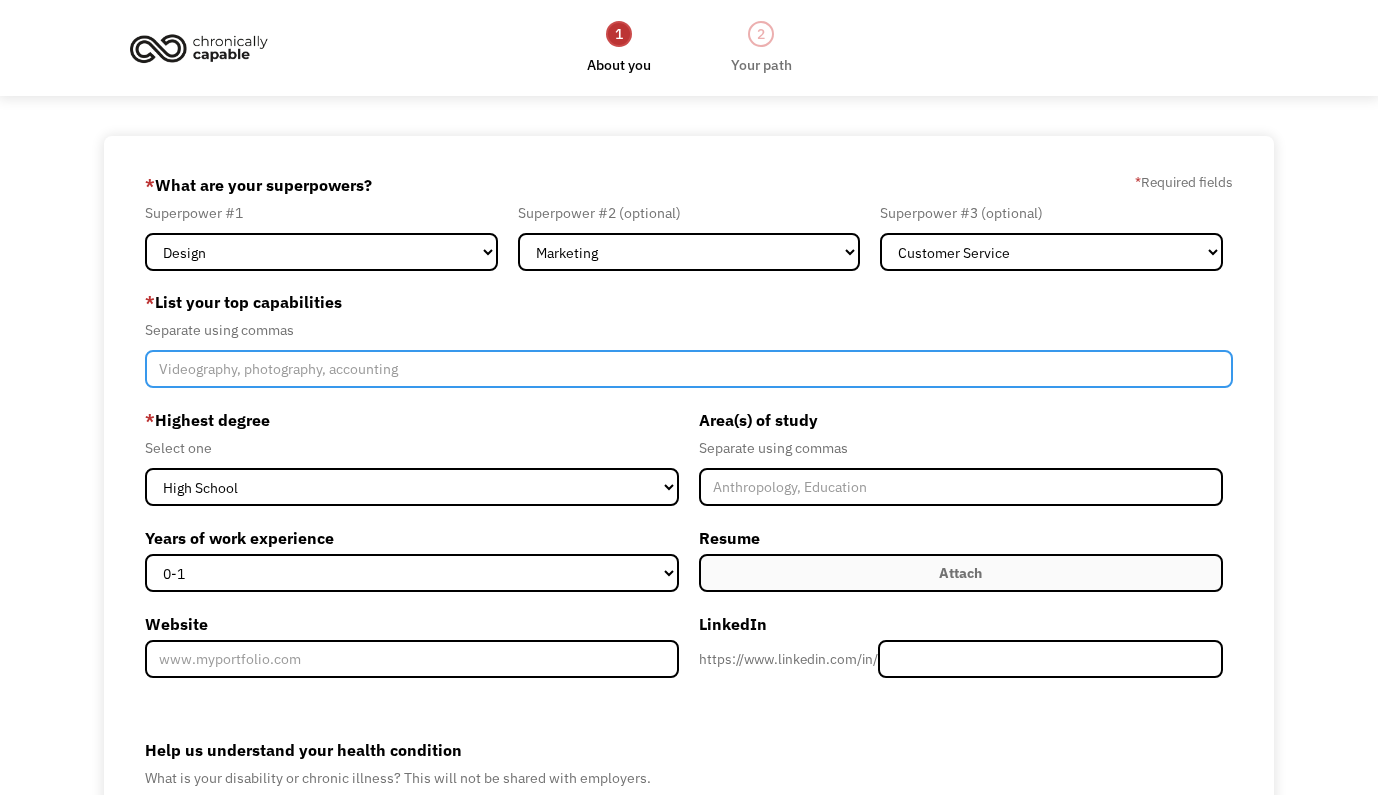 click at bounding box center [688, 369] 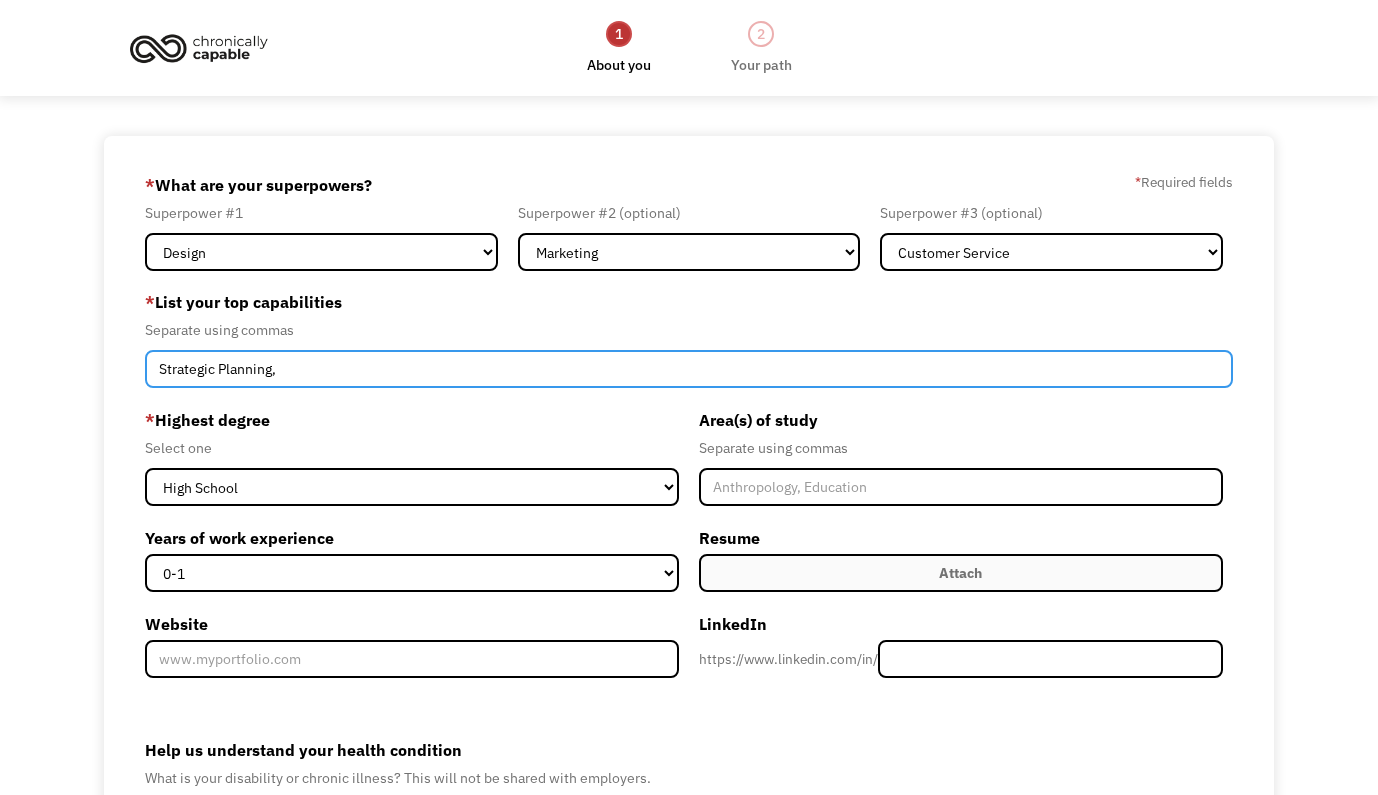 paste on "Business Development" 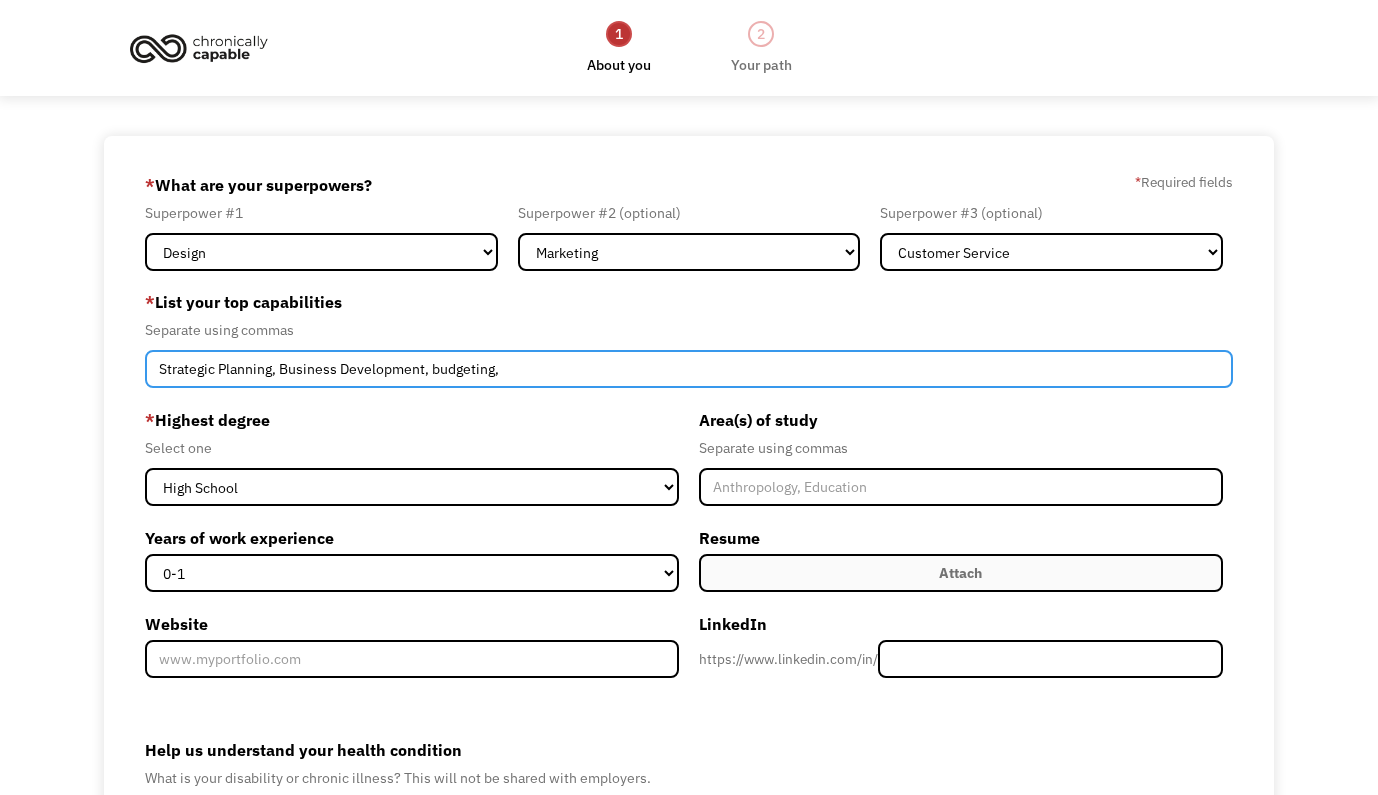 paste on "Risk Assessment & Problem-Solving  Project Lifecycle Management" 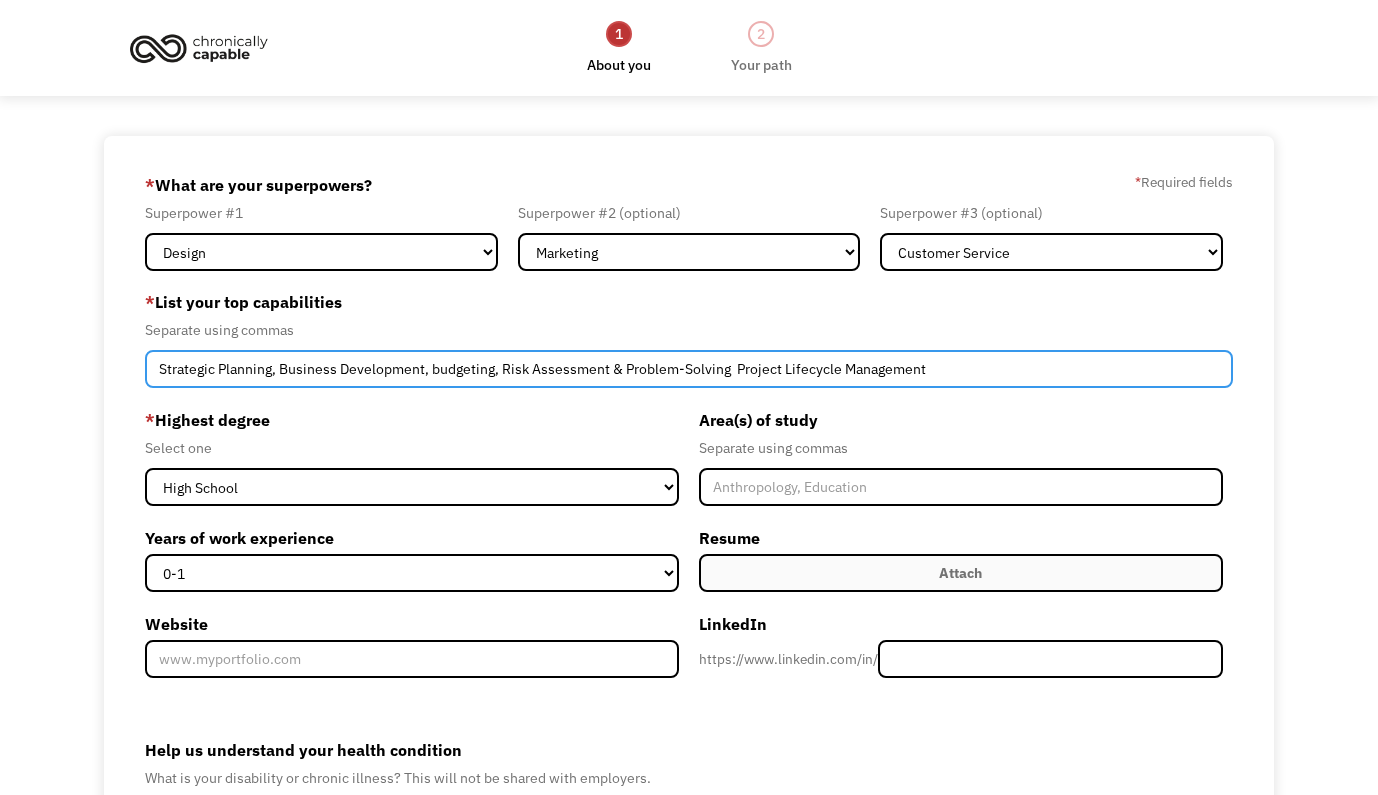 click on "Strategic Planning, Business Development, budgeting, Risk Assessment & Problem-Solving  Project Lifecycle Management" at bounding box center (688, 369) 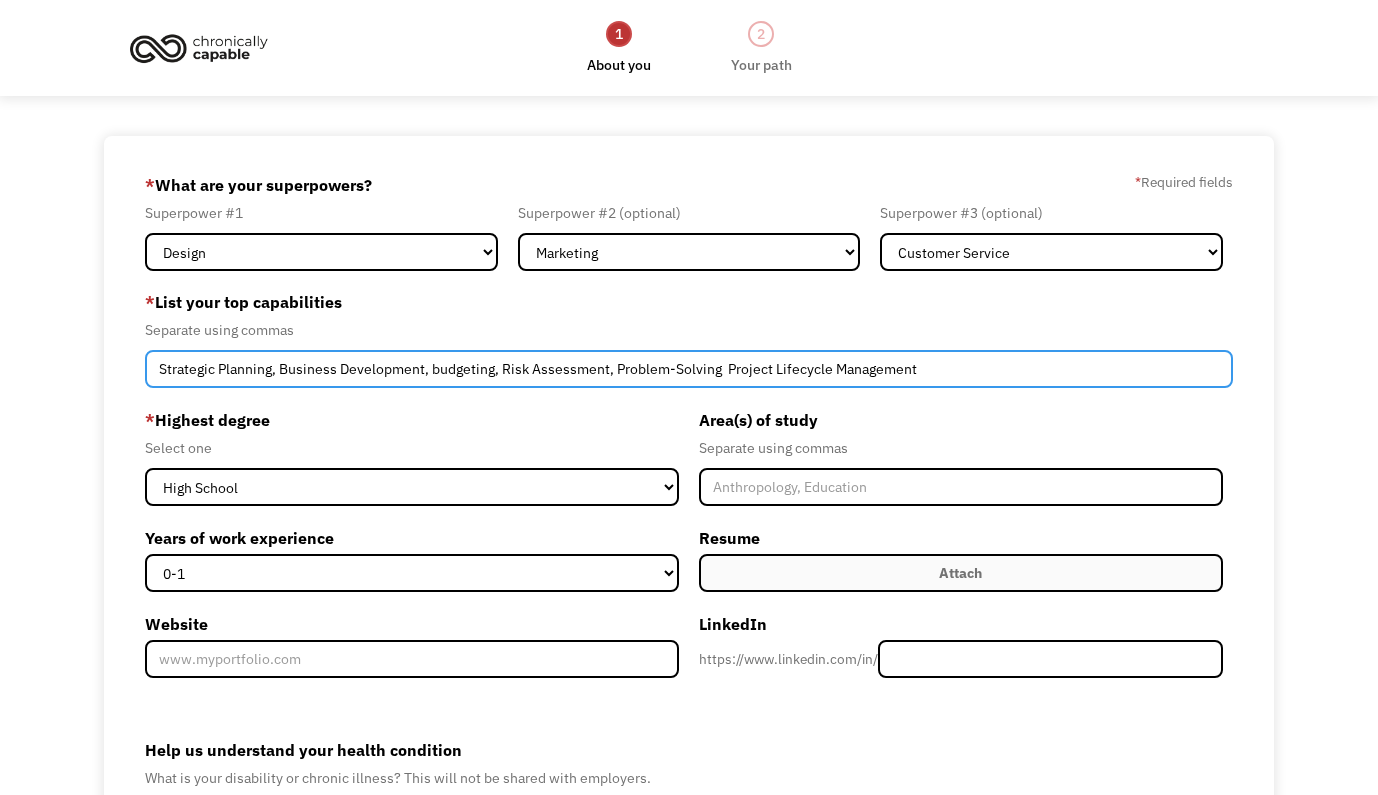 click on "Strategic Planning, Business Development, budgeting, Risk Assessment, Problem-Solving  Project Lifecycle Management" at bounding box center [688, 369] 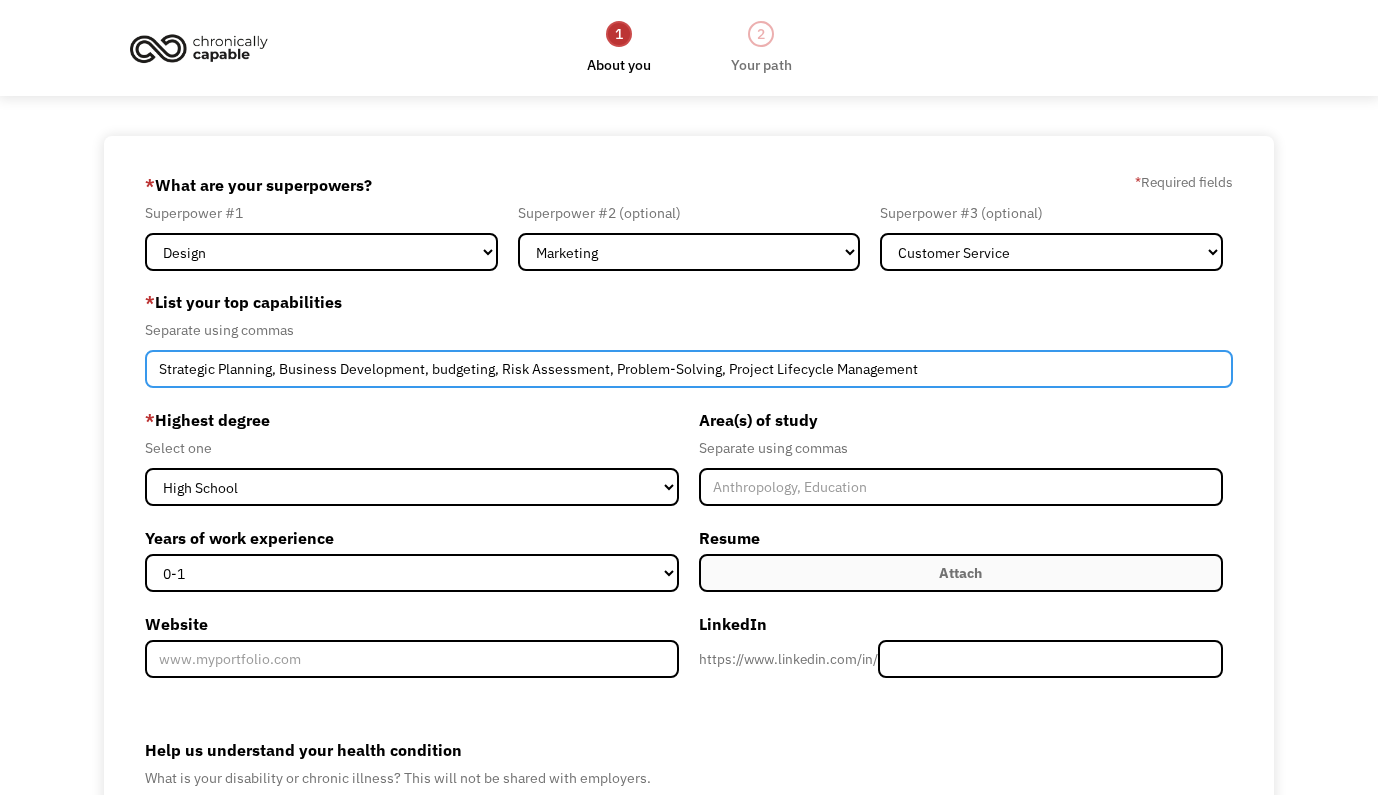 click on "Strategic Planning, Business Development, budgeting, Risk Assessment, Problem-Solving, Project Lifecycle Management" at bounding box center (688, 369) 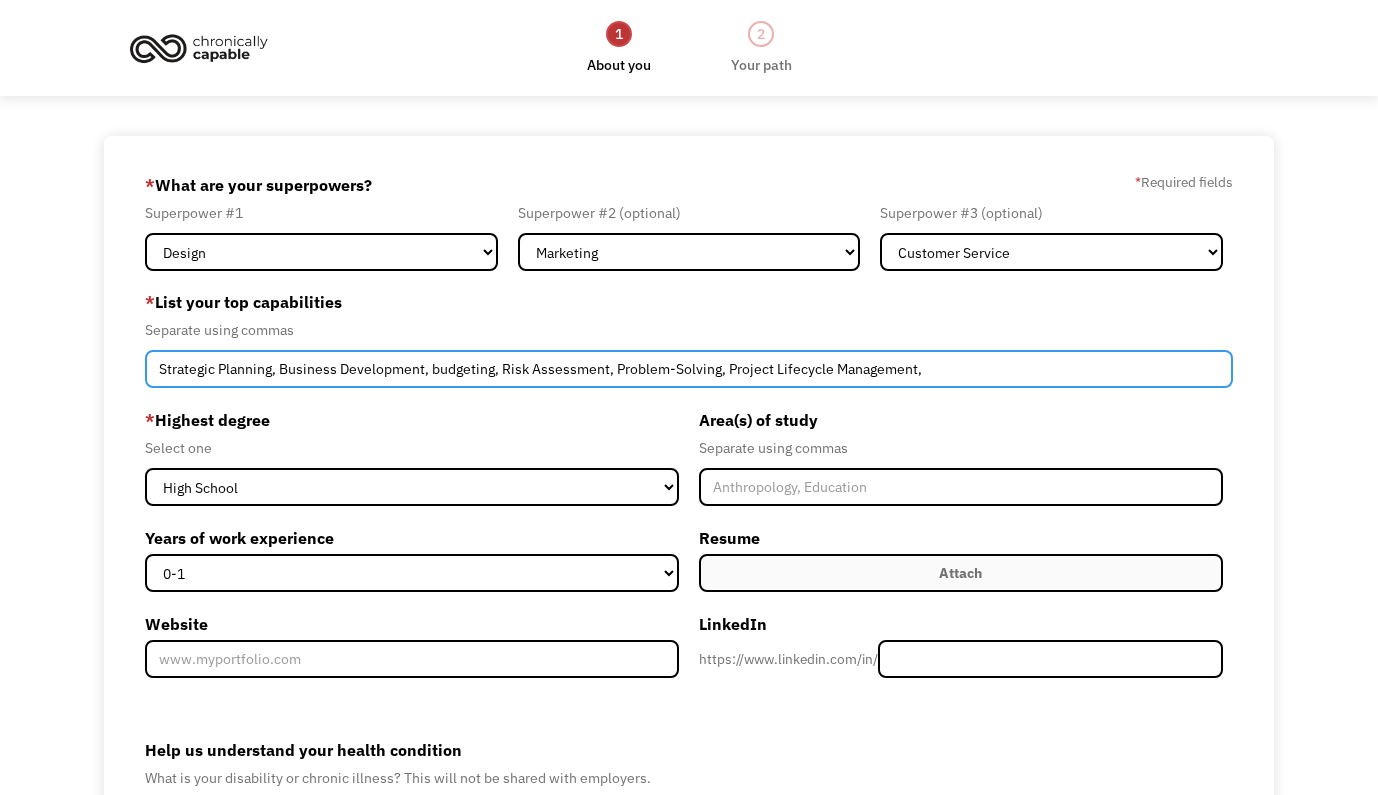 paste on "Brand Development" 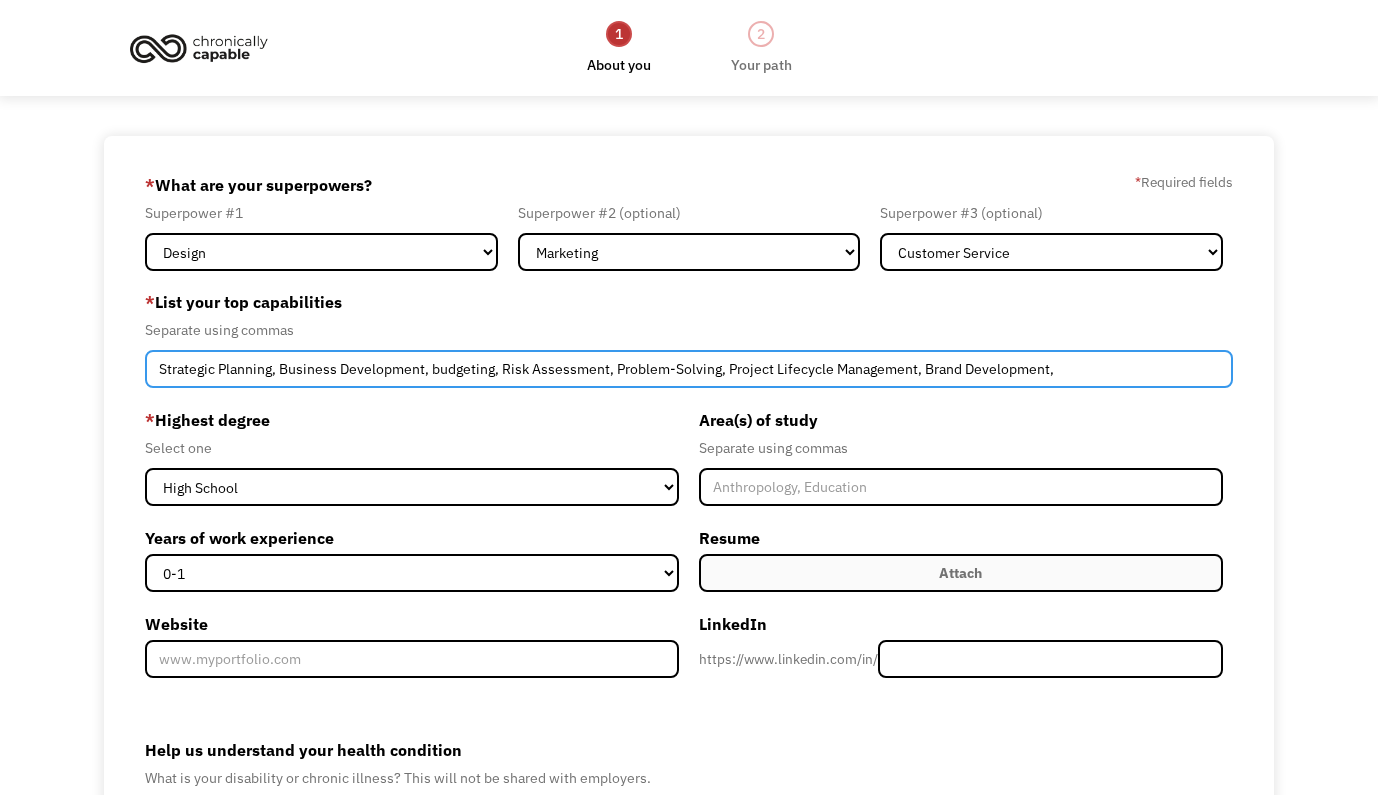 paste on "Customer Relationship Management" 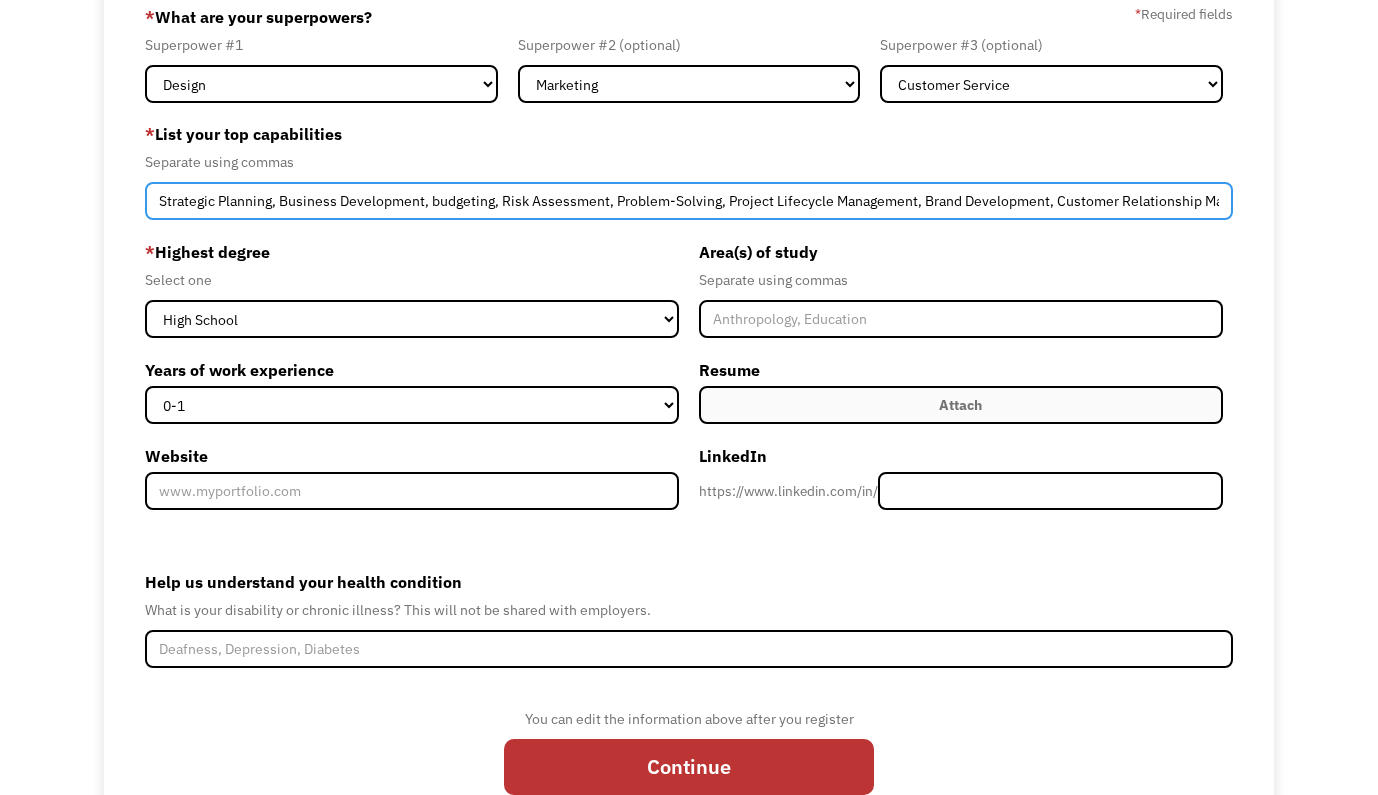 scroll, scrollTop: 138, scrollLeft: 0, axis: vertical 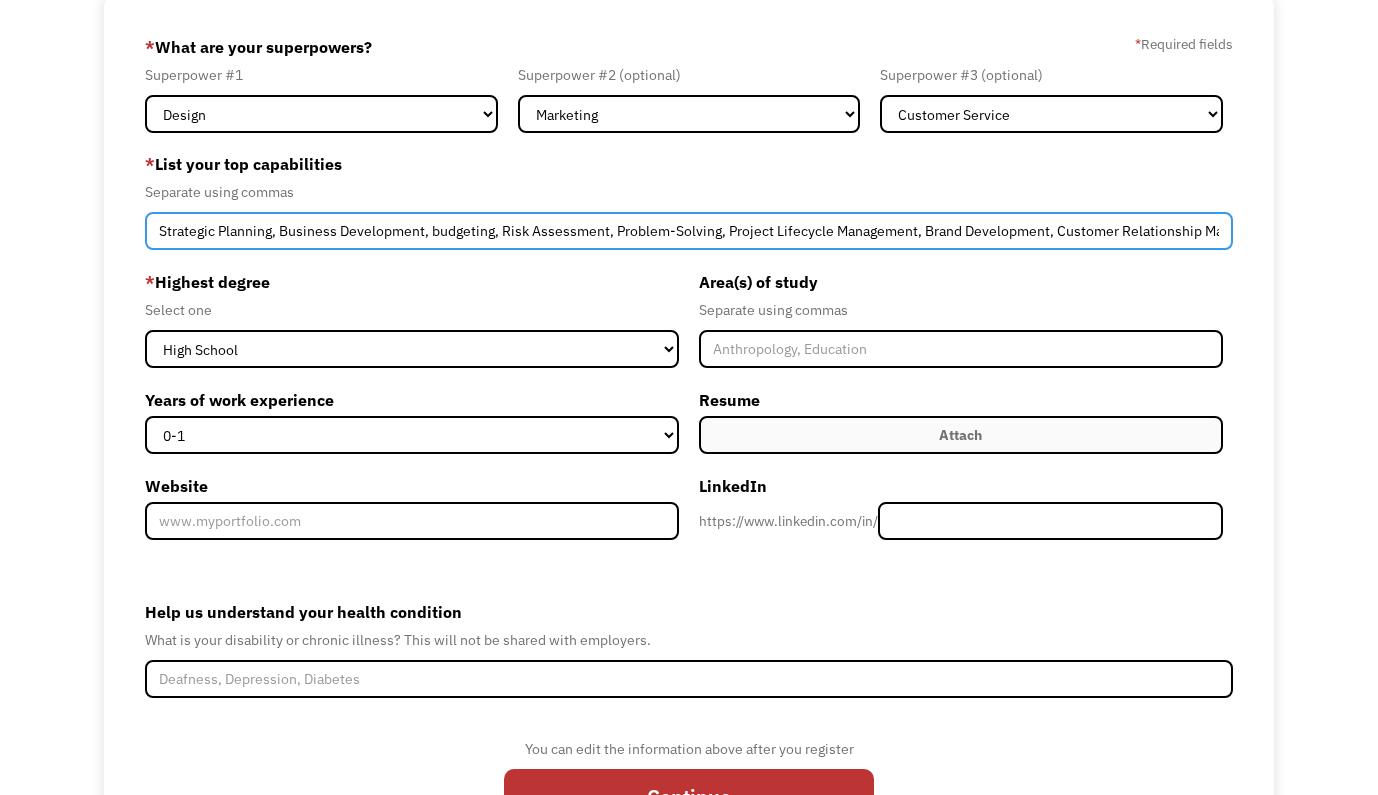 paste on "Conceptual Design & Development  Creative Problem-Solving & Innovation  Aesthetic Prin" 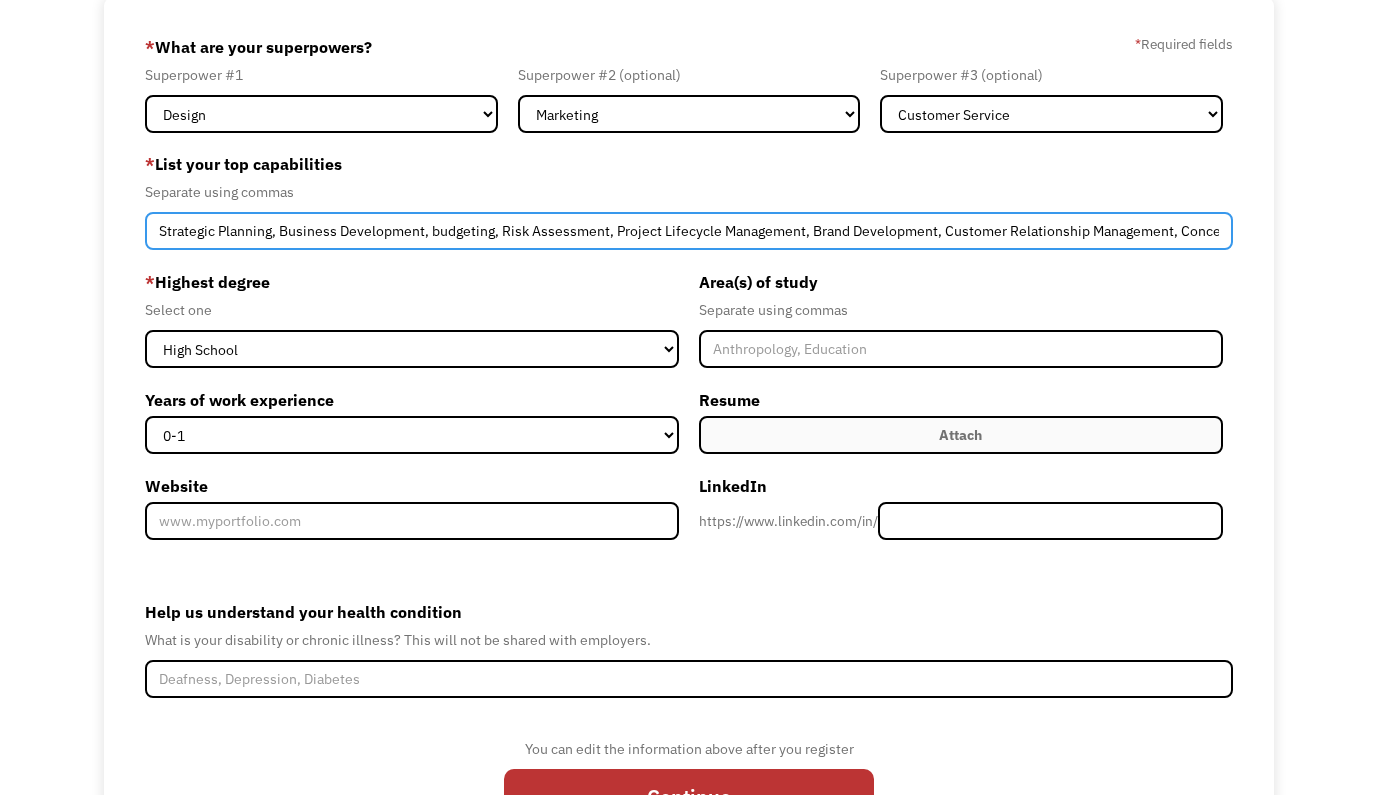 click on "Strategic Planning, Business Development, budgeting, Risk Assessment, Project Lifecycle Management, Brand Development, Customer Relationship Management, Conceptual Design & Development, Creative Problem-Solving & Innovation, sketching" at bounding box center (688, 231) 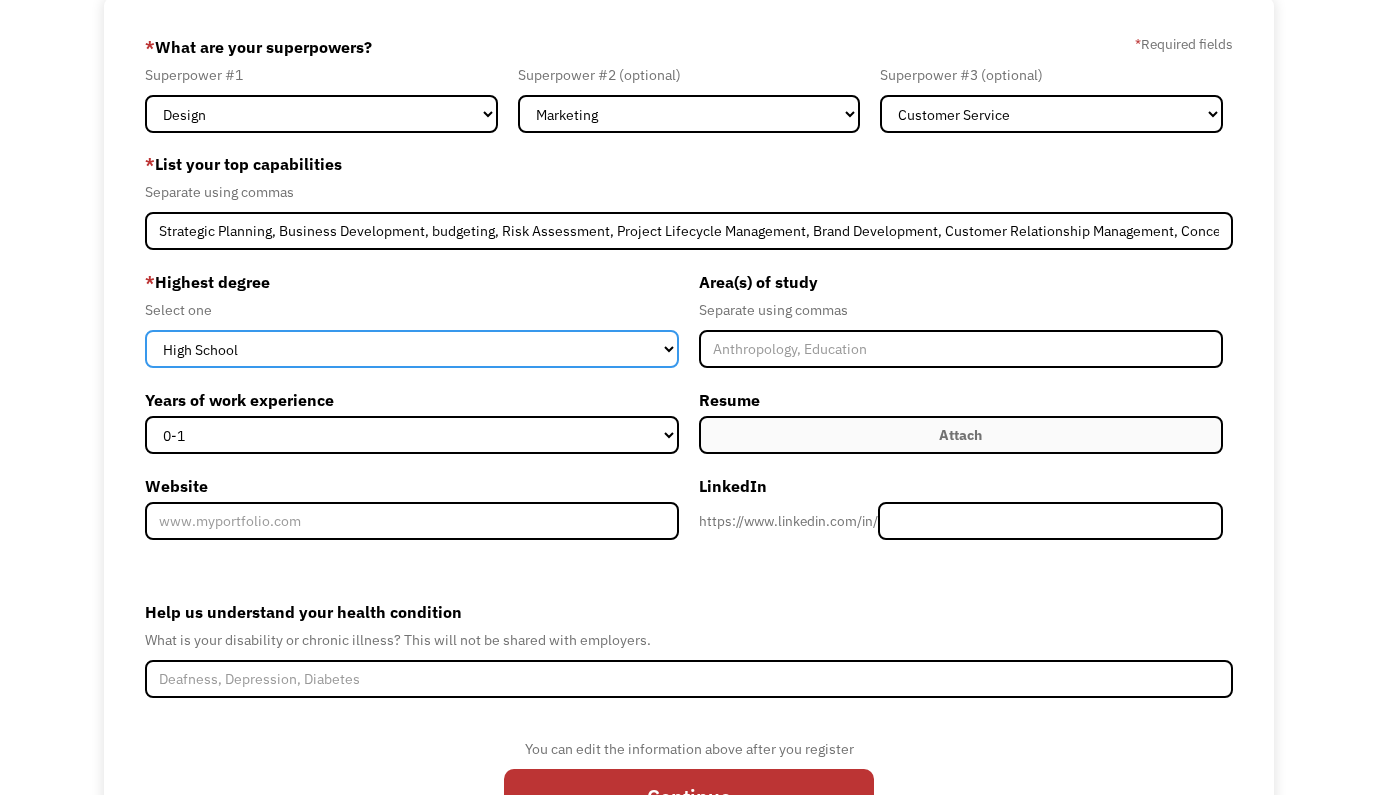 select on "bachelors" 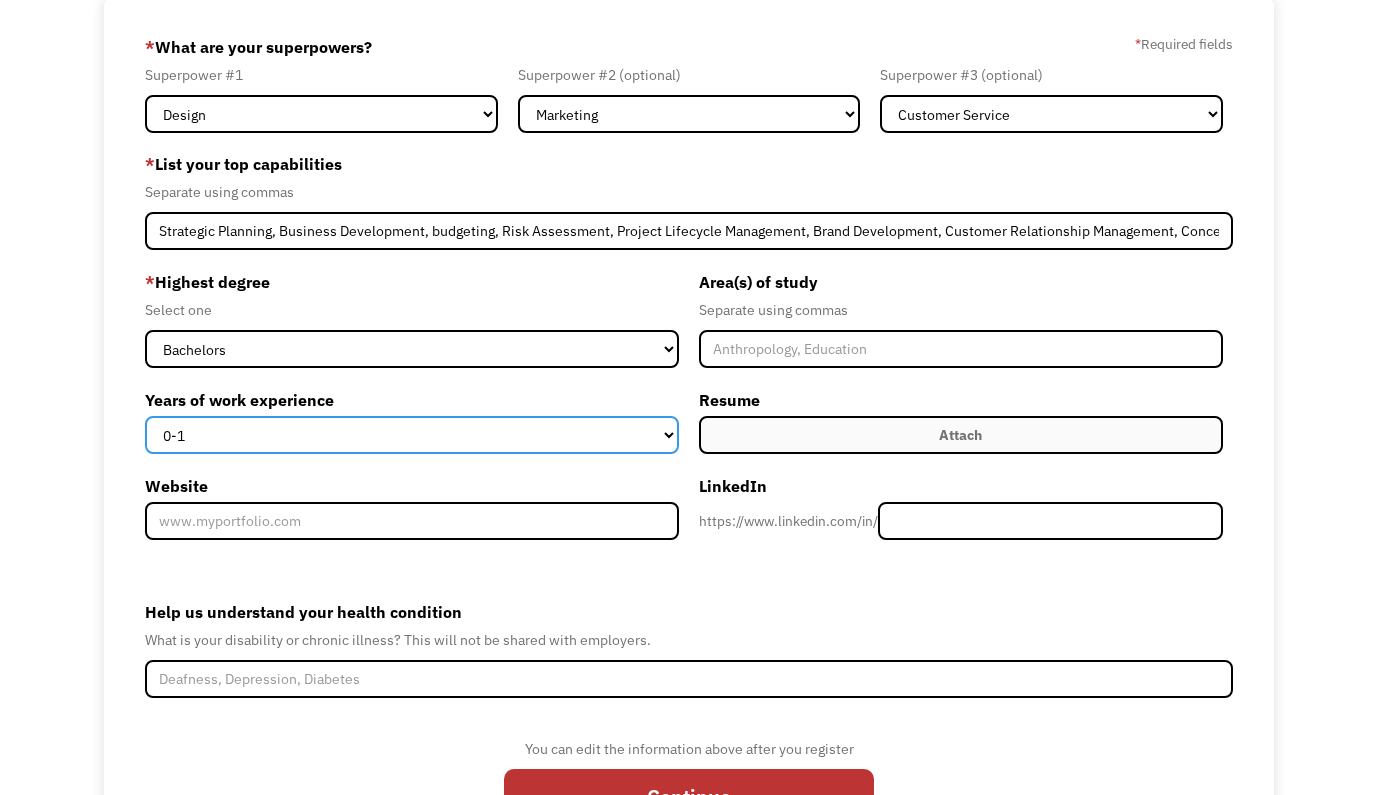 select on "11-15" 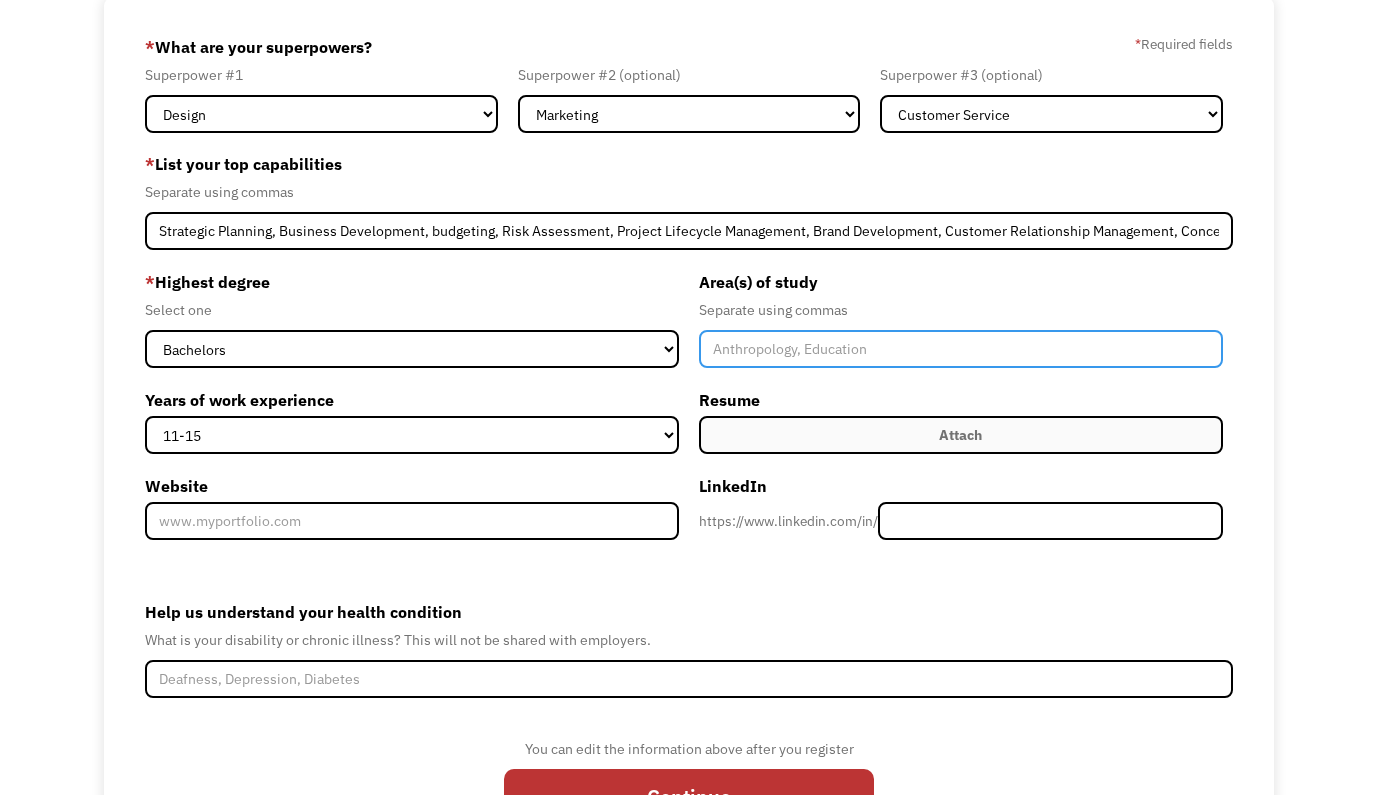 click at bounding box center (961, 349) 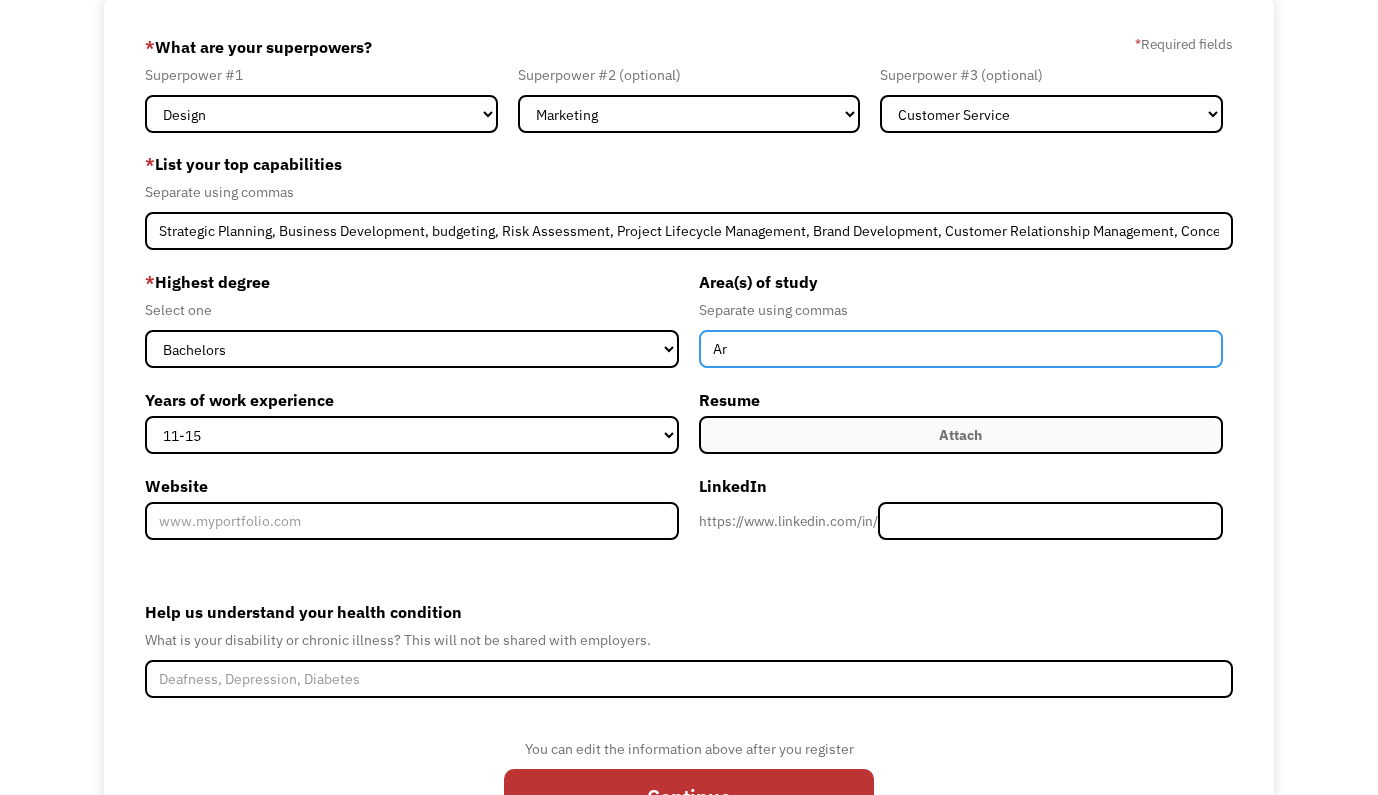 type on "A" 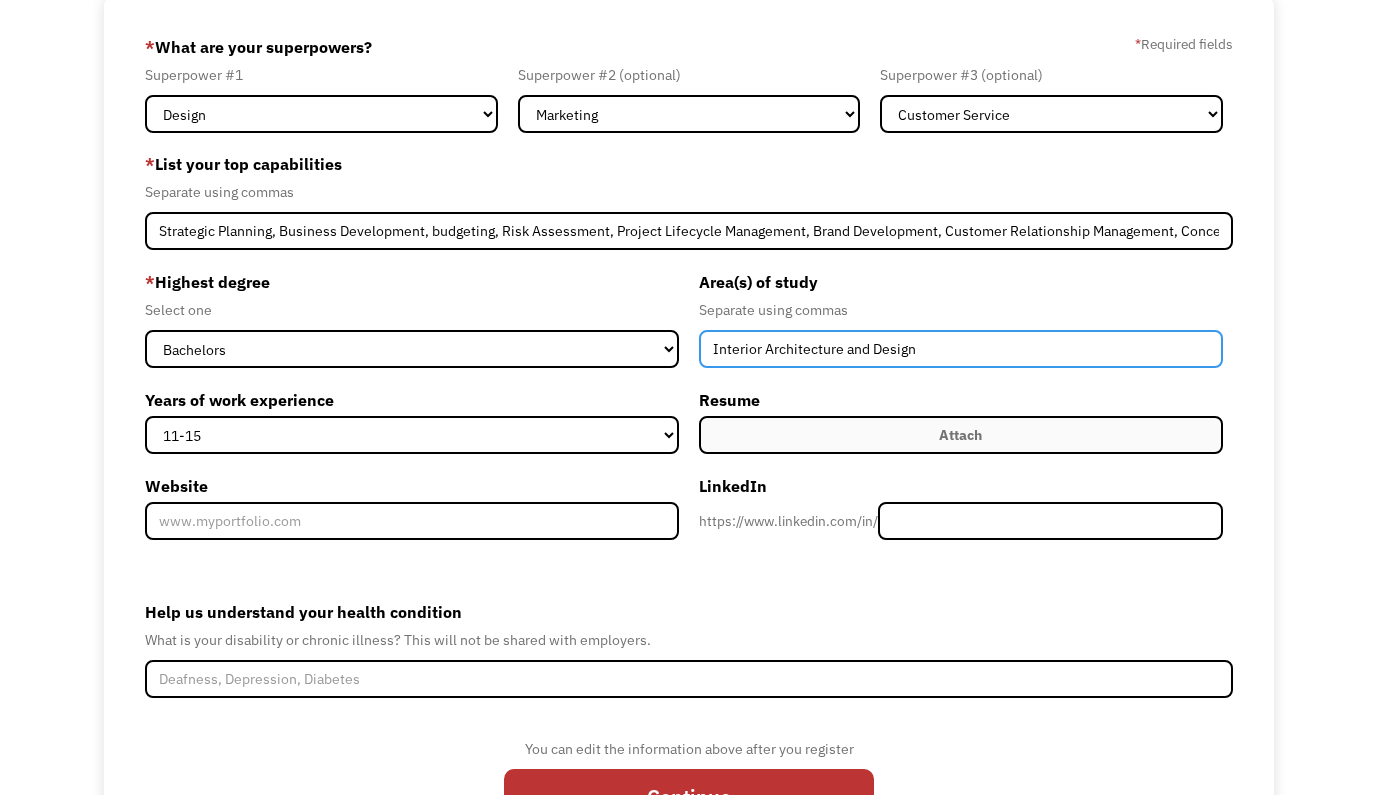 type on "Interior Architecture and Design" 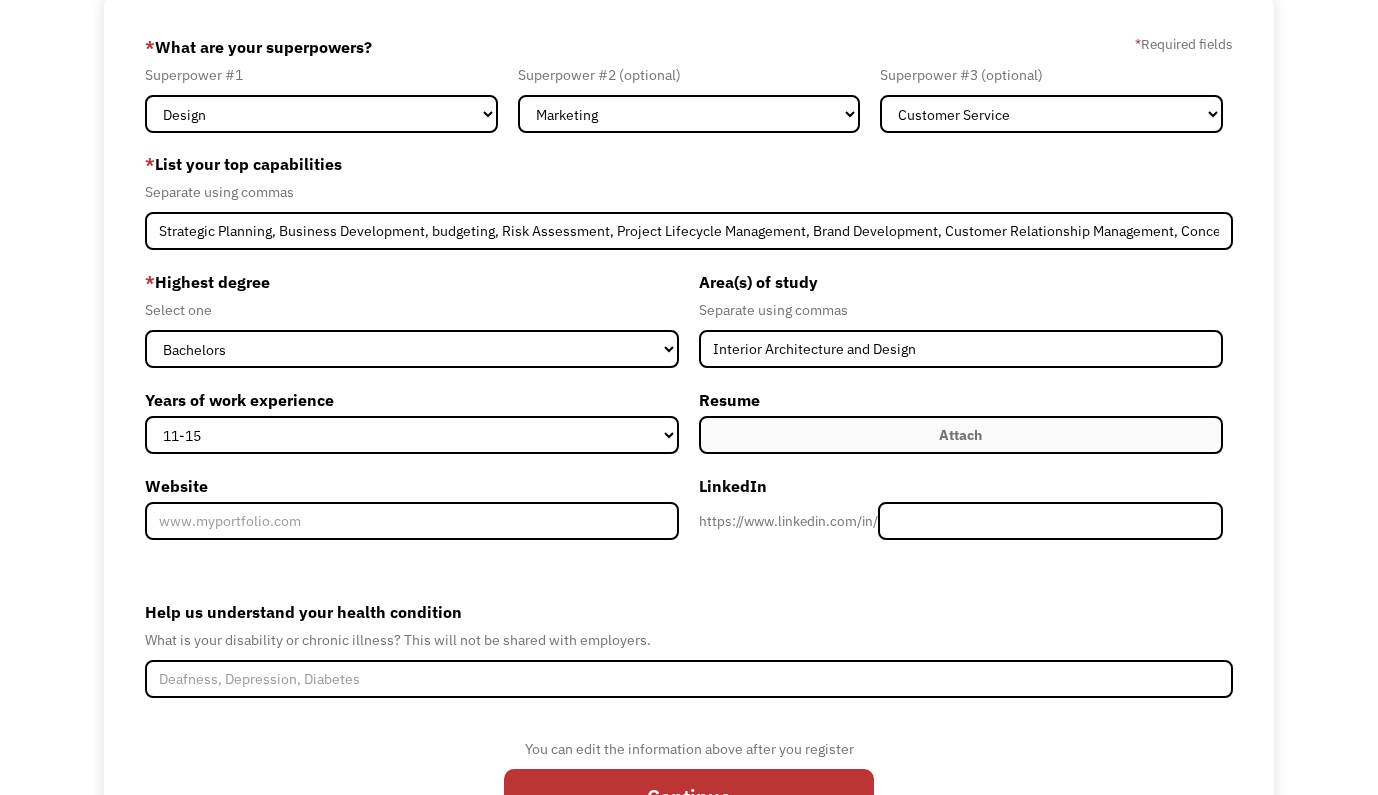 click on "Attach" at bounding box center (960, 435) 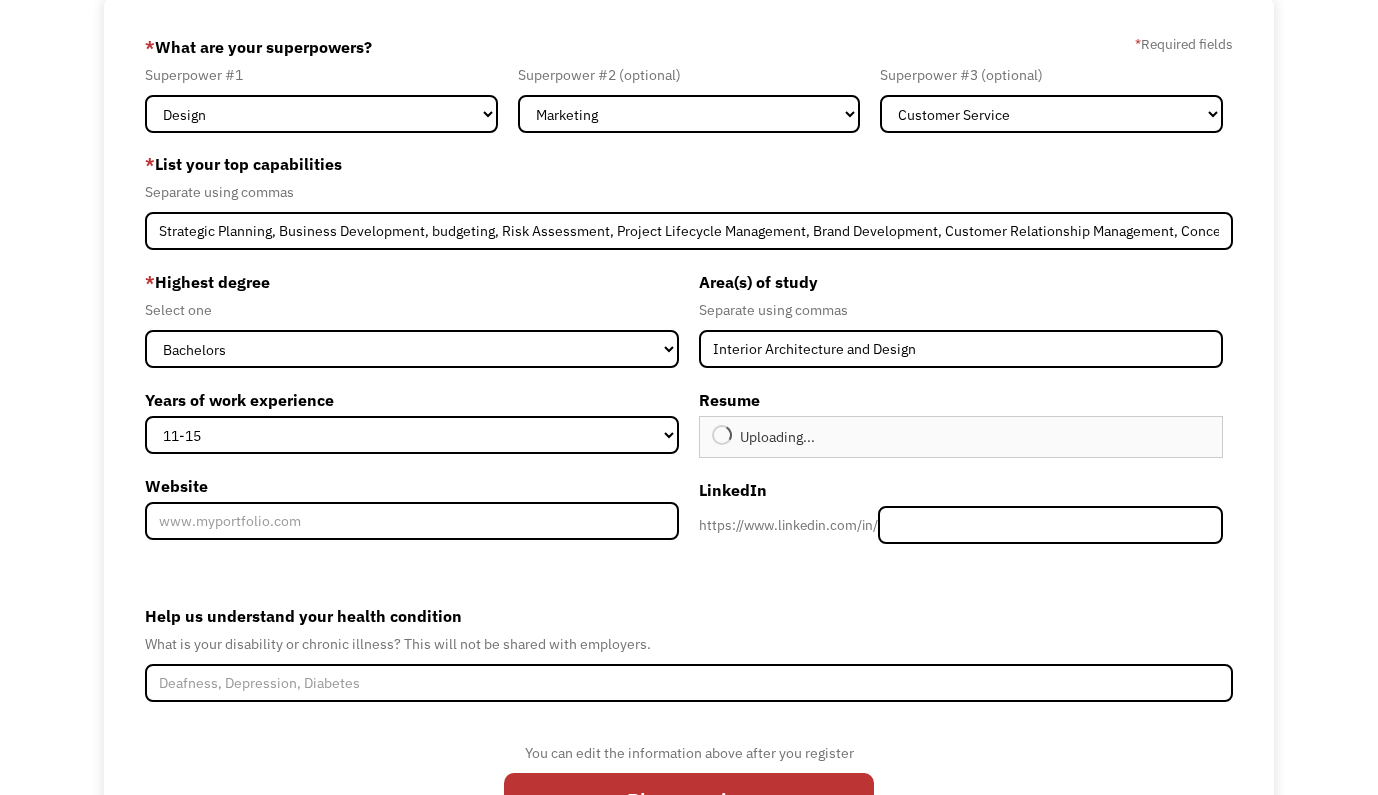 type on "Continue" 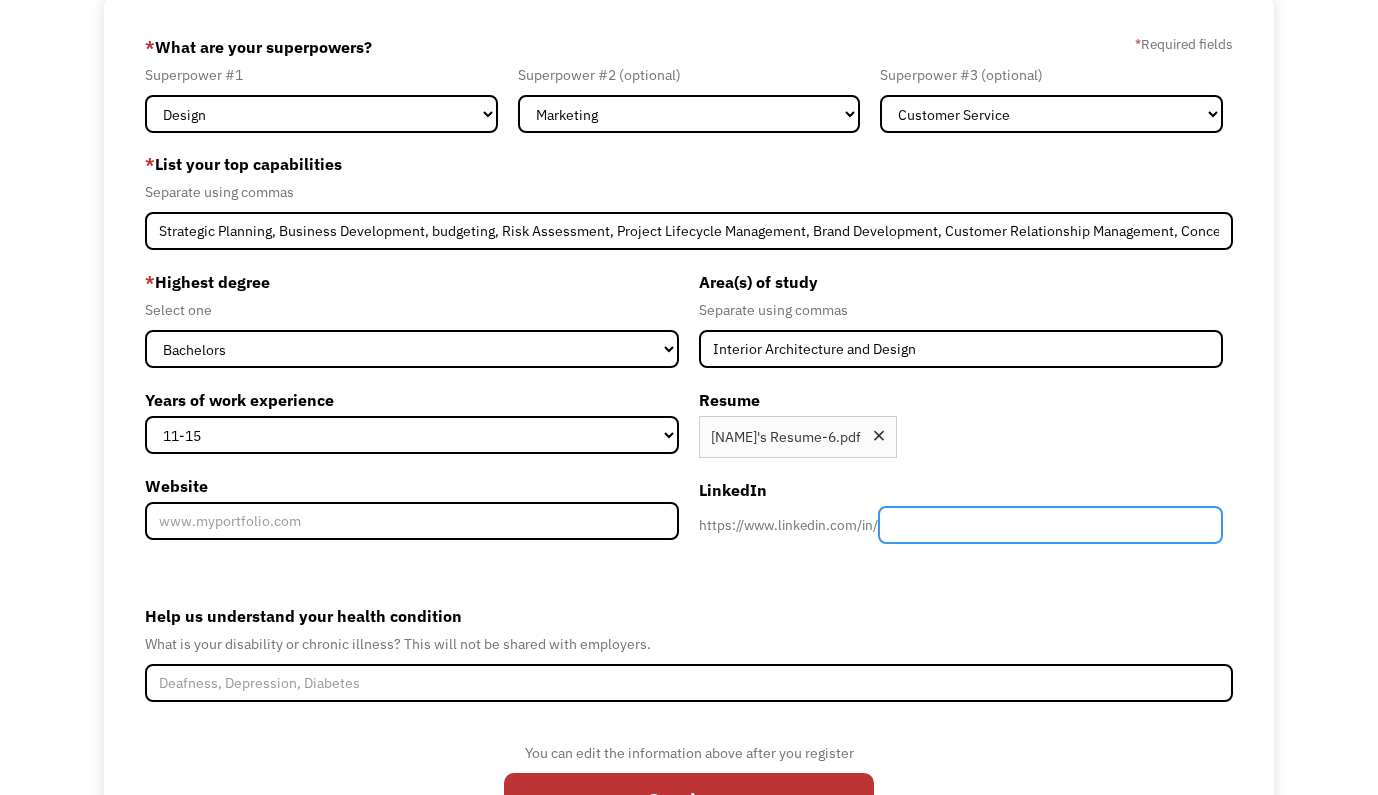 click at bounding box center [1050, 525] 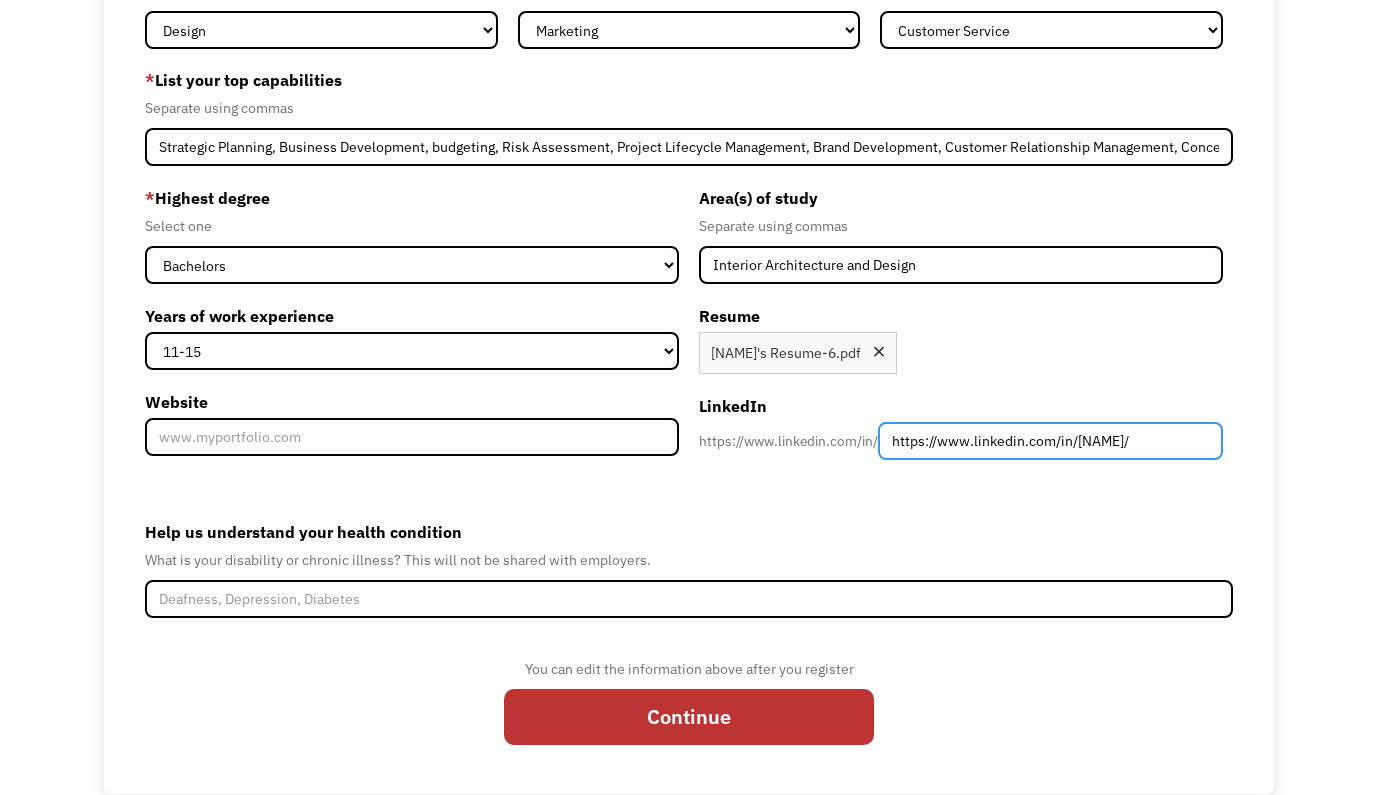 scroll, scrollTop: 240, scrollLeft: 0, axis: vertical 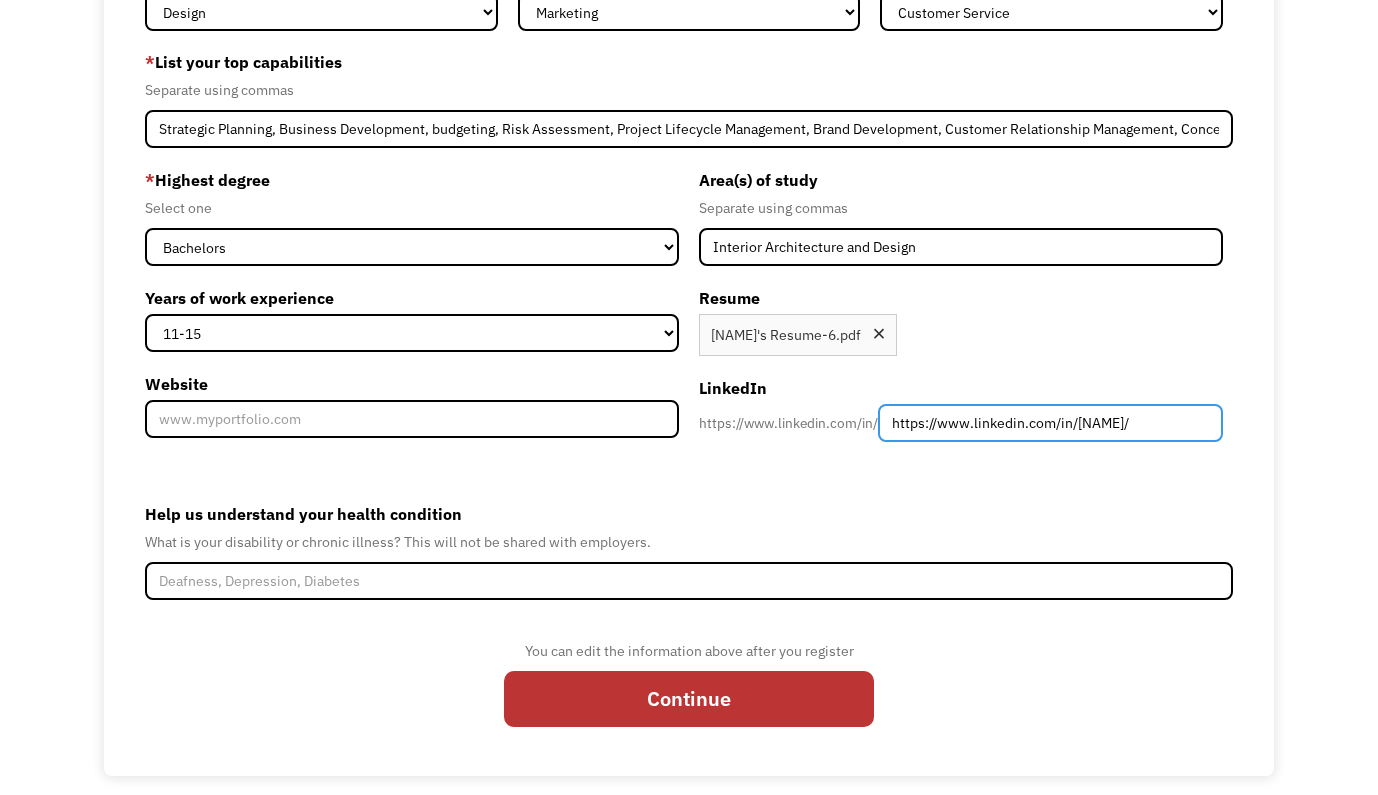 type on "https://www.linkedin.com/in/whitney-lundeen-75aa29149/" 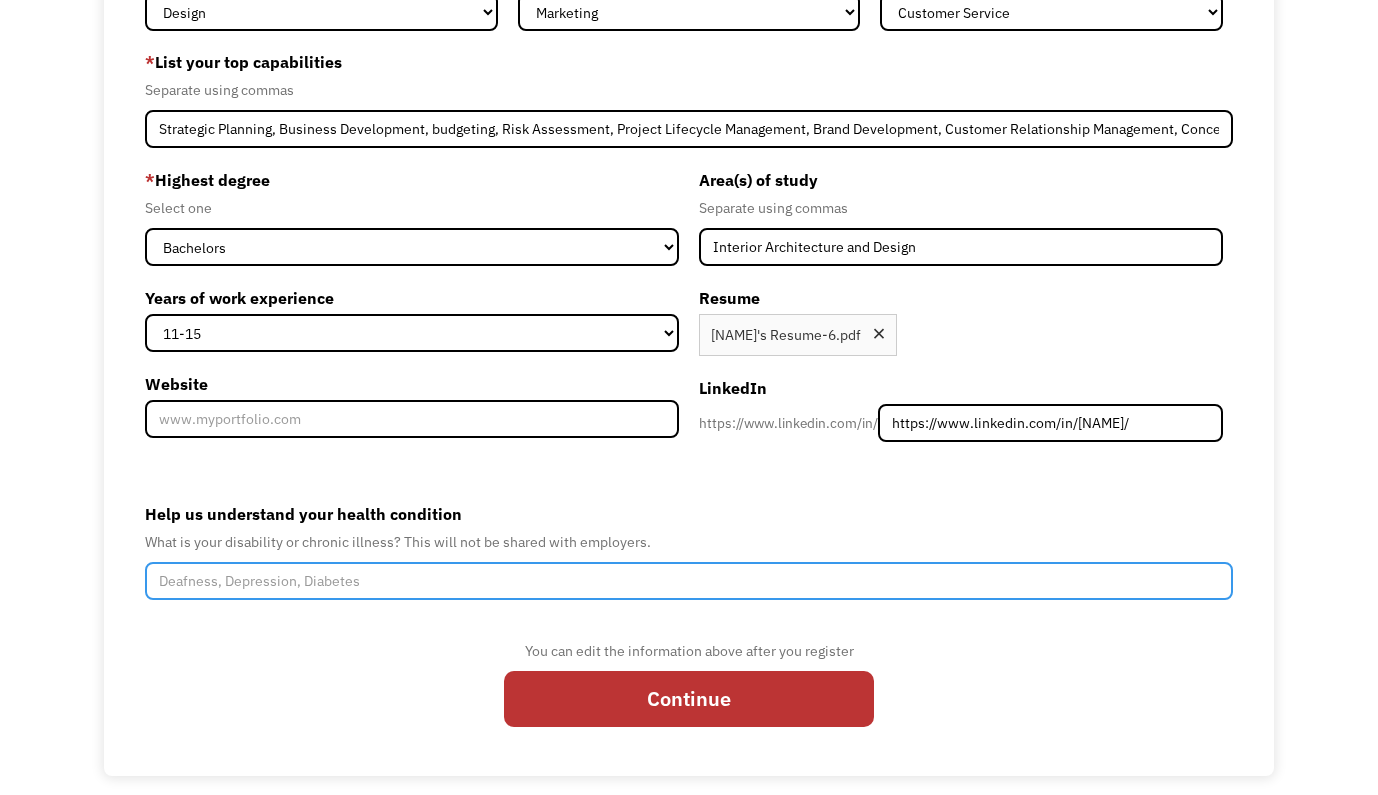 click on "Help us understand your health condition" at bounding box center (688, 581) 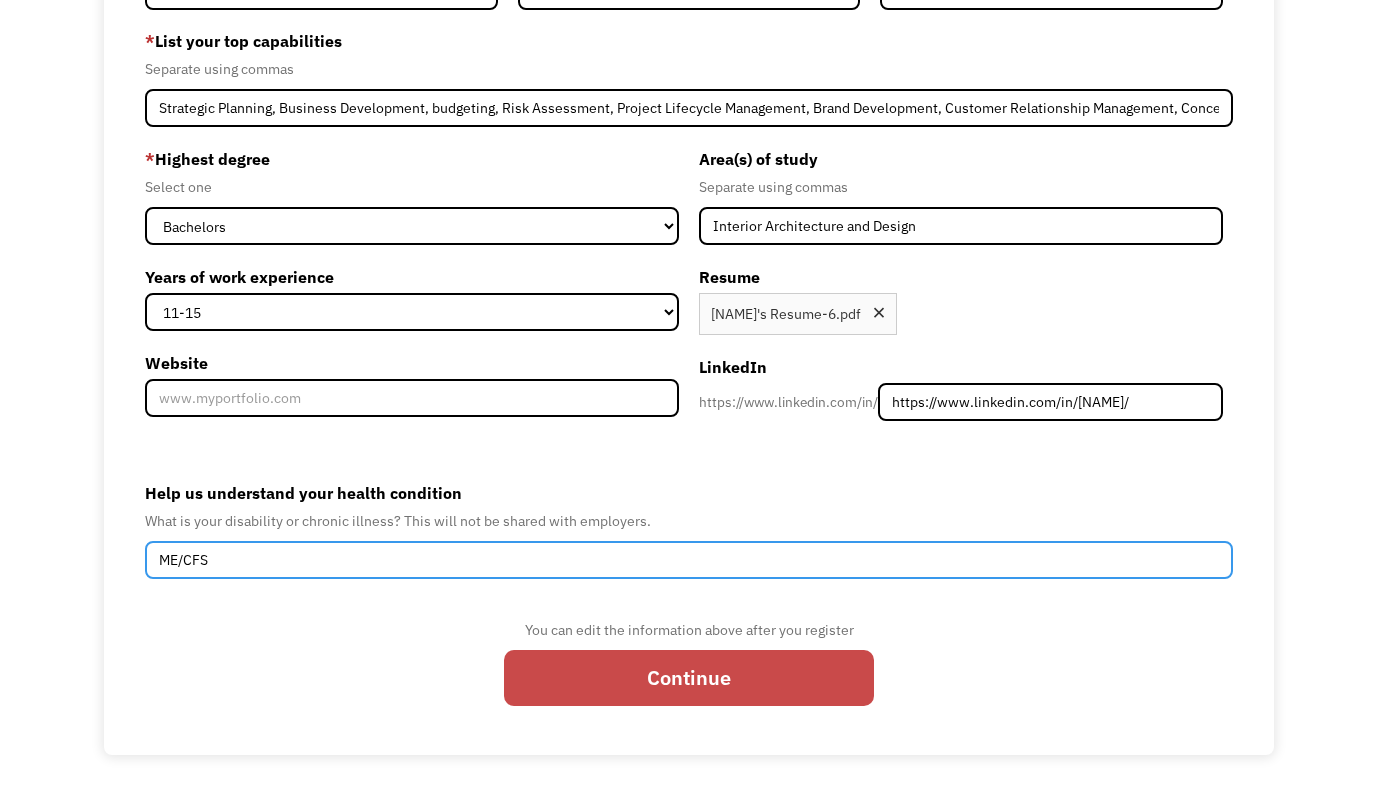 scroll, scrollTop: 261, scrollLeft: 0, axis: vertical 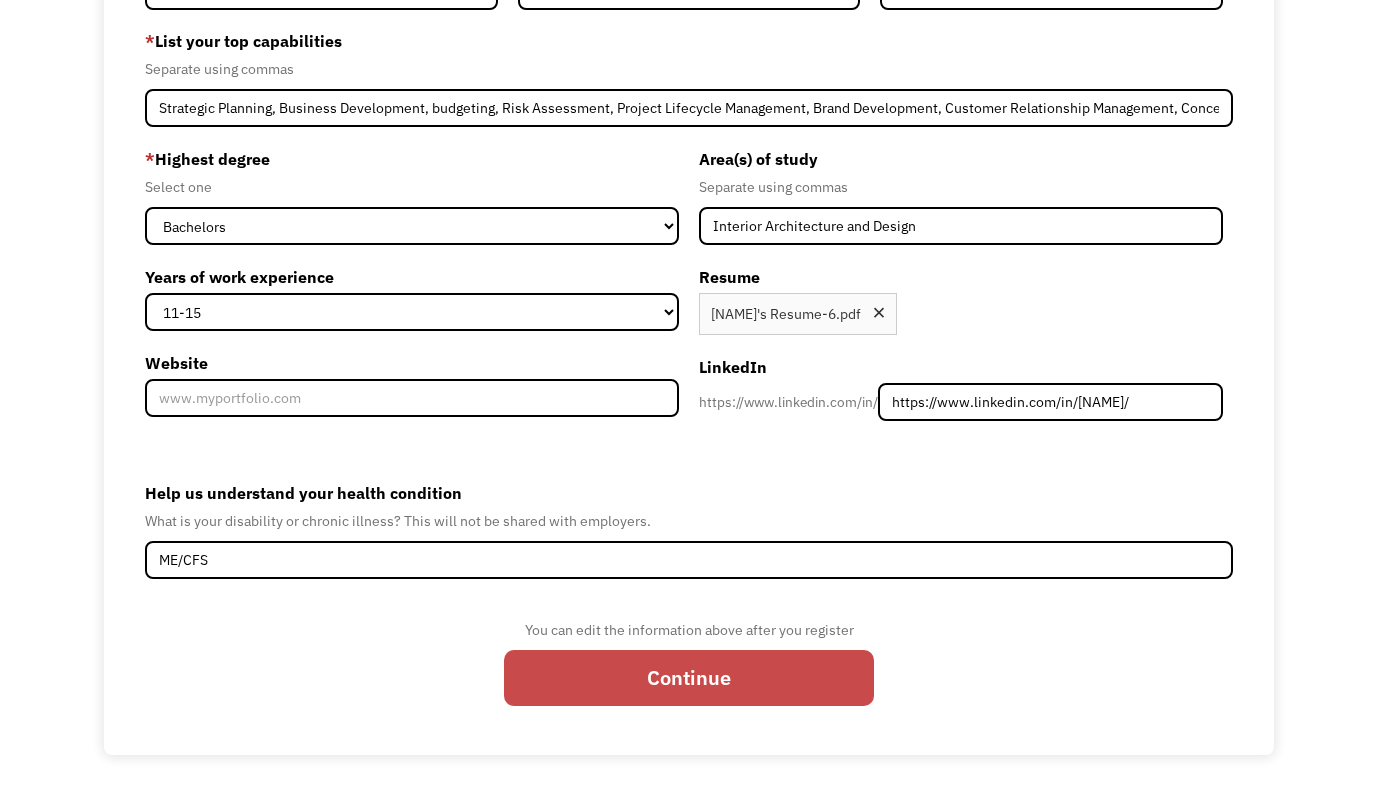 click on "Continue" at bounding box center (689, 678) 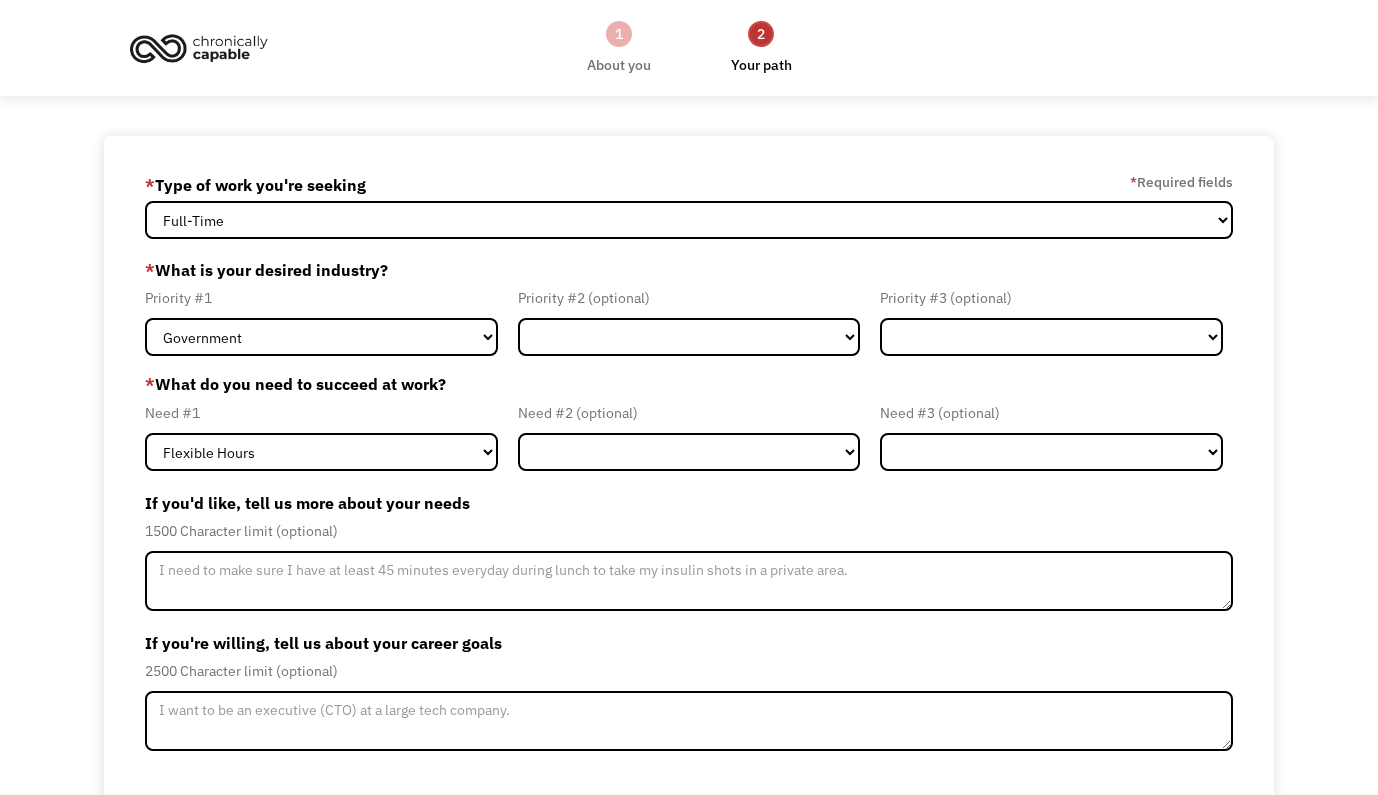scroll, scrollTop: 0, scrollLeft: 0, axis: both 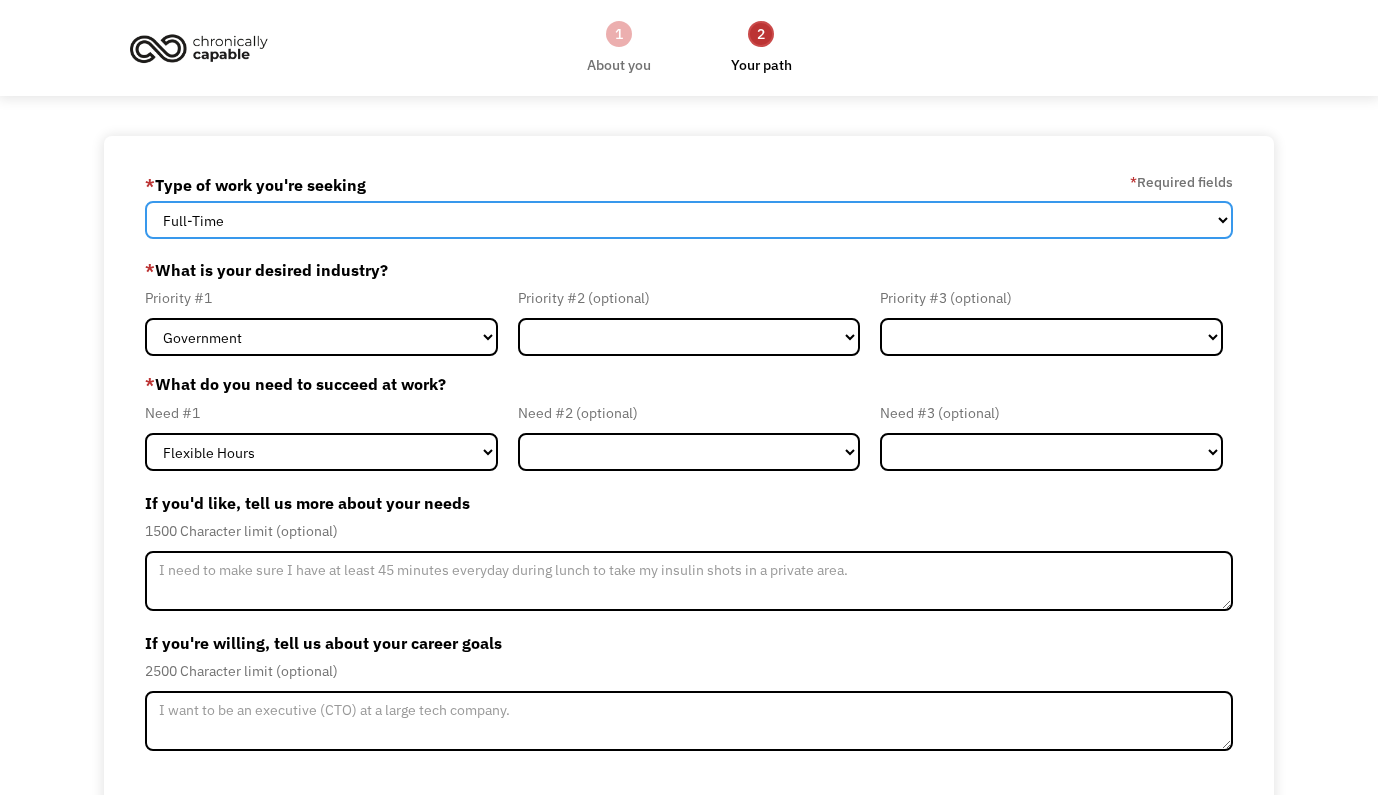 select on "part-time" 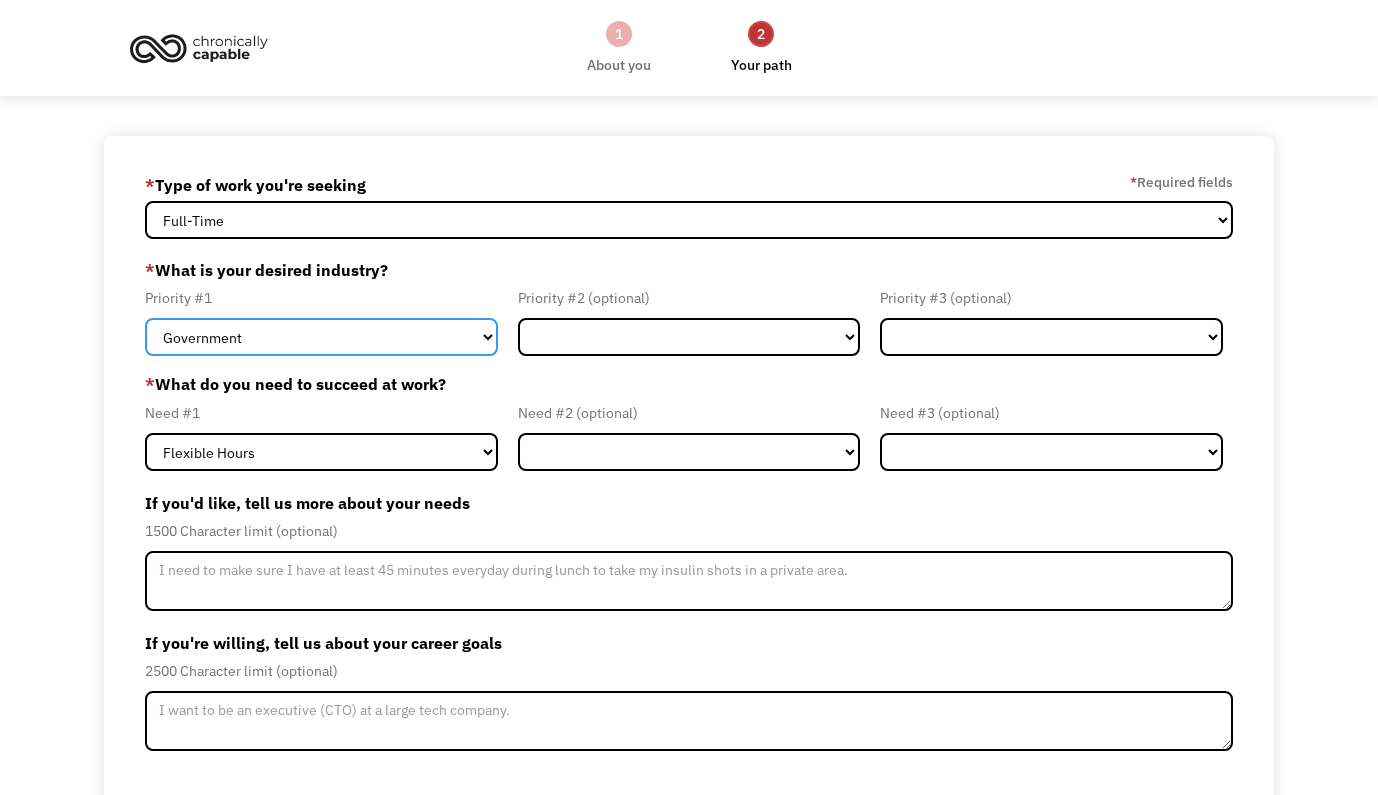 select on "Creative & Design" 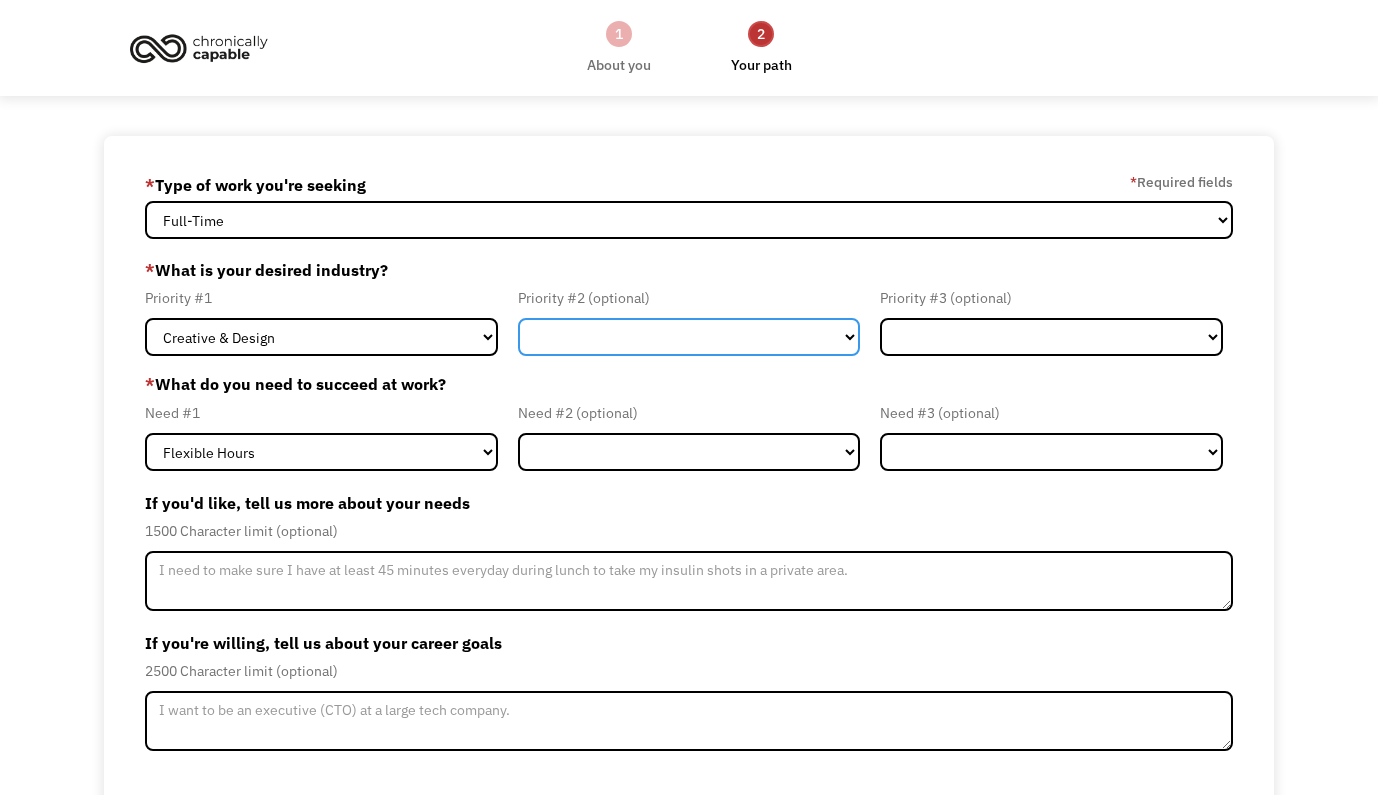 select on "Administrative" 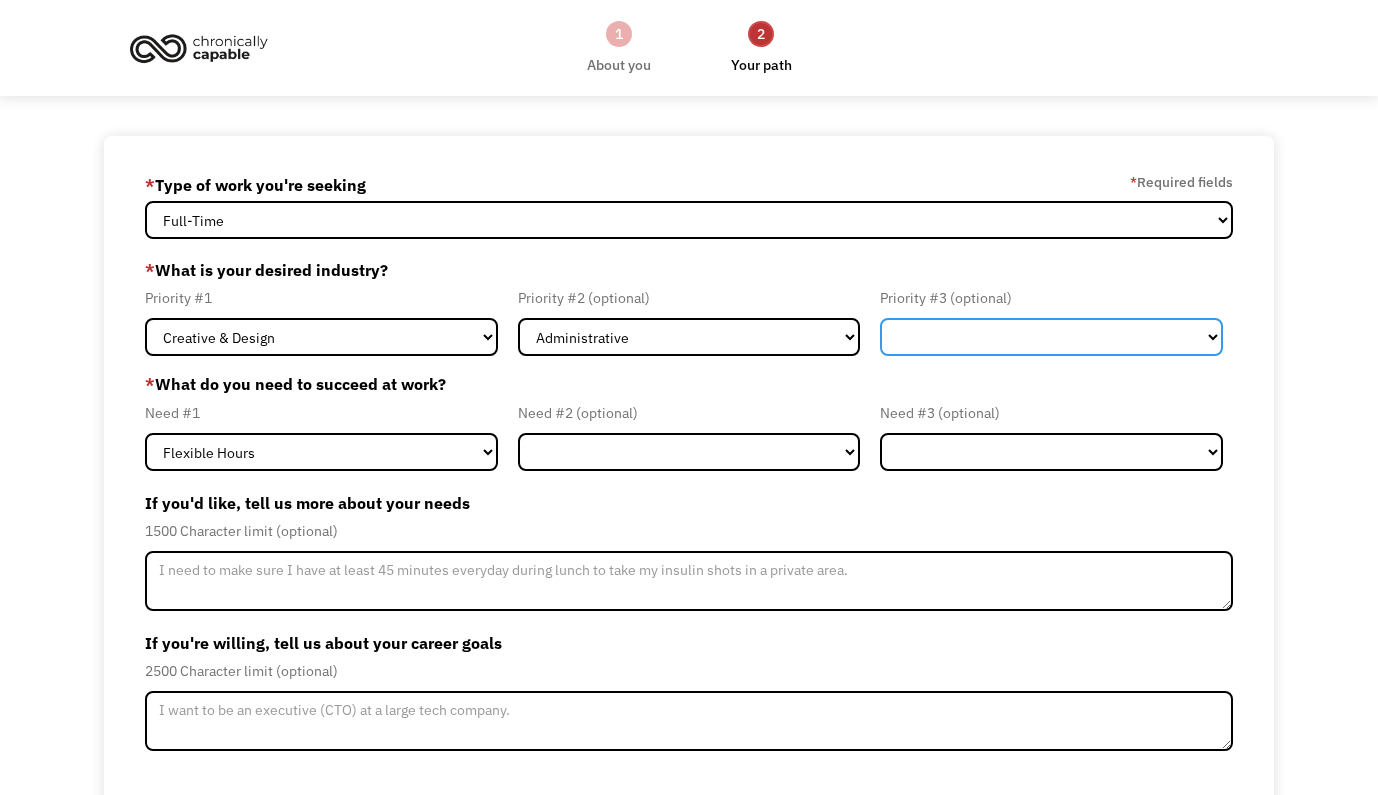 select on "Tech & Engineering" 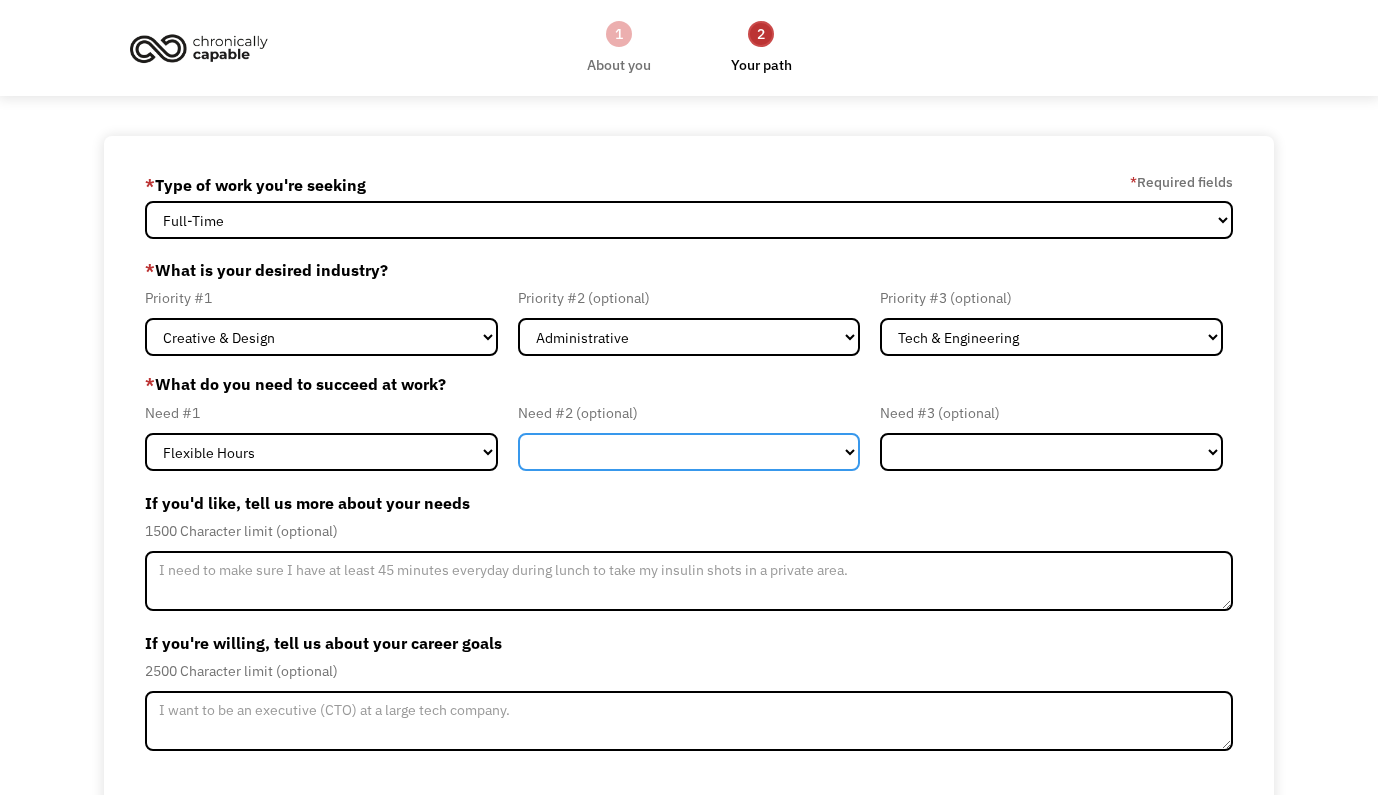 select on "Remote Work" 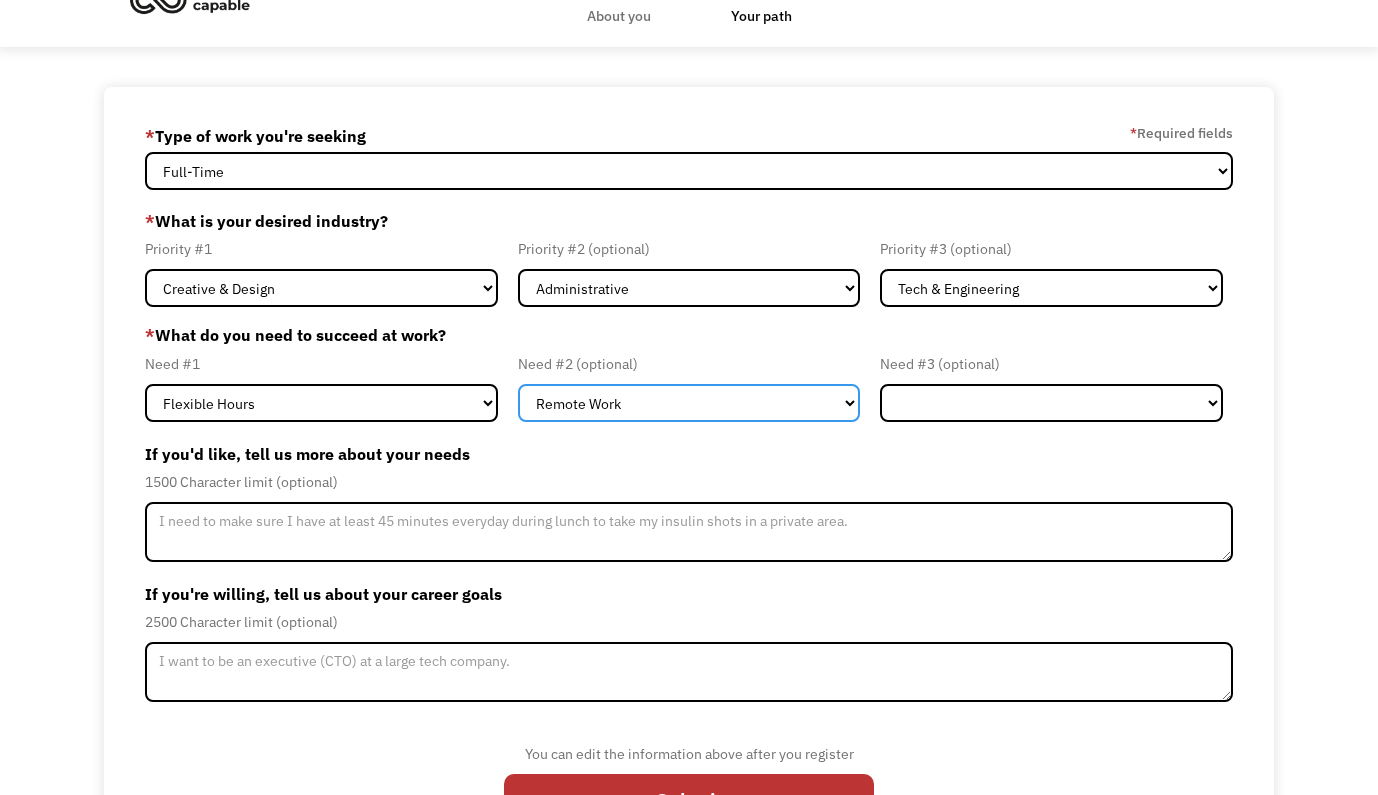 scroll, scrollTop: 50, scrollLeft: 0, axis: vertical 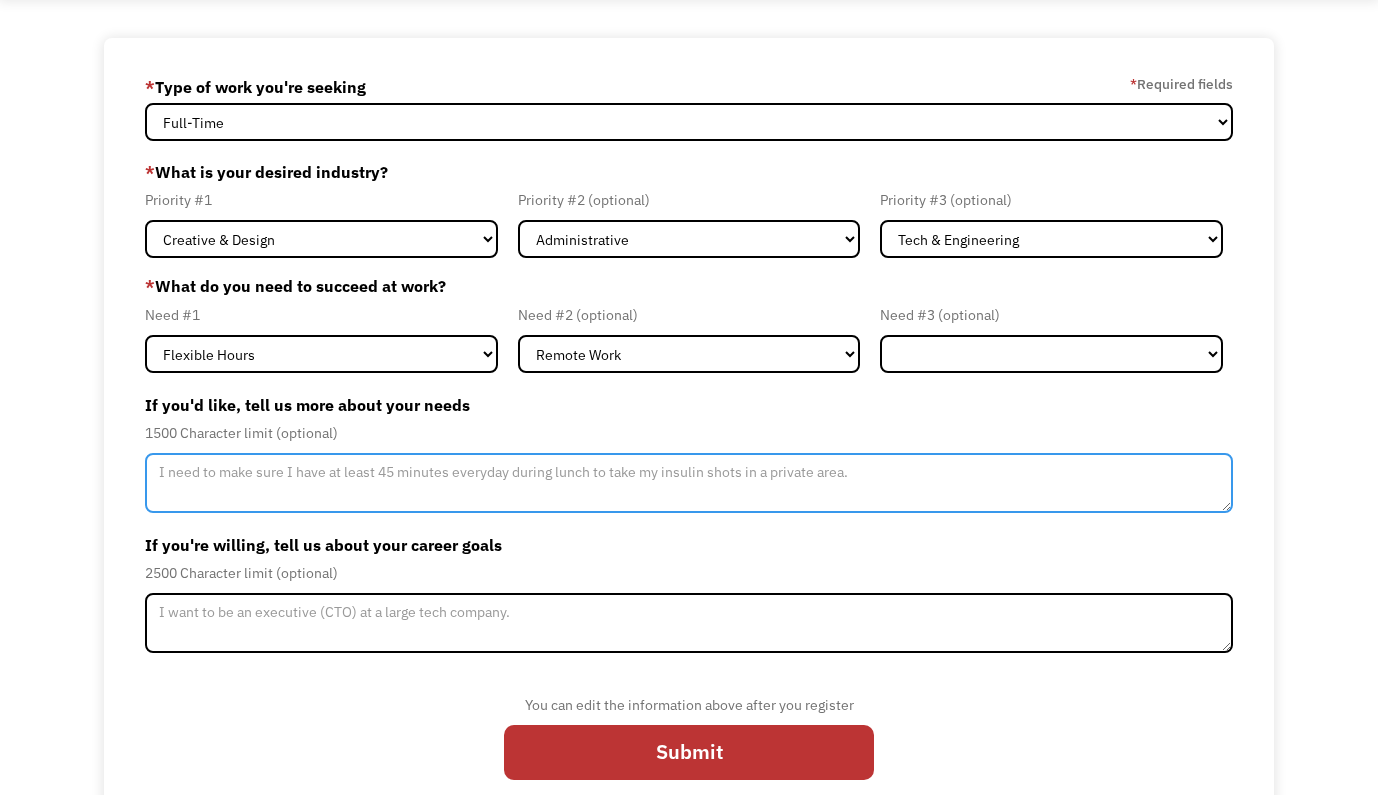 click at bounding box center (688, 483) 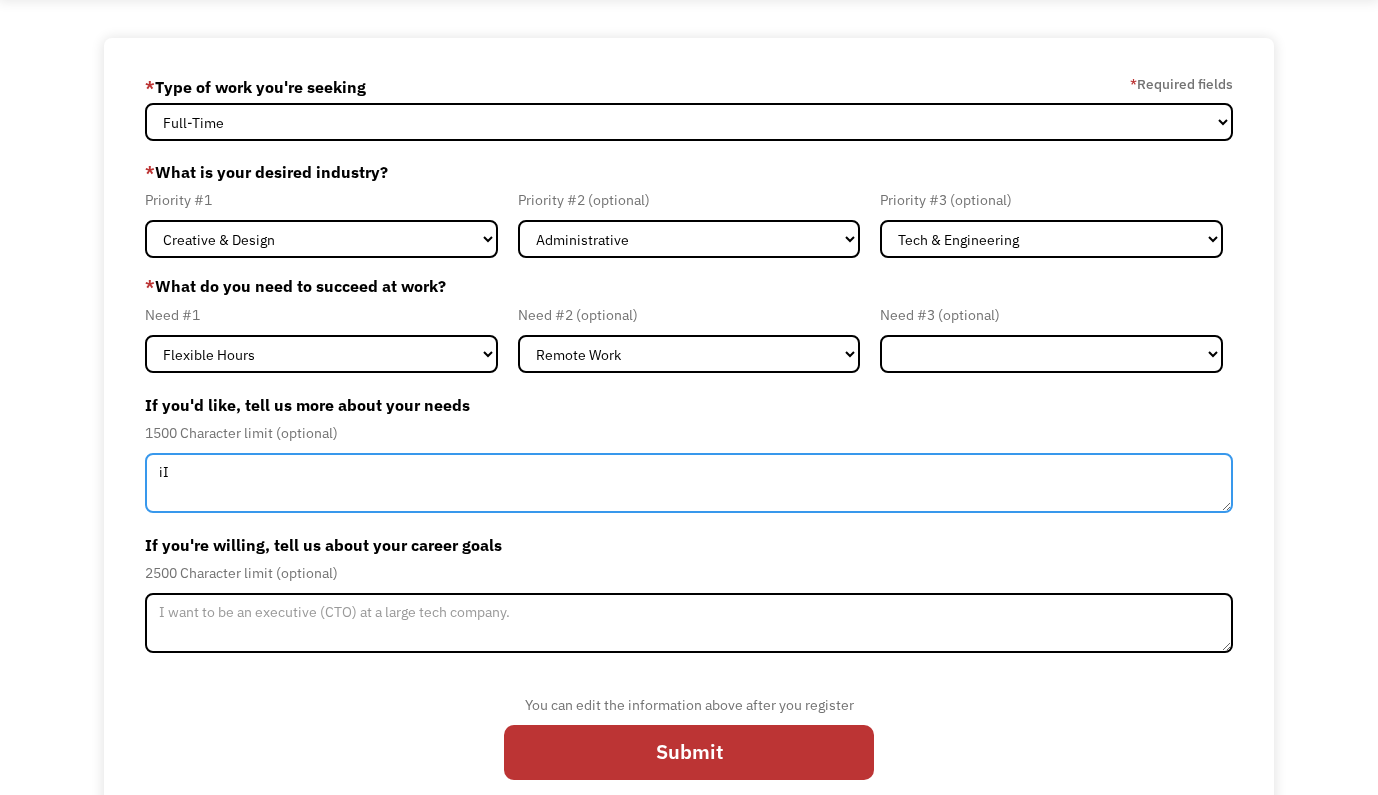 type on "i" 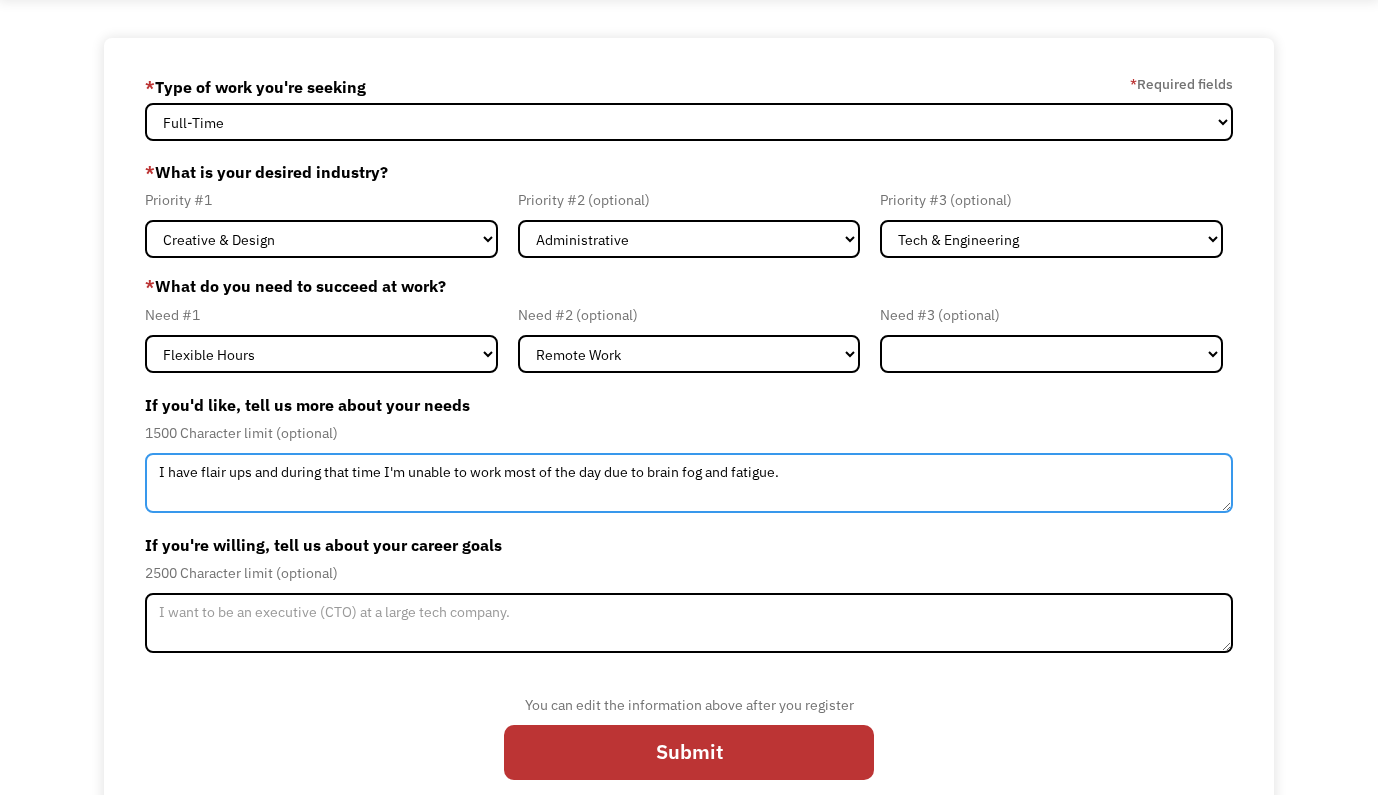 drag, startPoint x: 603, startPoint y: 474, endPoint x: 511, endPoint y: 478, distance: 92.086914 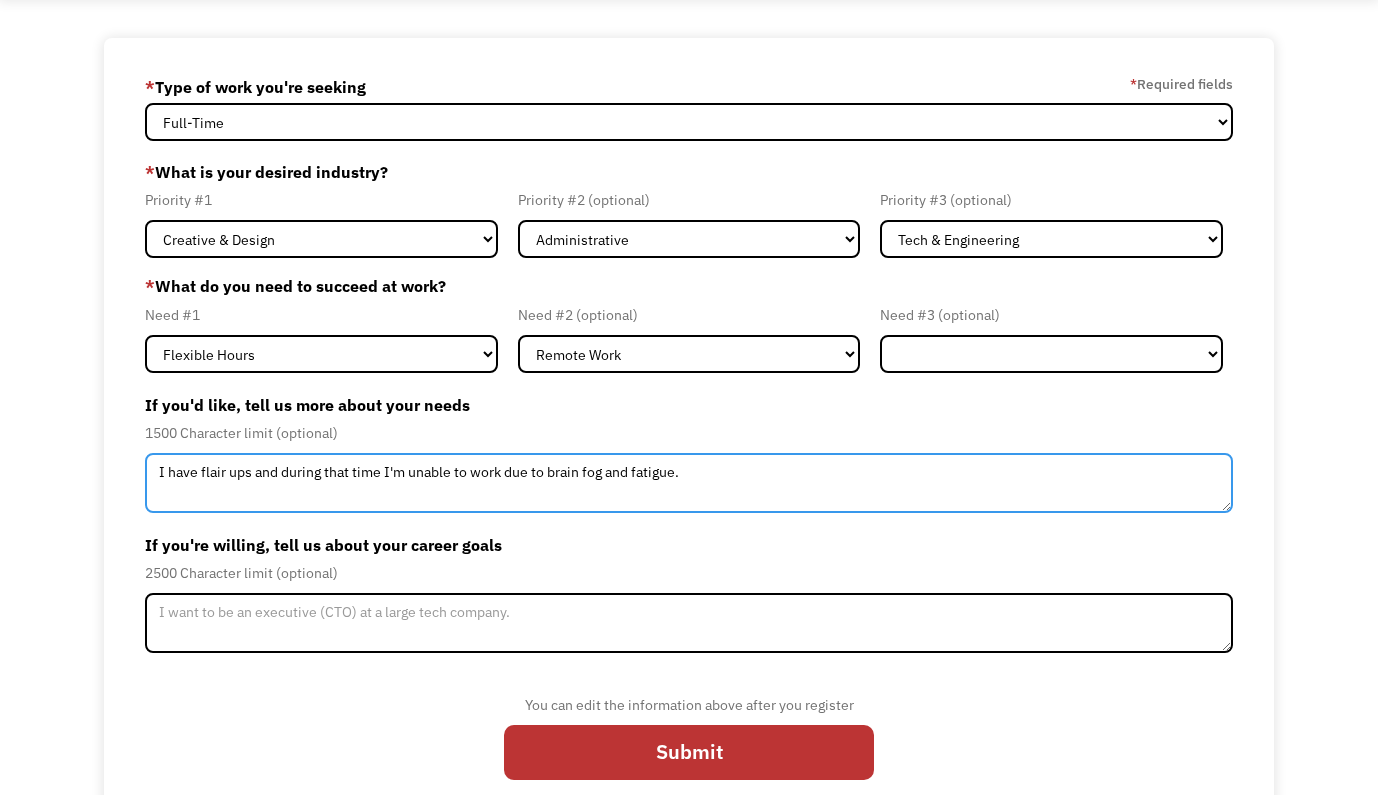 click on "I have flair ups and during that time I'm unable to work due to brain fog and fatigue." at bounding box center [688, 483] 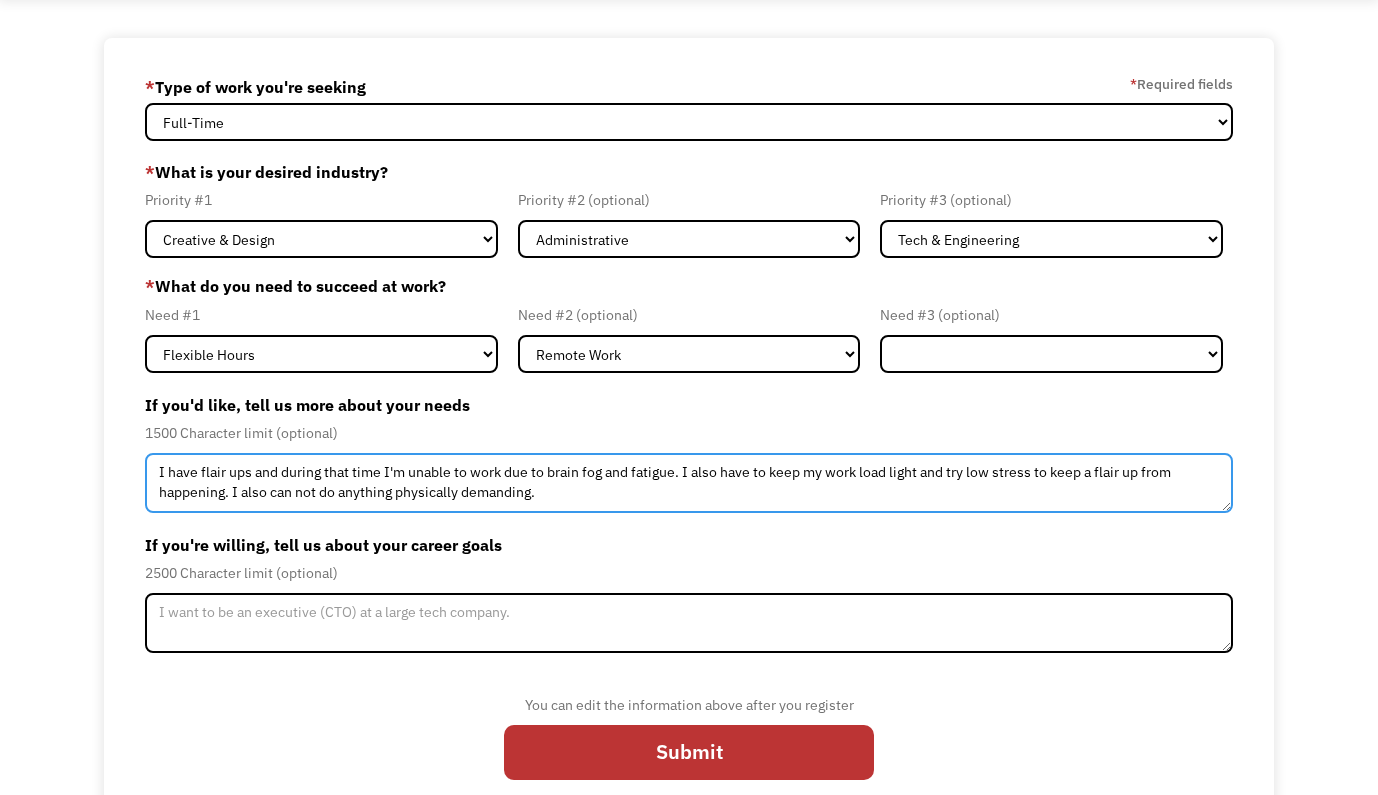 type on "I have flair ups and during that time I'm unable to work due to brain fog and fatigue. I also have to keep my work load light and try low stress to keep a flair up from happening. I also can not do anything physically demanding." 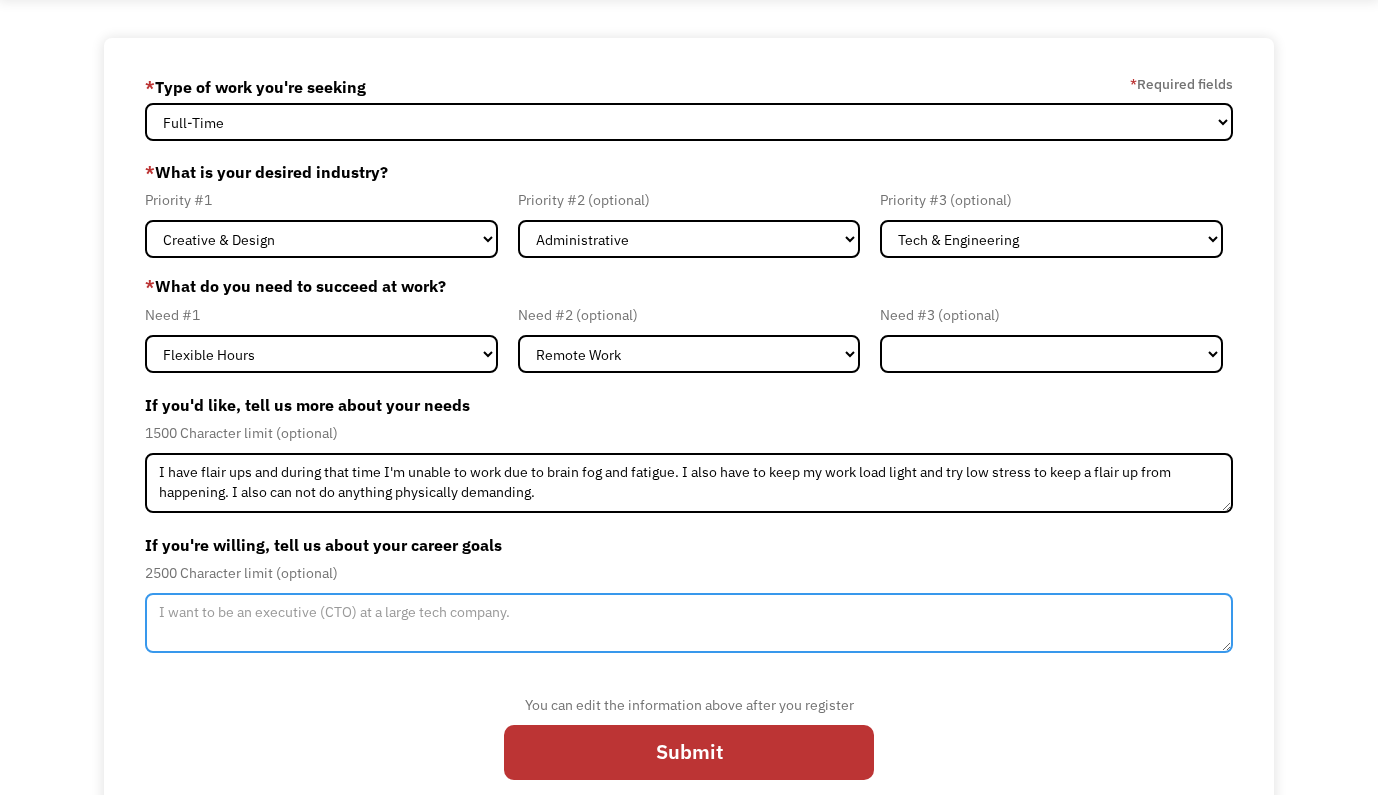 click at bounding box center [688, 623] 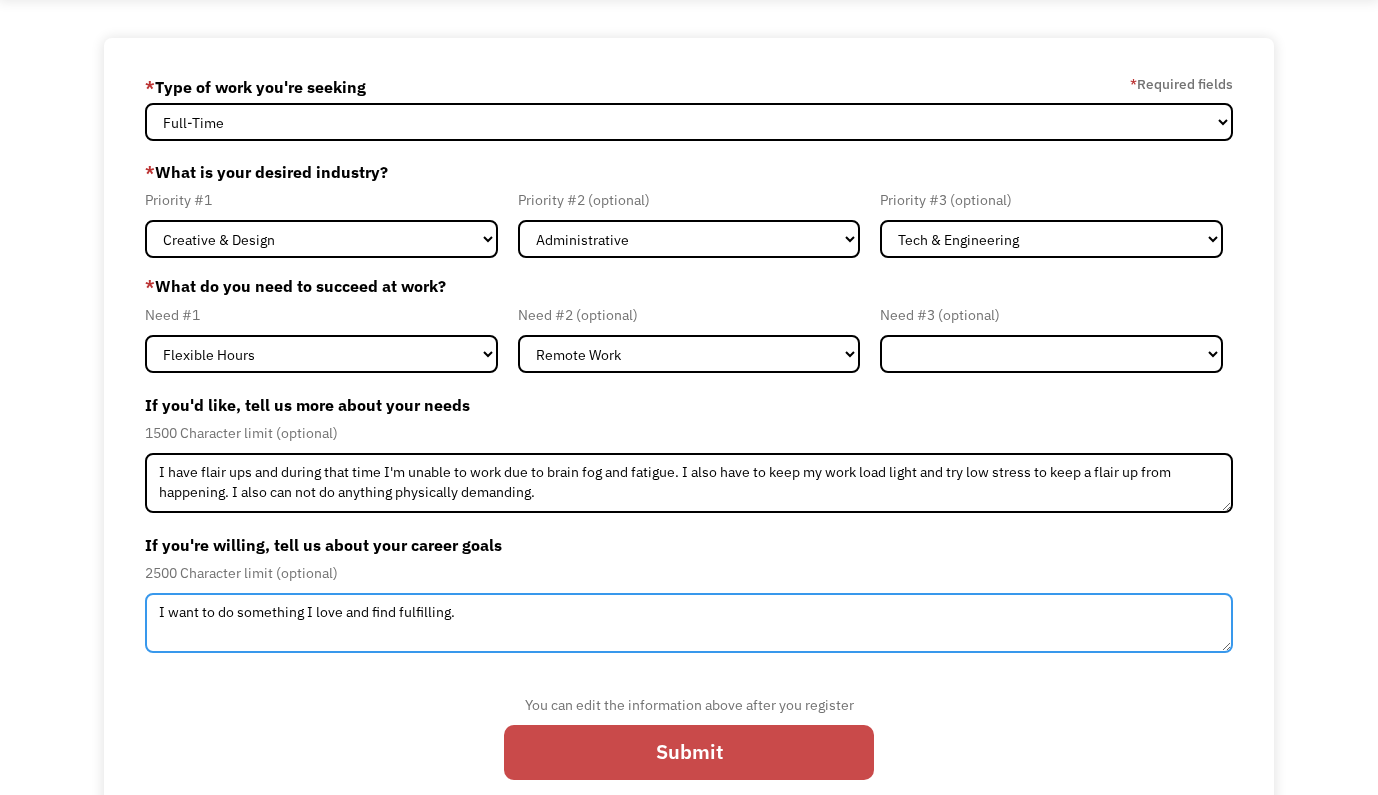 type on "I want to do something I love and find fulfilling." 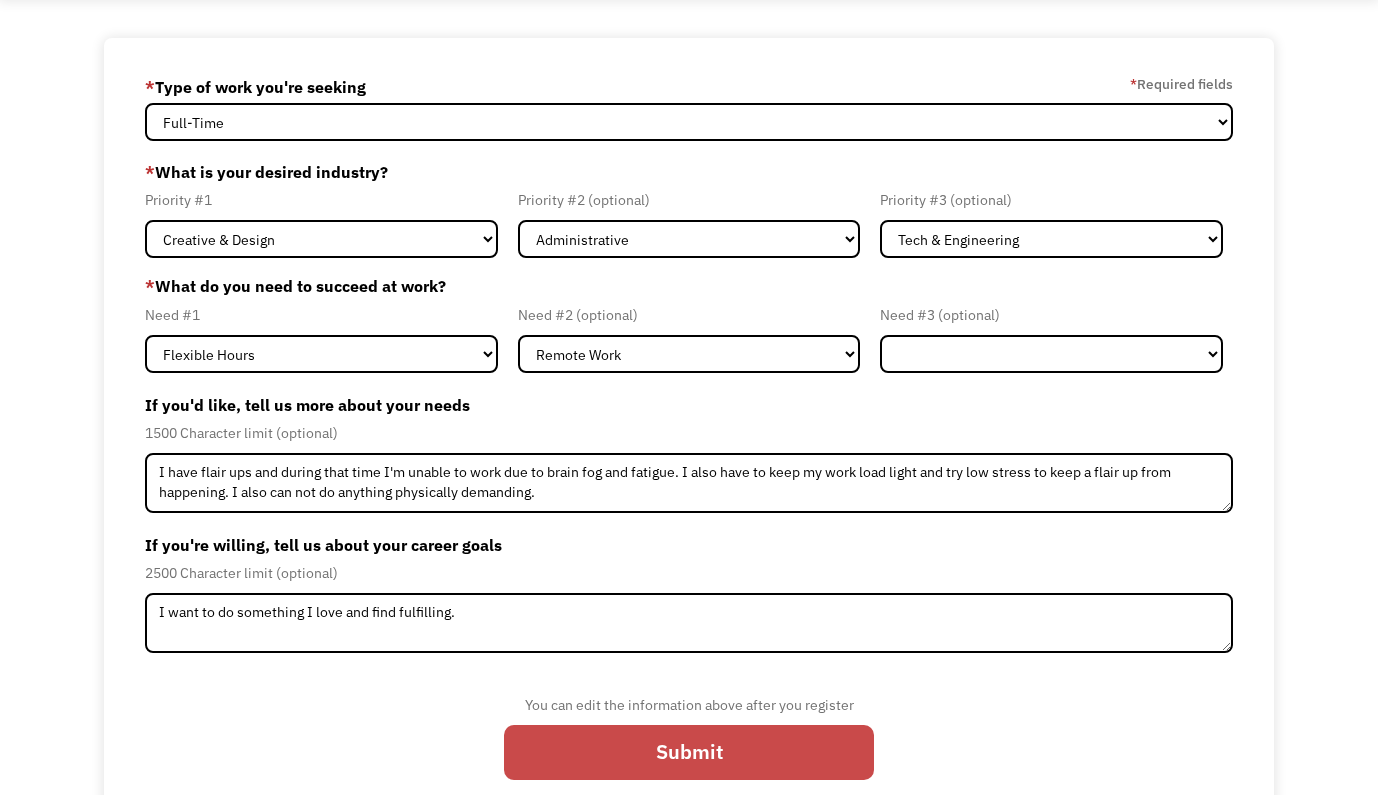 click on "Submit" at bounding box center [689, 753] 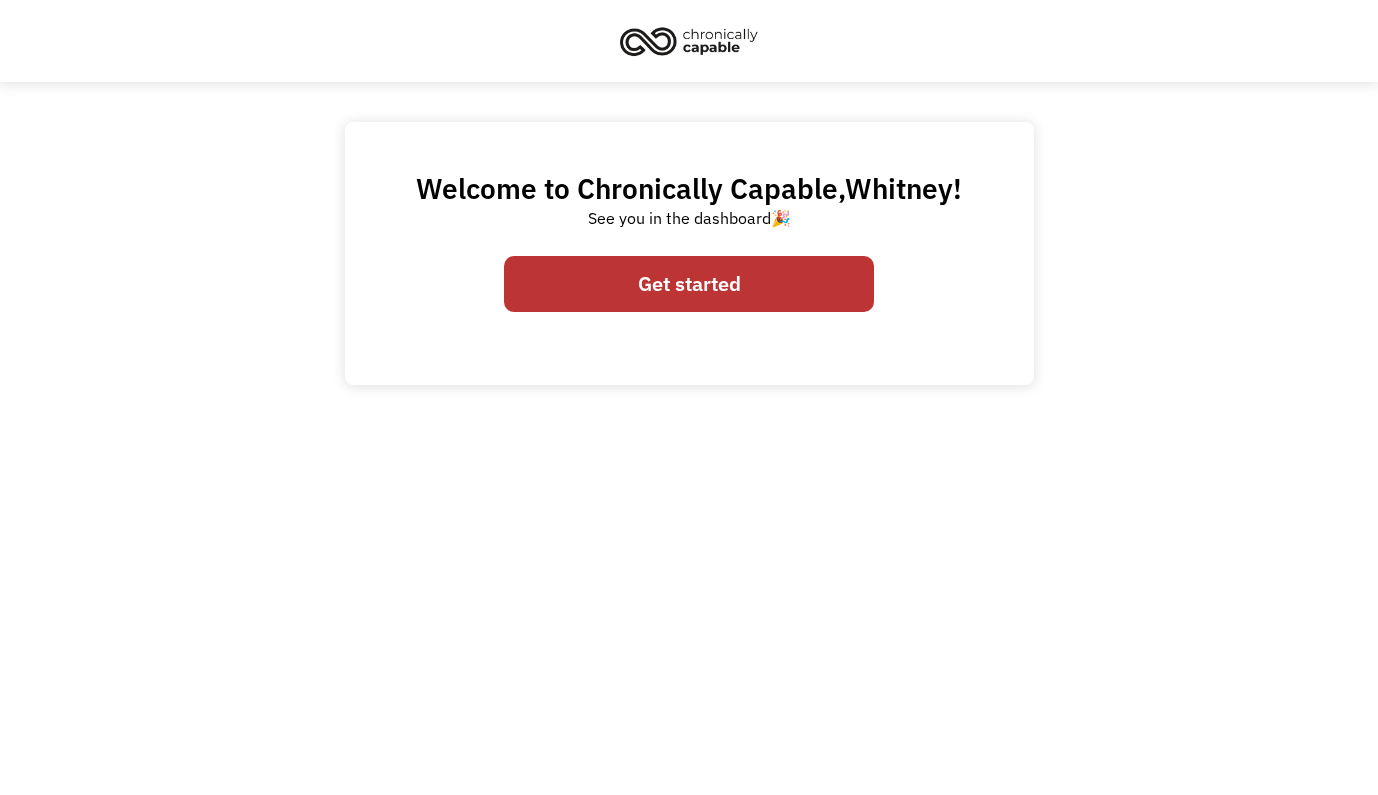 scroll, scrollTop: 0, scrollLeft: 0, axis: both 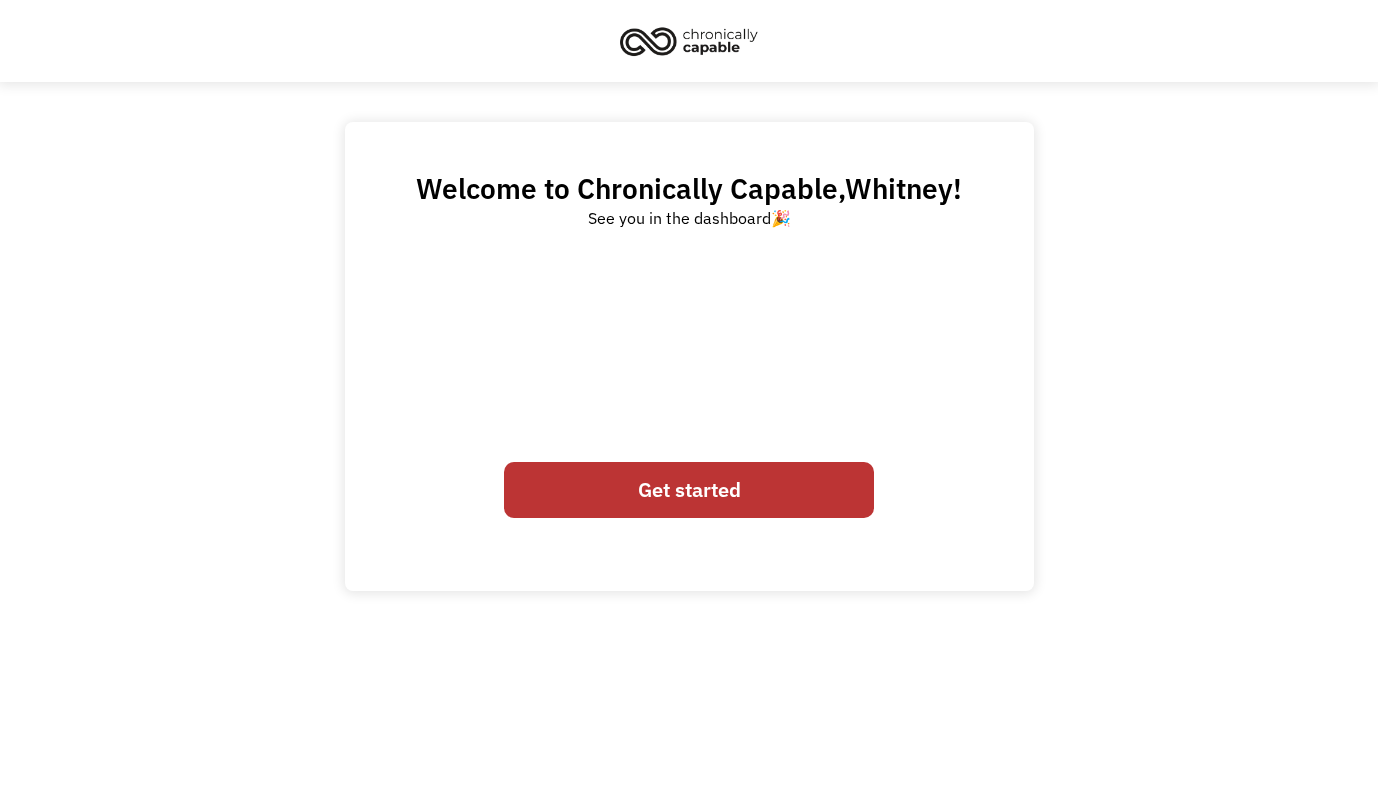 click on "Get started" at bounding box center (689, 490) 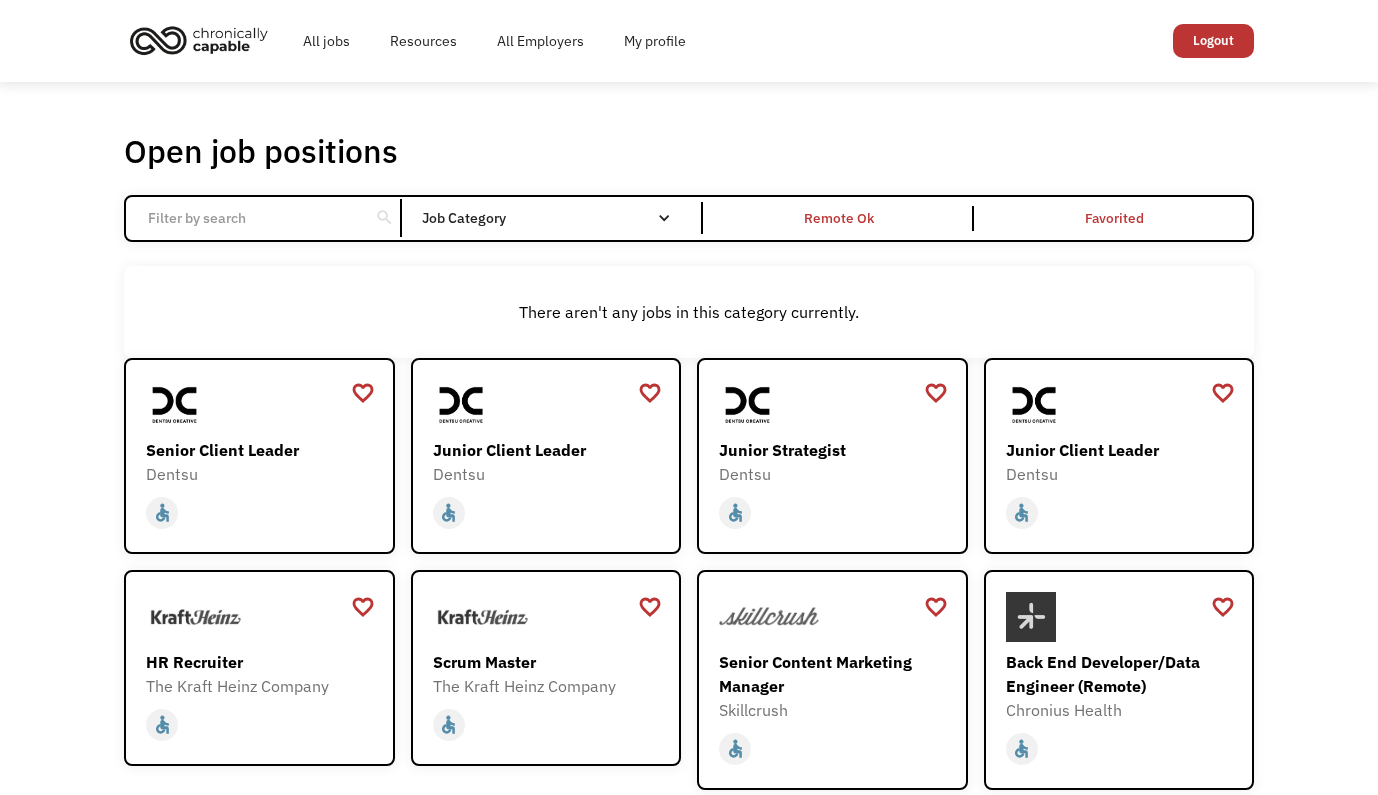 scroll, scrollTop: 0, scrollLeft: 0, axis: both 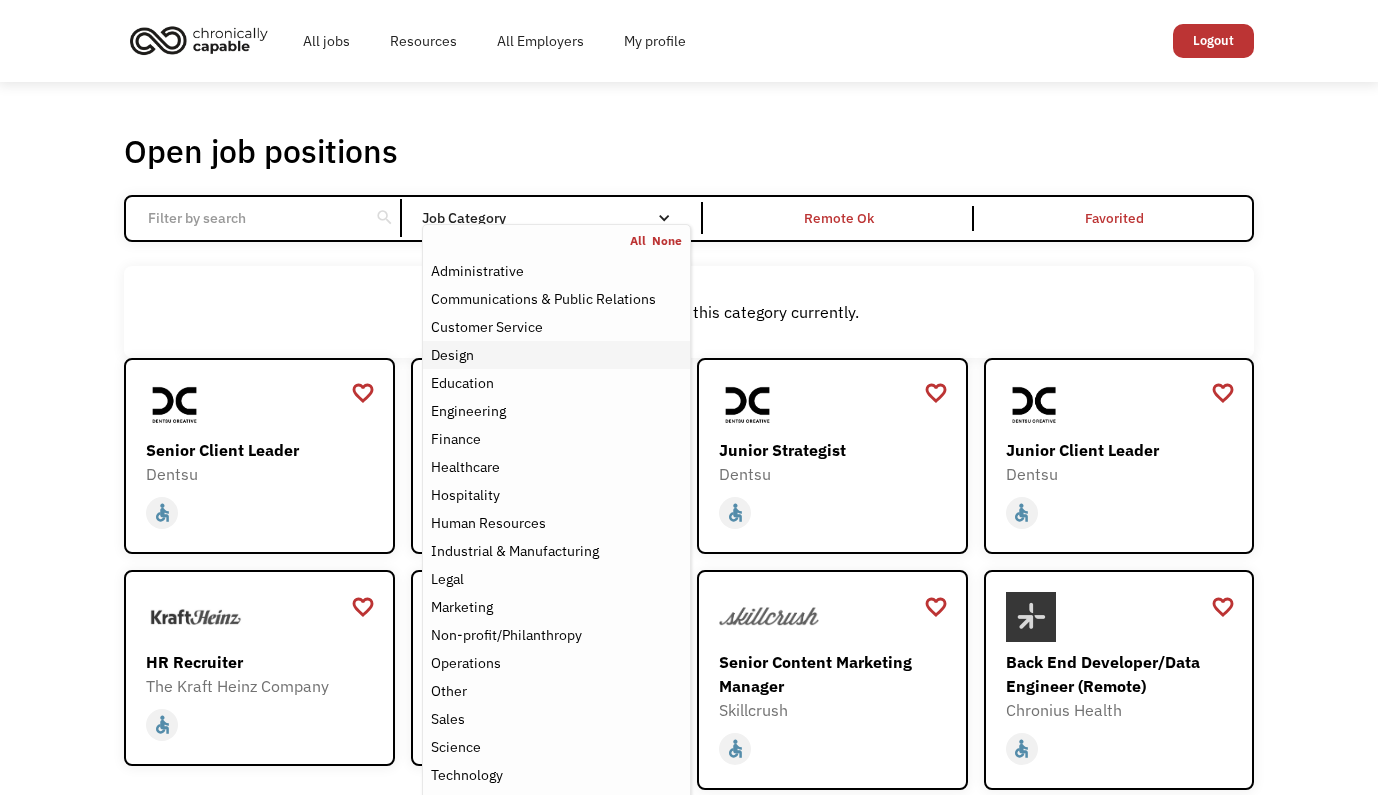 click on "Design" at bounding box center (556, 355) 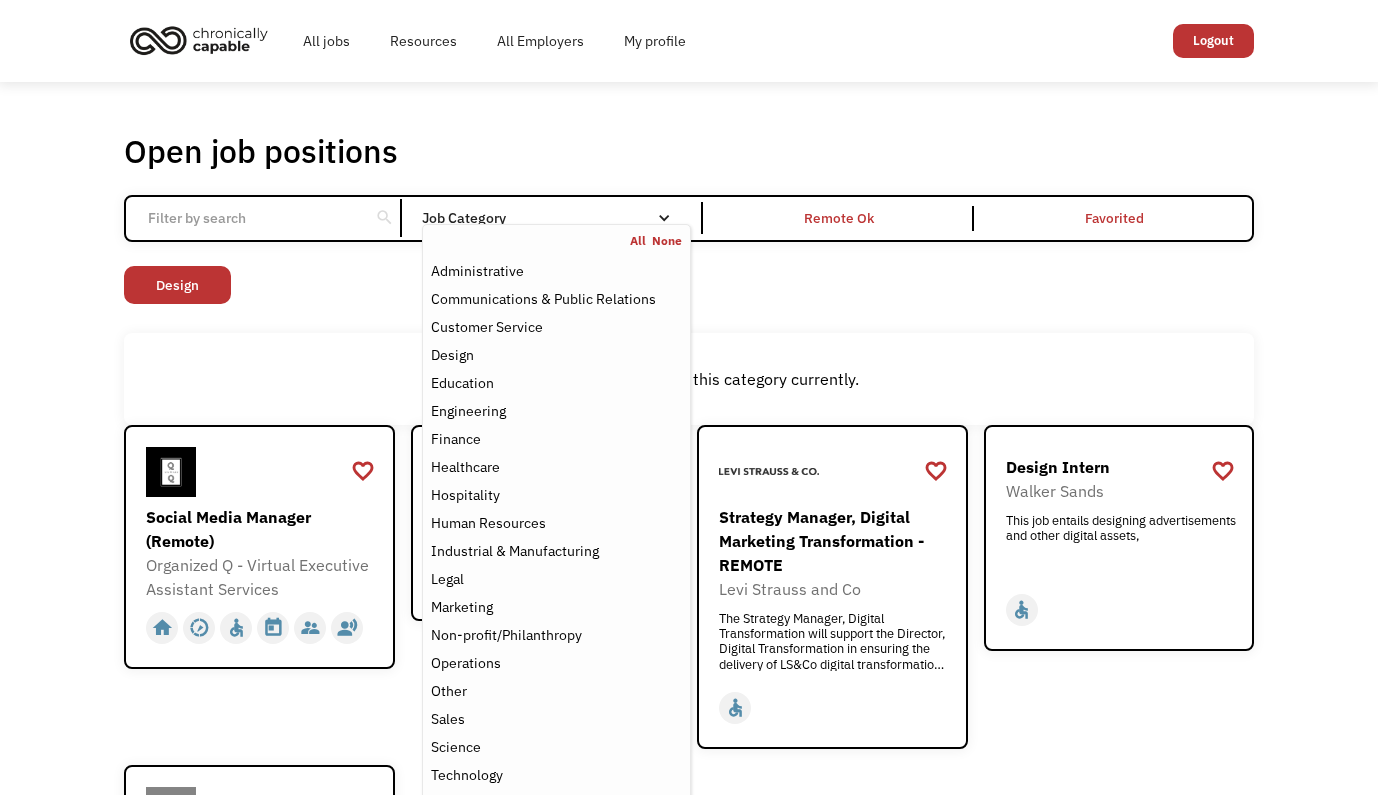 click on "Non-profit/Philanthropy Other Transportation Technology Science Sales Operations Marketing Legal Industrial & Manufacturing Human Resources Hospitality Healthcare Finance Engineering Education Design Customer Service Communications & Public Relations Administrative" at bounding box center (689, 287) 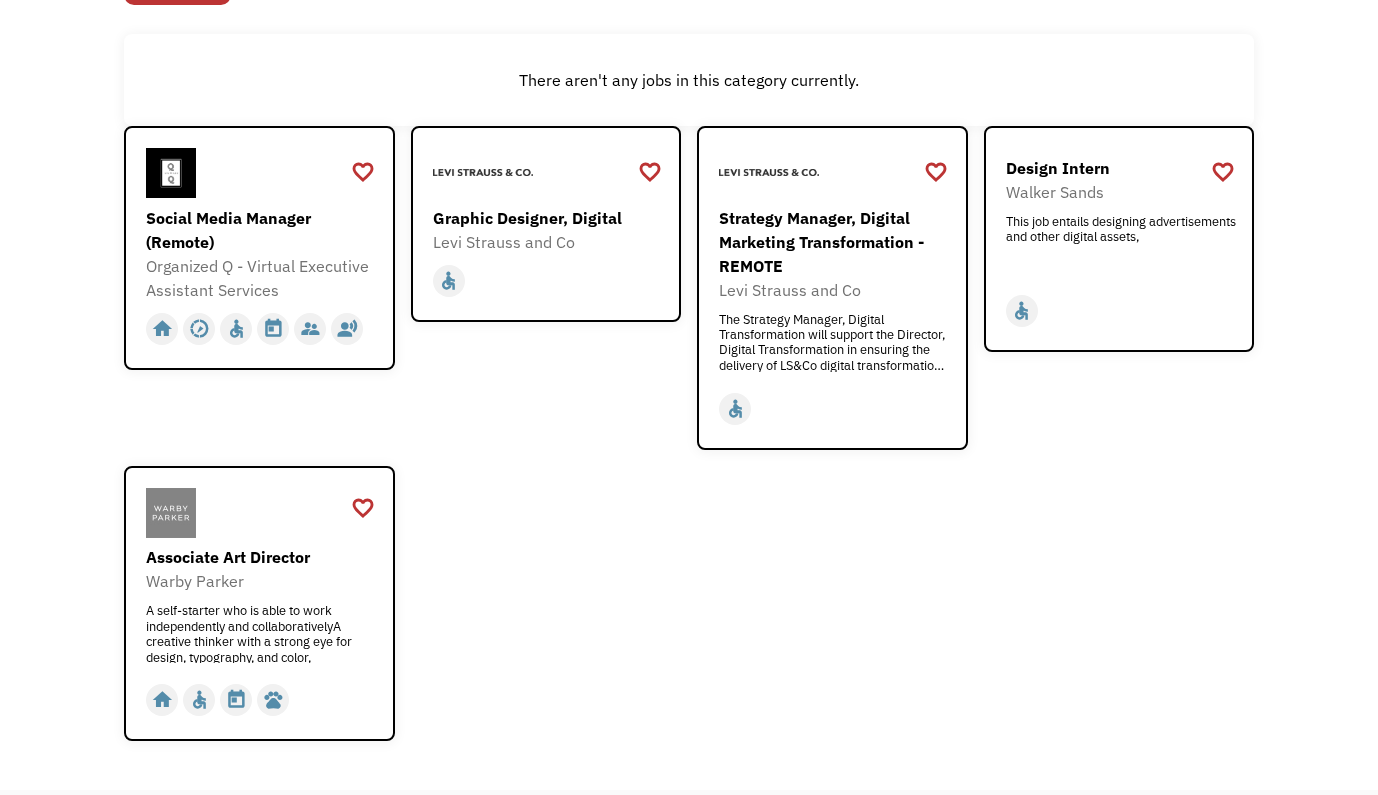 scroll, scrollTop: 300, scrollLeft: 0, axis: vertical 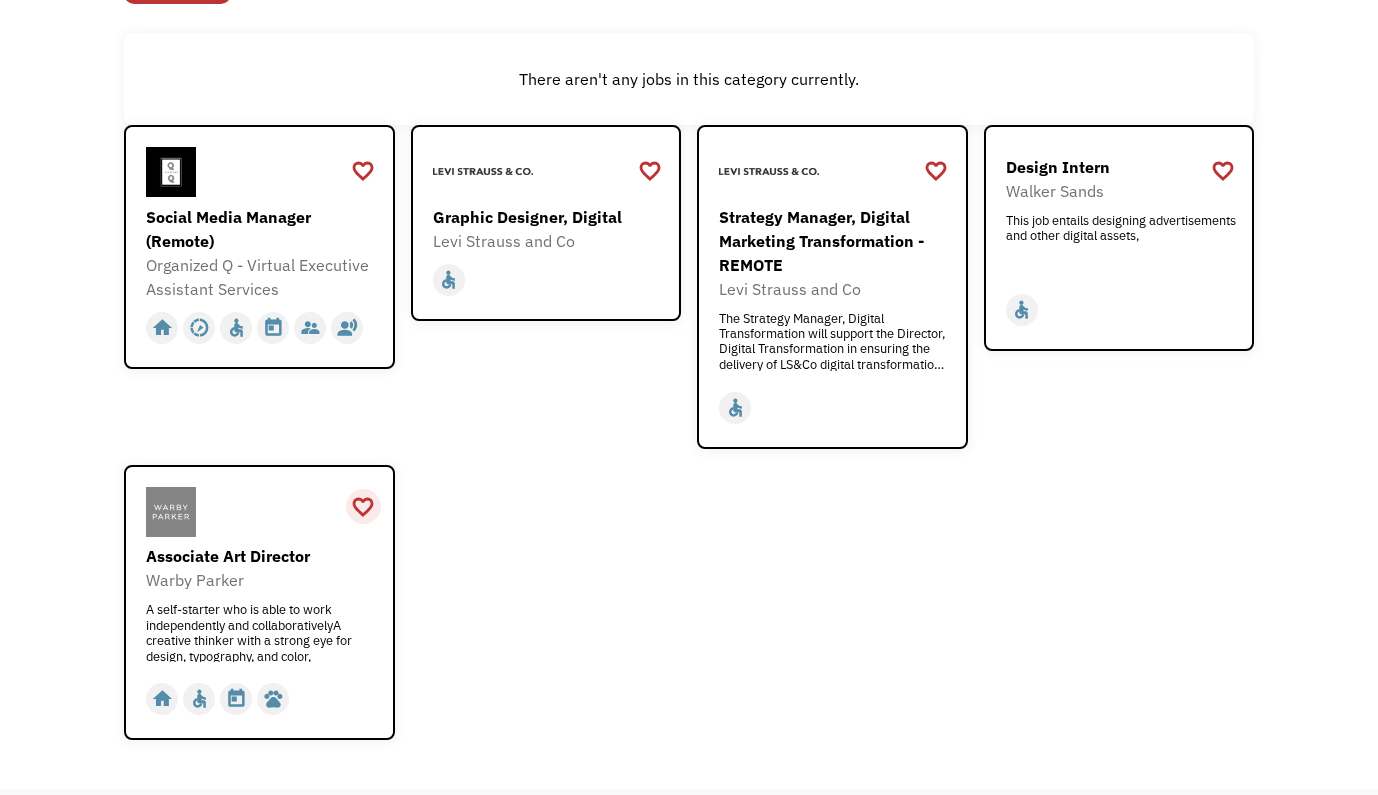 click on "favorite_border" at bounding box center [363, 507] 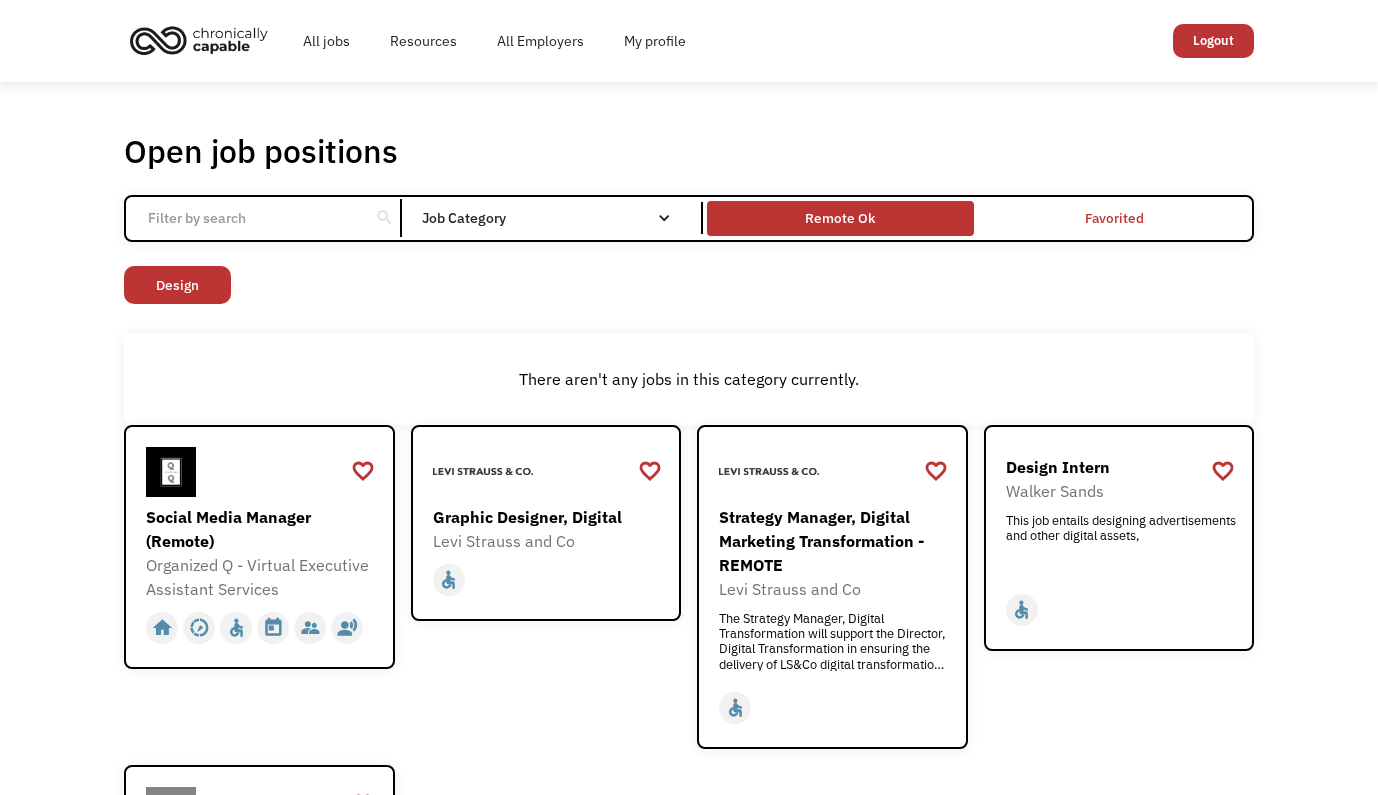 scroll, scrollTop: 0, scrollLeft: 0, axis: both 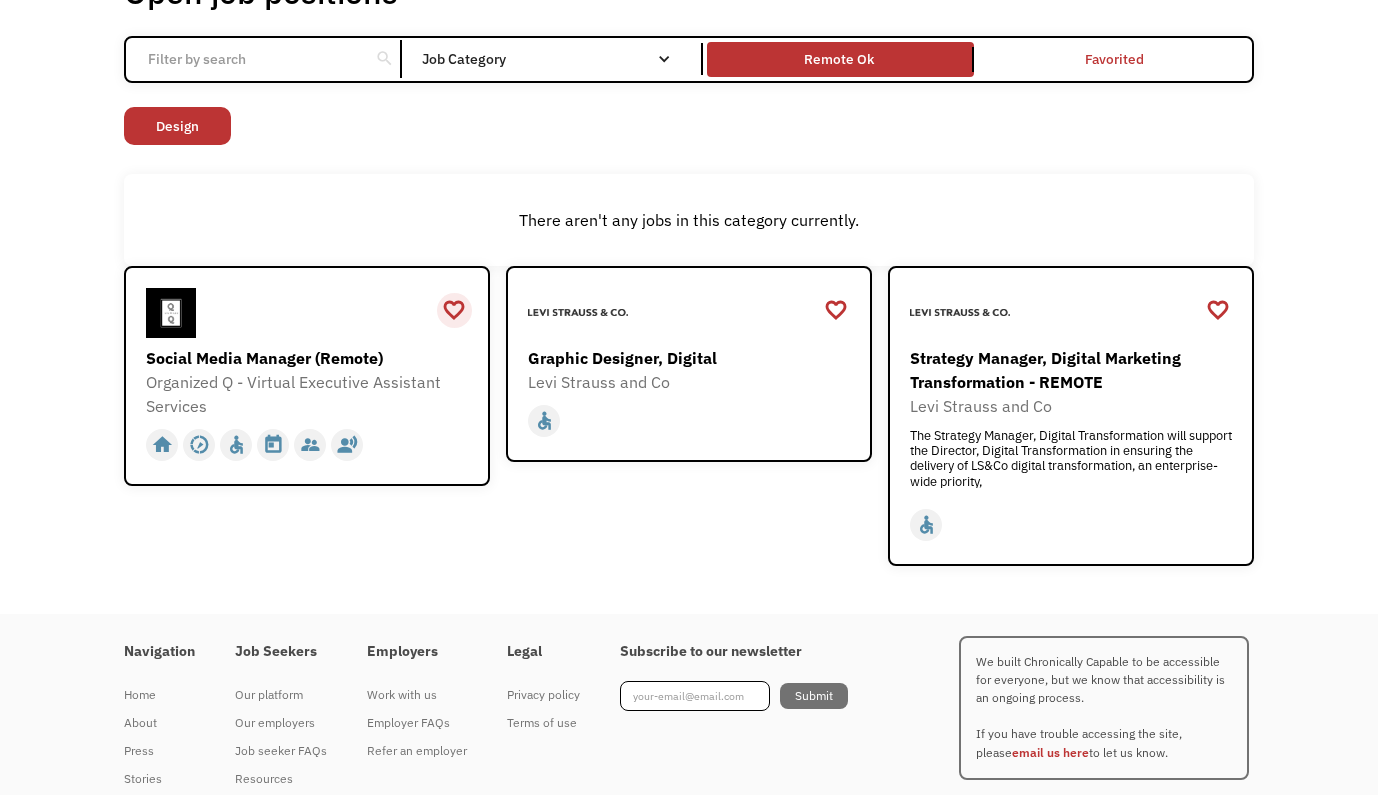 click on "favorite_border" at bounding box center [454, 310] 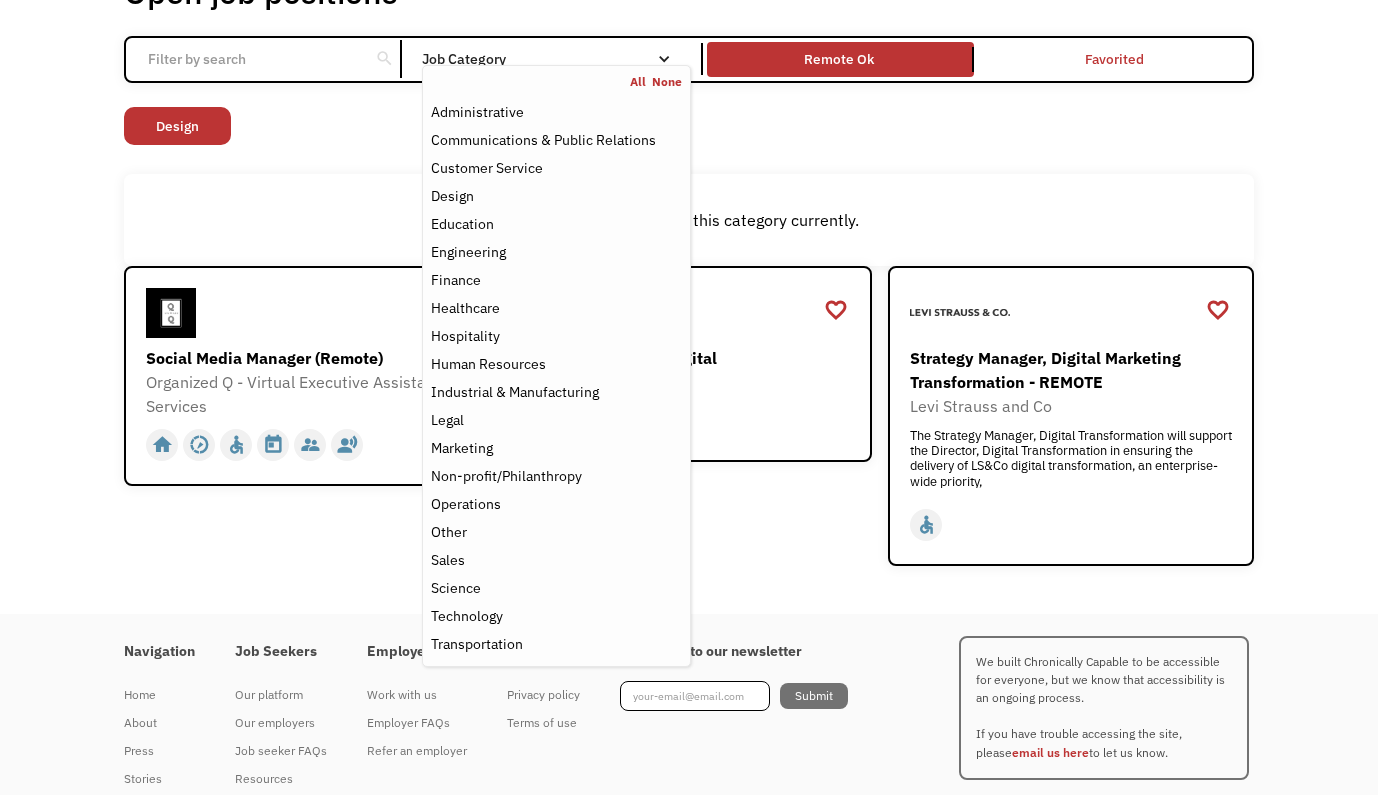 click on "All None Administrative Communications & Public Relations Customer Service Design Education Engineering Finance Healthcare Hospitality Human Resources Industrial & Manufacturing Legal Marketing Non-profit/Philanthropy Operations Other Sales Science Technology Transportation" at bounding box center [556, 366] 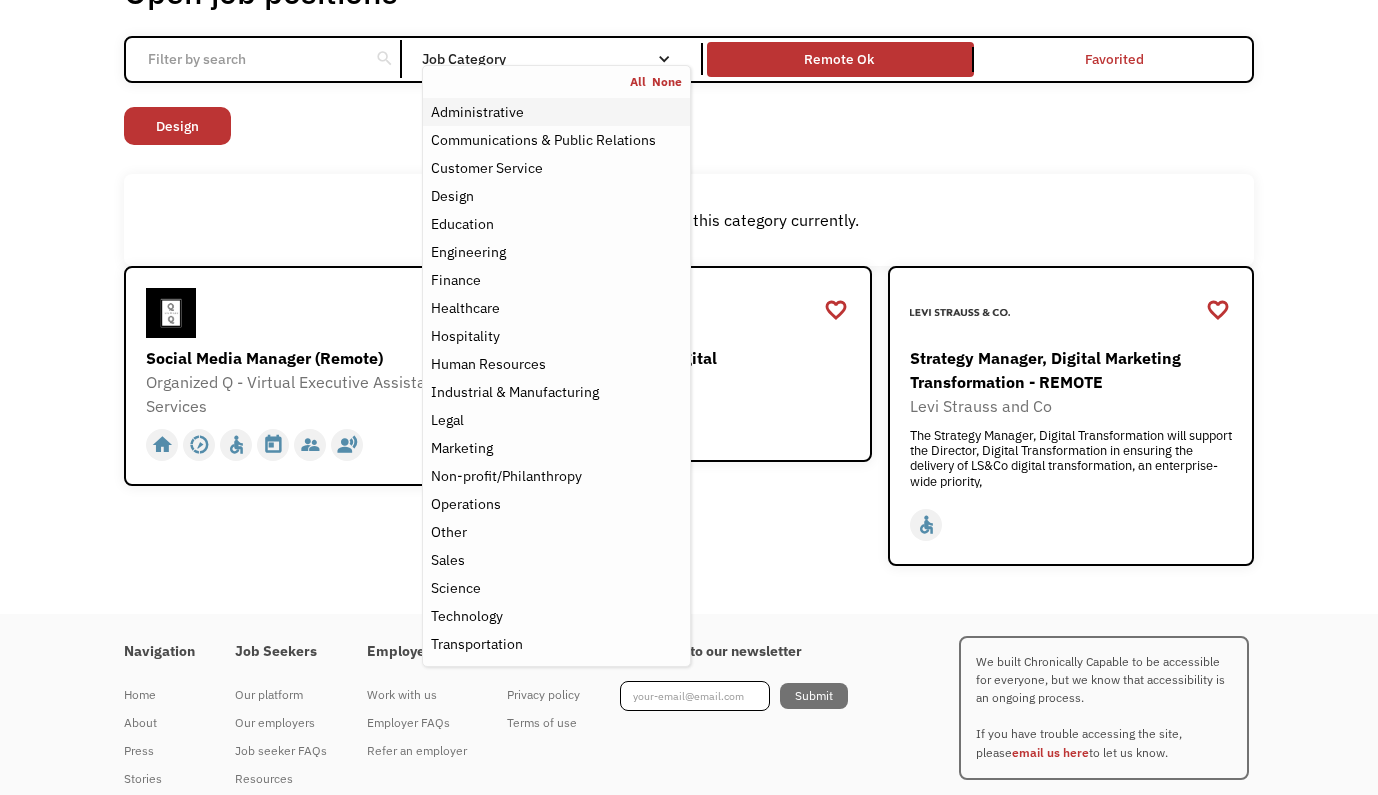 click on "Administrative" at bounding box center [556, 112] 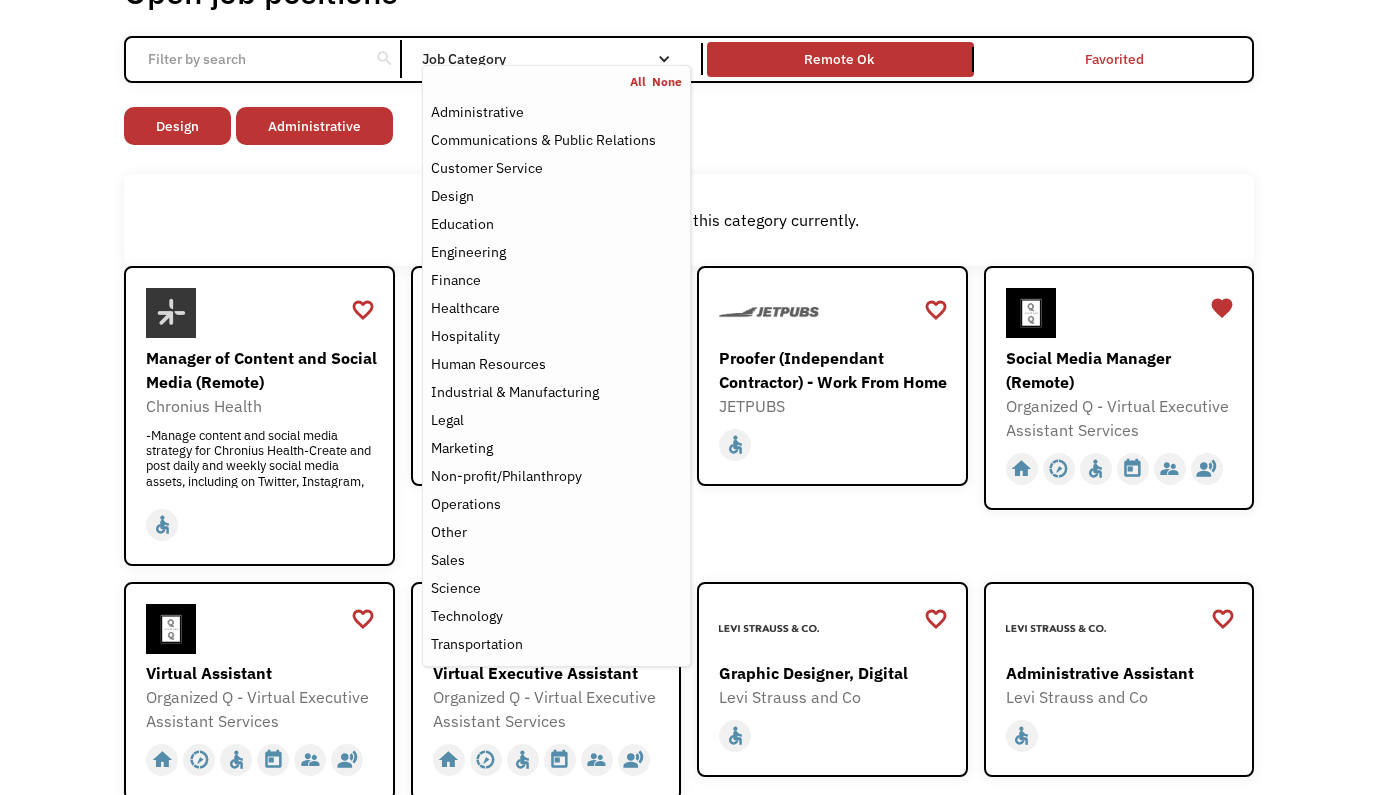 click on "There aren't any jobs in this category currently." at bounding box center (689, 220) 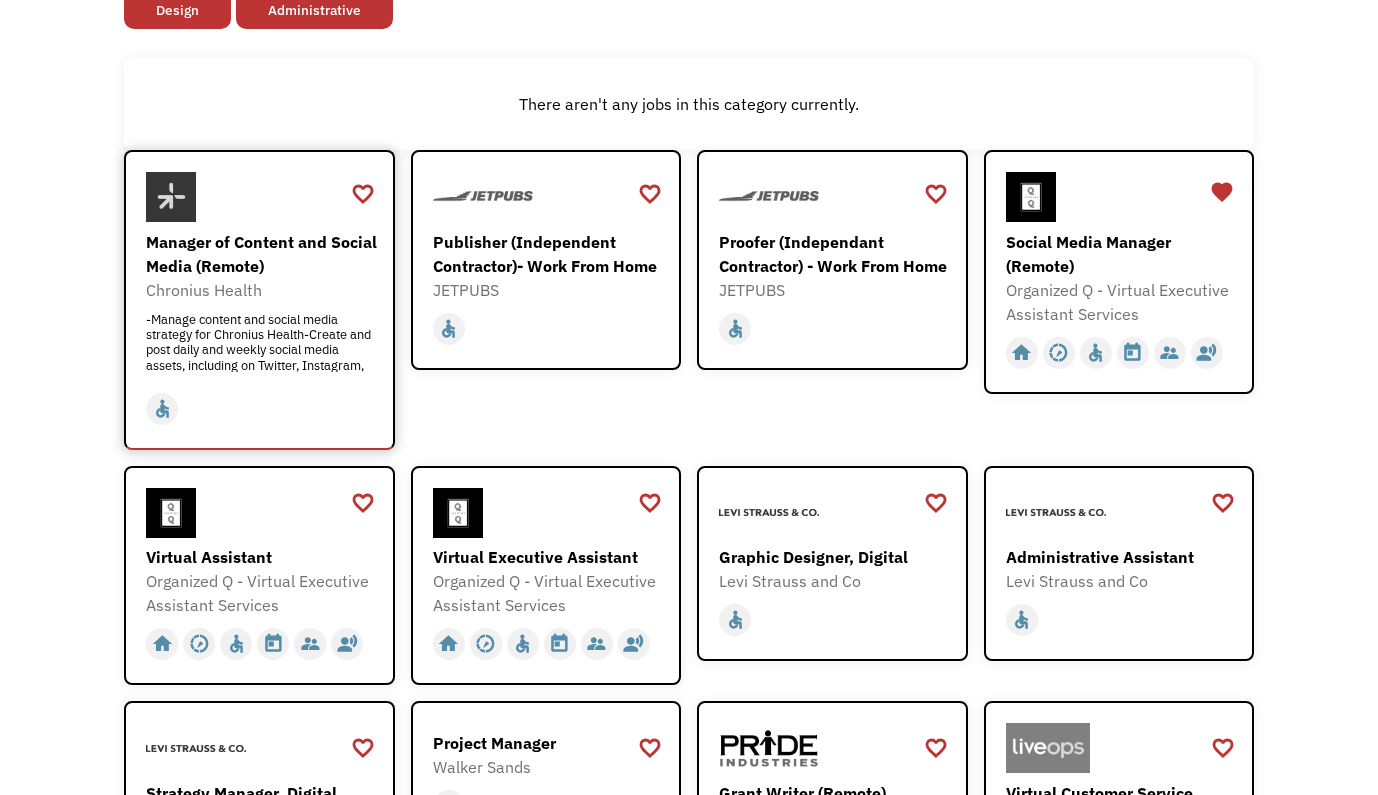 scroll, scrollTop: 295, scrollLeft: 0, axis: vertical 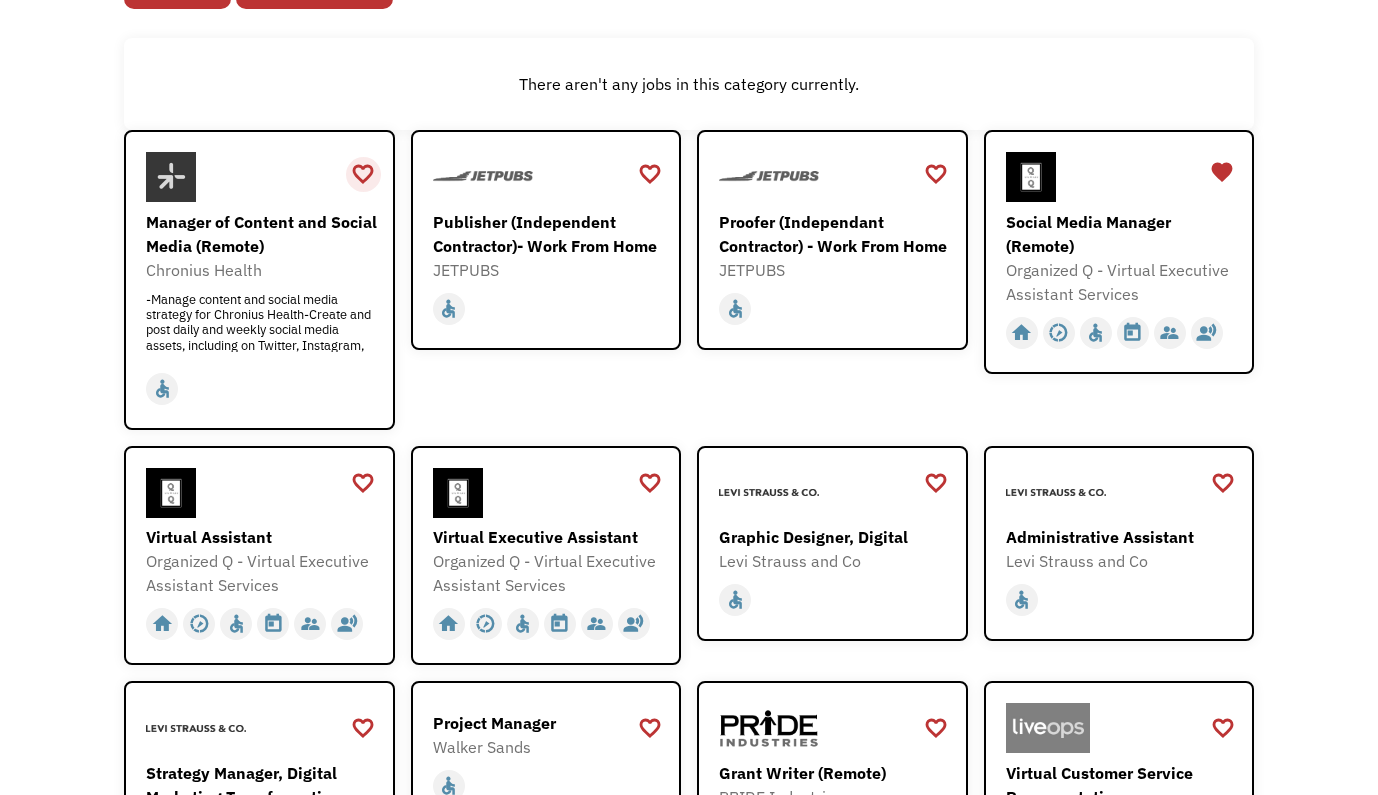 click on "favorite_border" at bounding box center [363, 174] 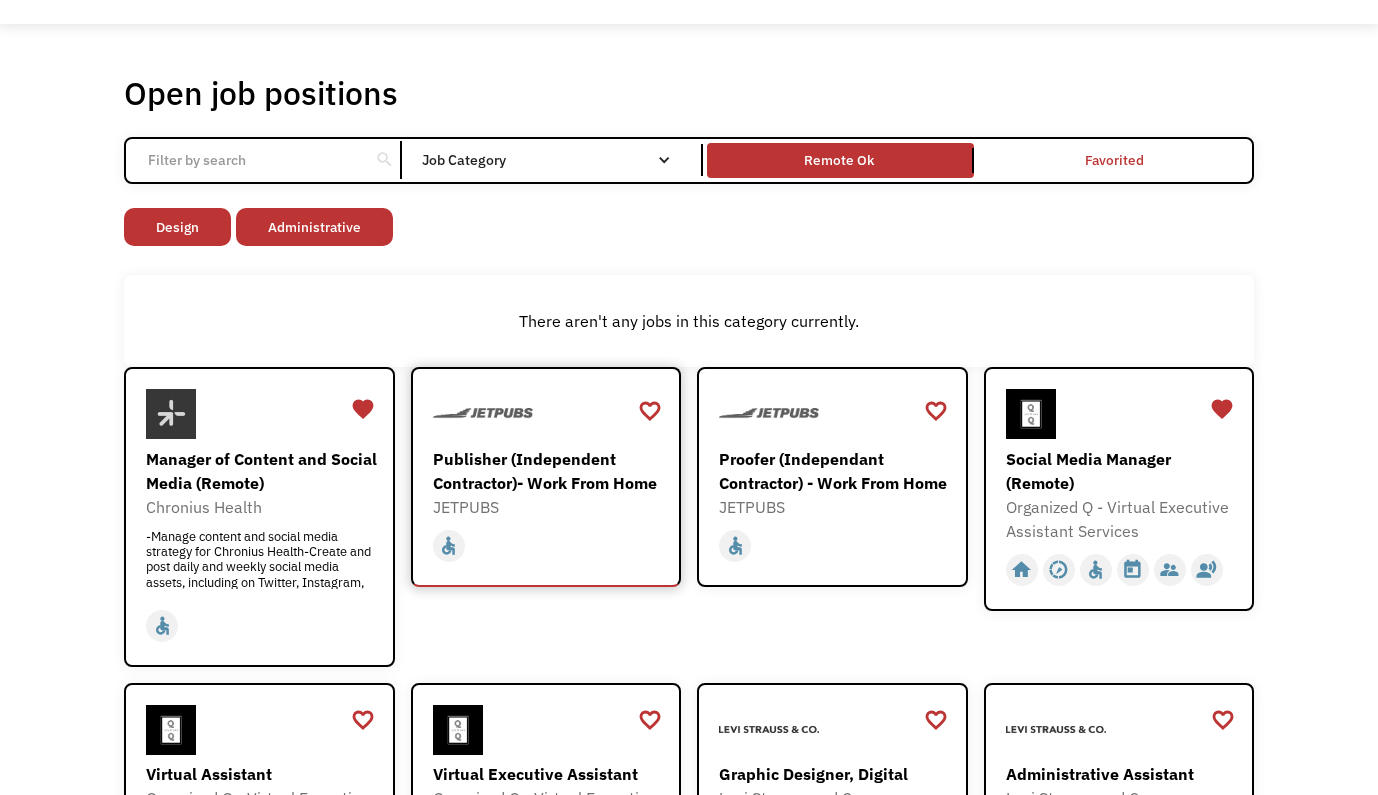 scroll, scrollTop: 55, scrollLeft: 0, axis: vertical 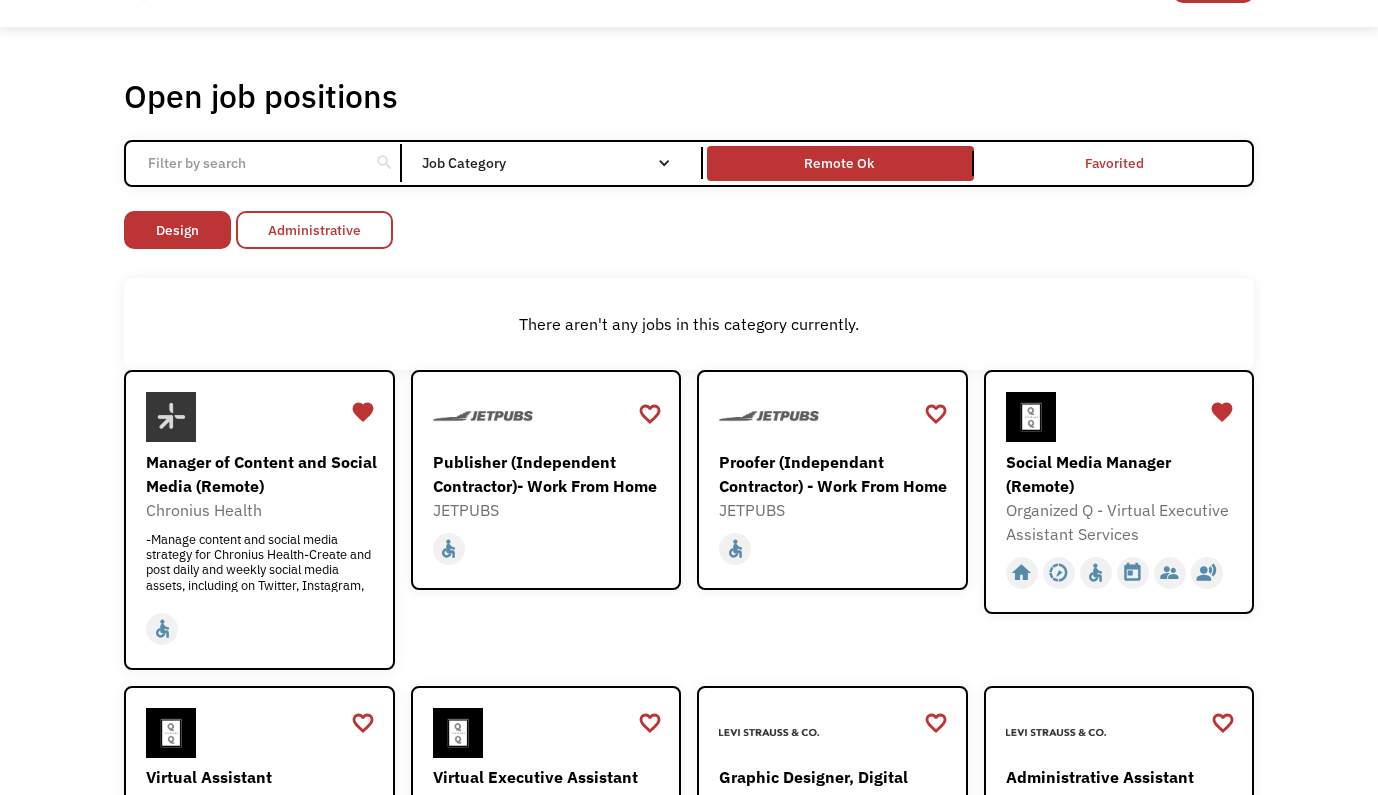 click on "Administrative" at bounding box center (314, 230) 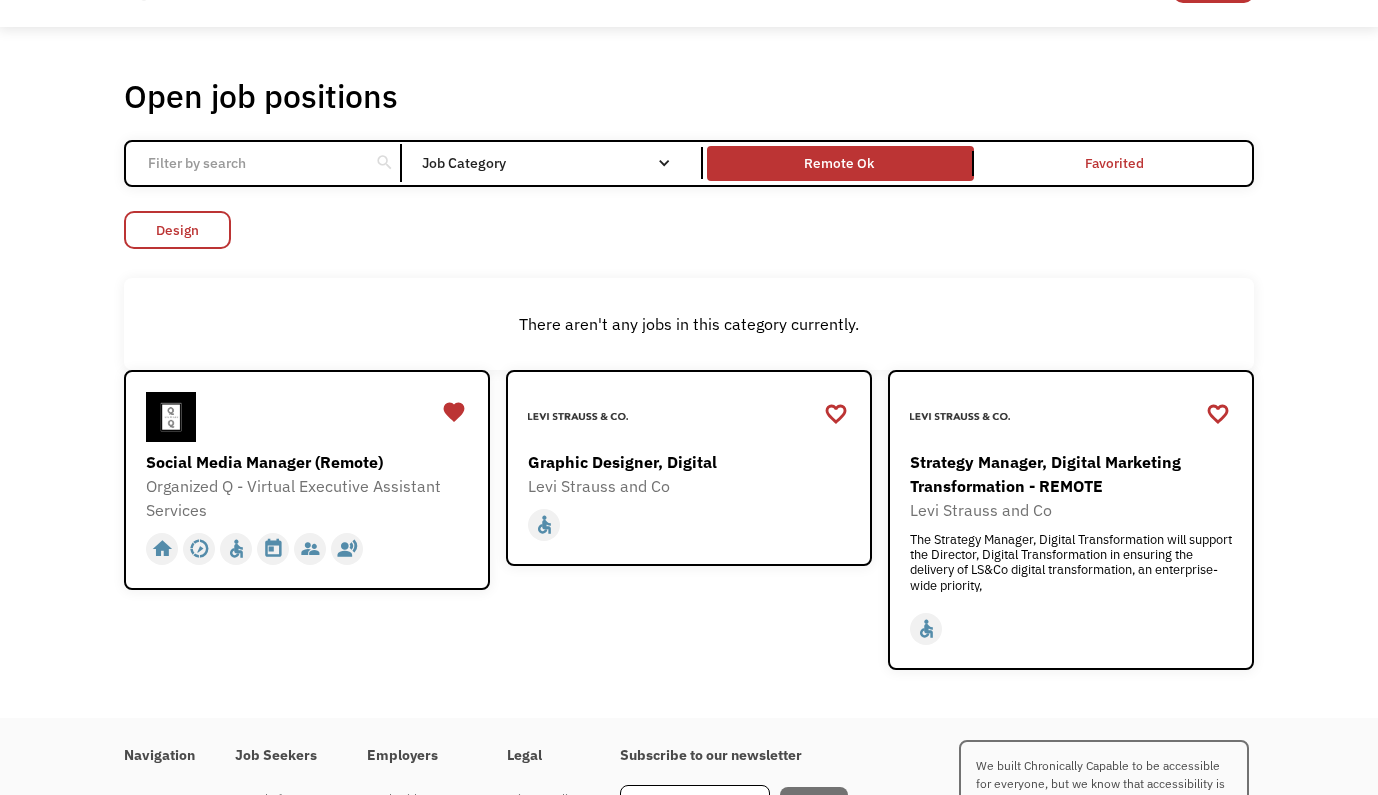 click on "Design" at bounding box center (177, 230) 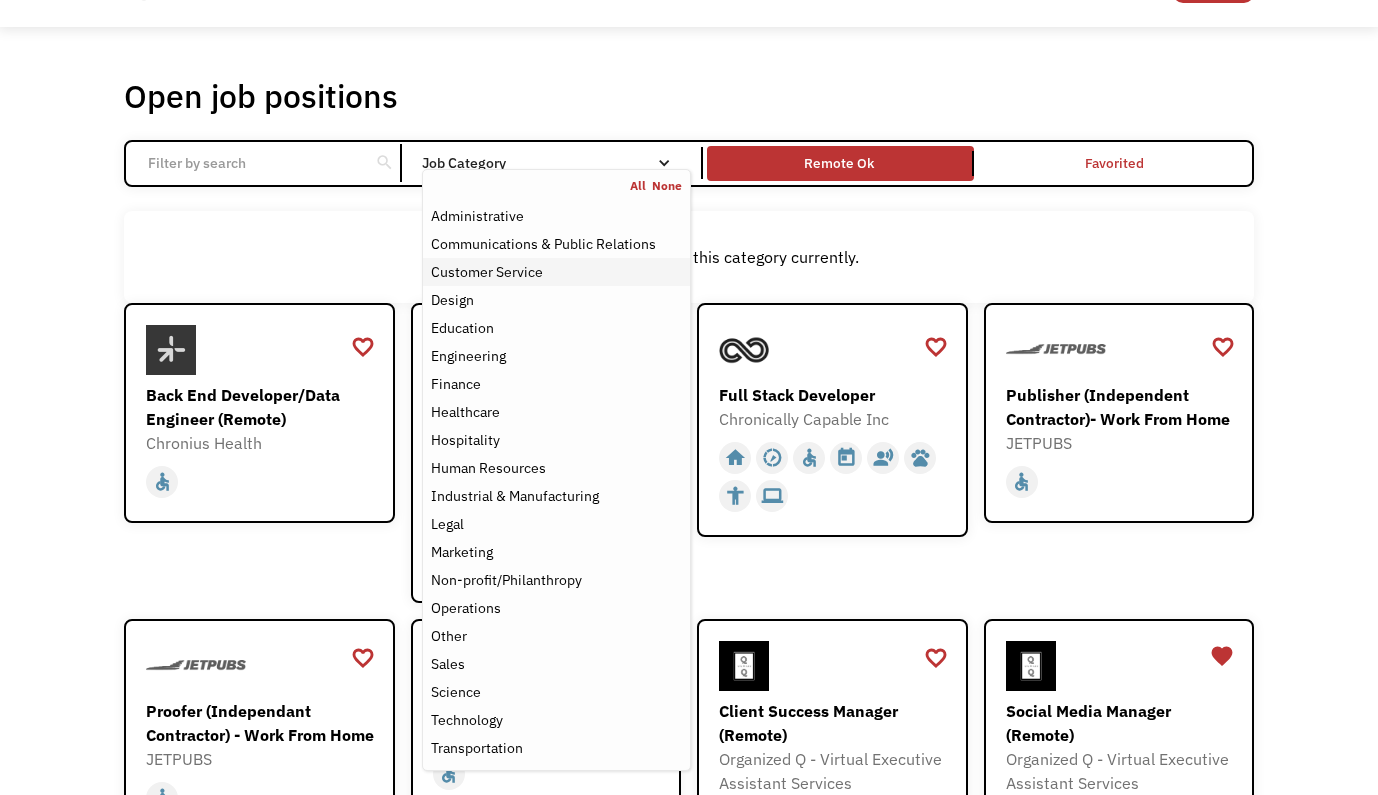 click on "Customer Service" at bounding box center (487, 272) 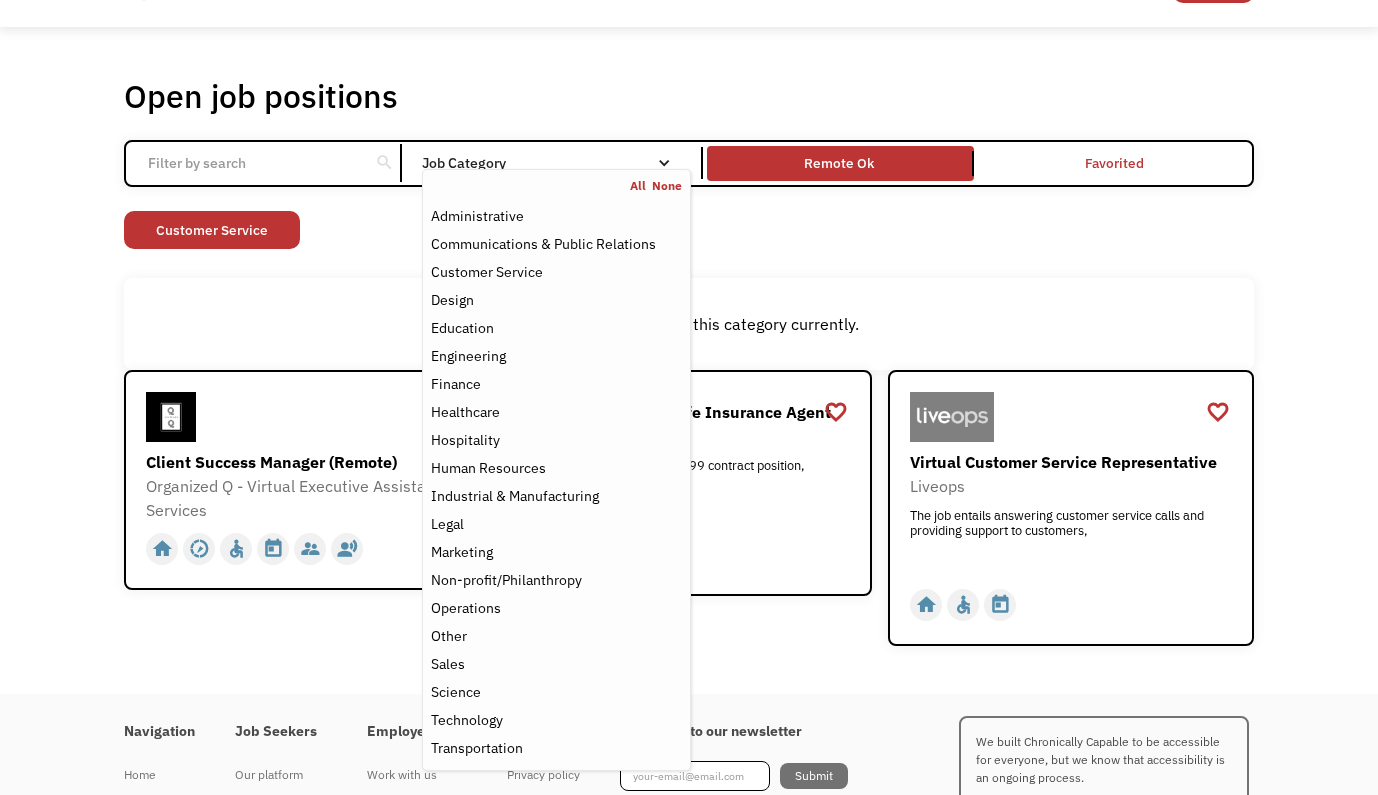 click on "Non-profit/Philanthropy Other Transportation Technology Science Sales Operations Marketing Legal Industrial & Manufacturing Human Resources Hospitality Healthcare Finance Engineering Education Design Customer Service Communications & Public Relations Administrative" at bounding box center [689, 232] 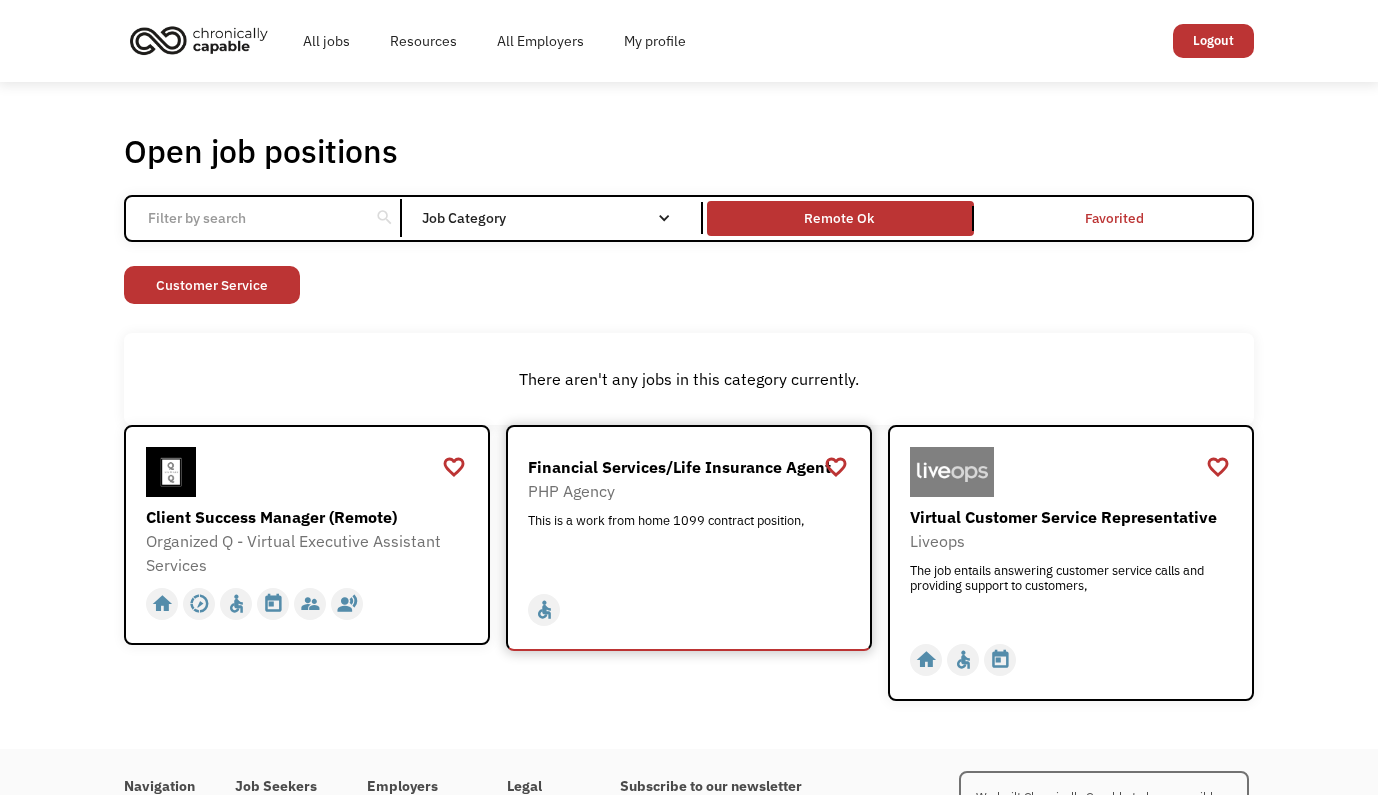 scroll, scrollTop: 0, scrollLeft: 0, axis: both 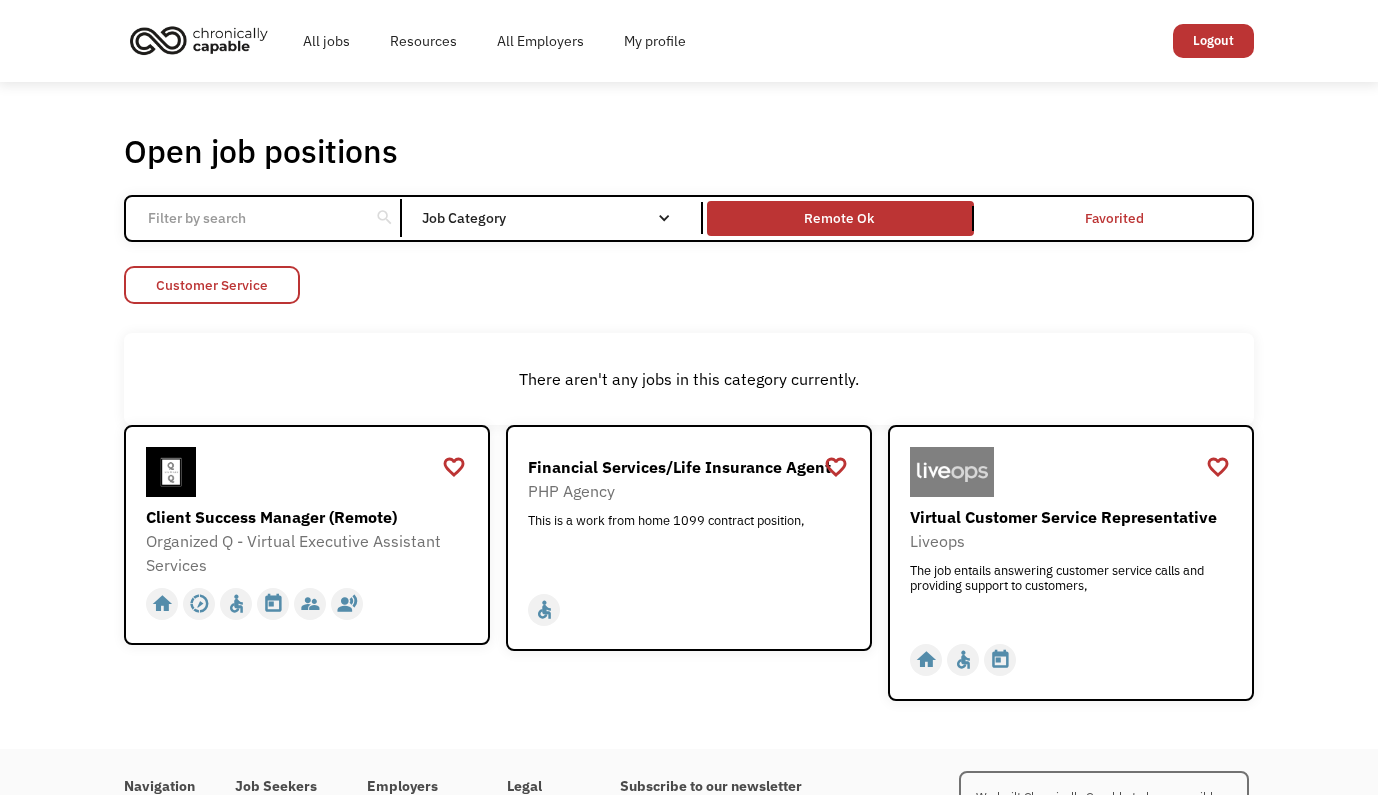 click on "Customer Service" at bounding box center [212, 285] 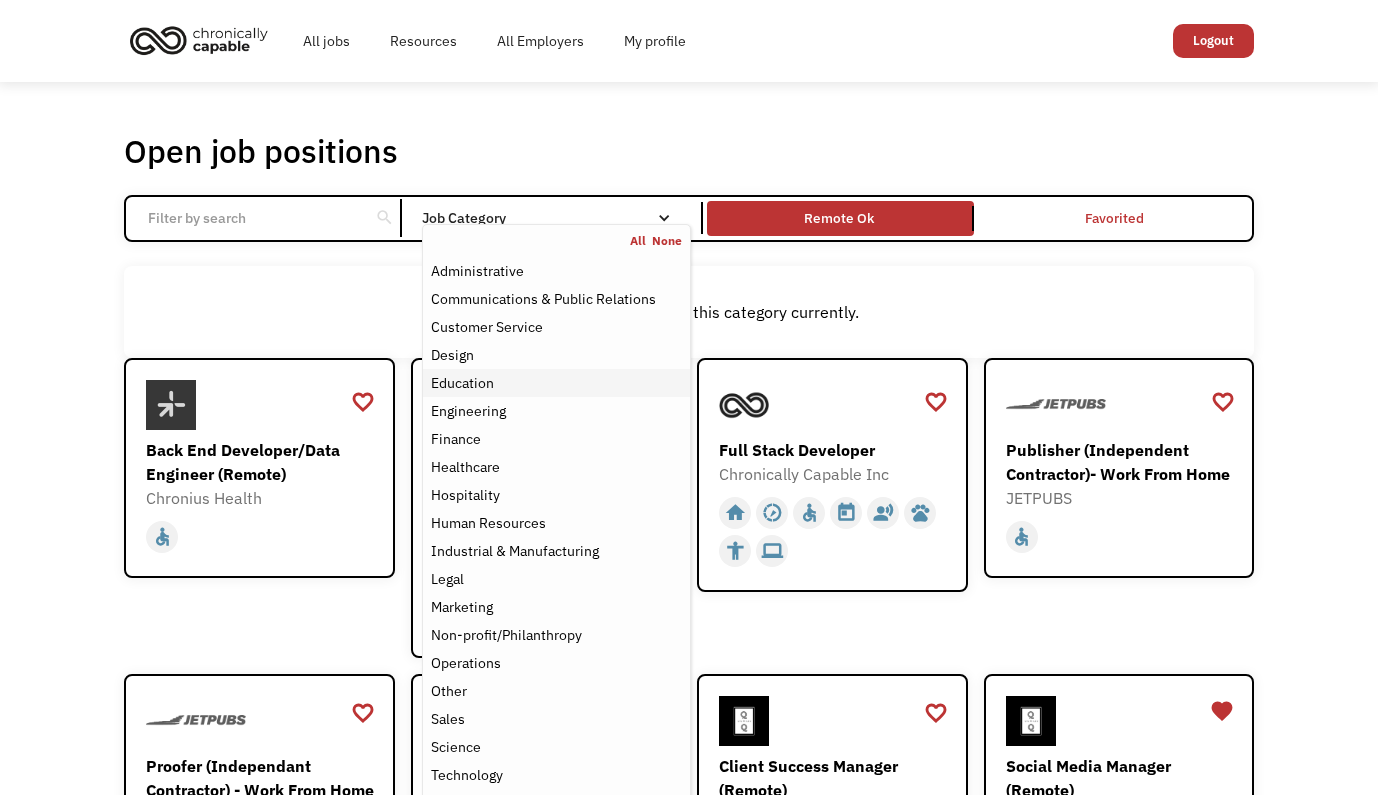 click on "Education" at bounding box center (556, 383) 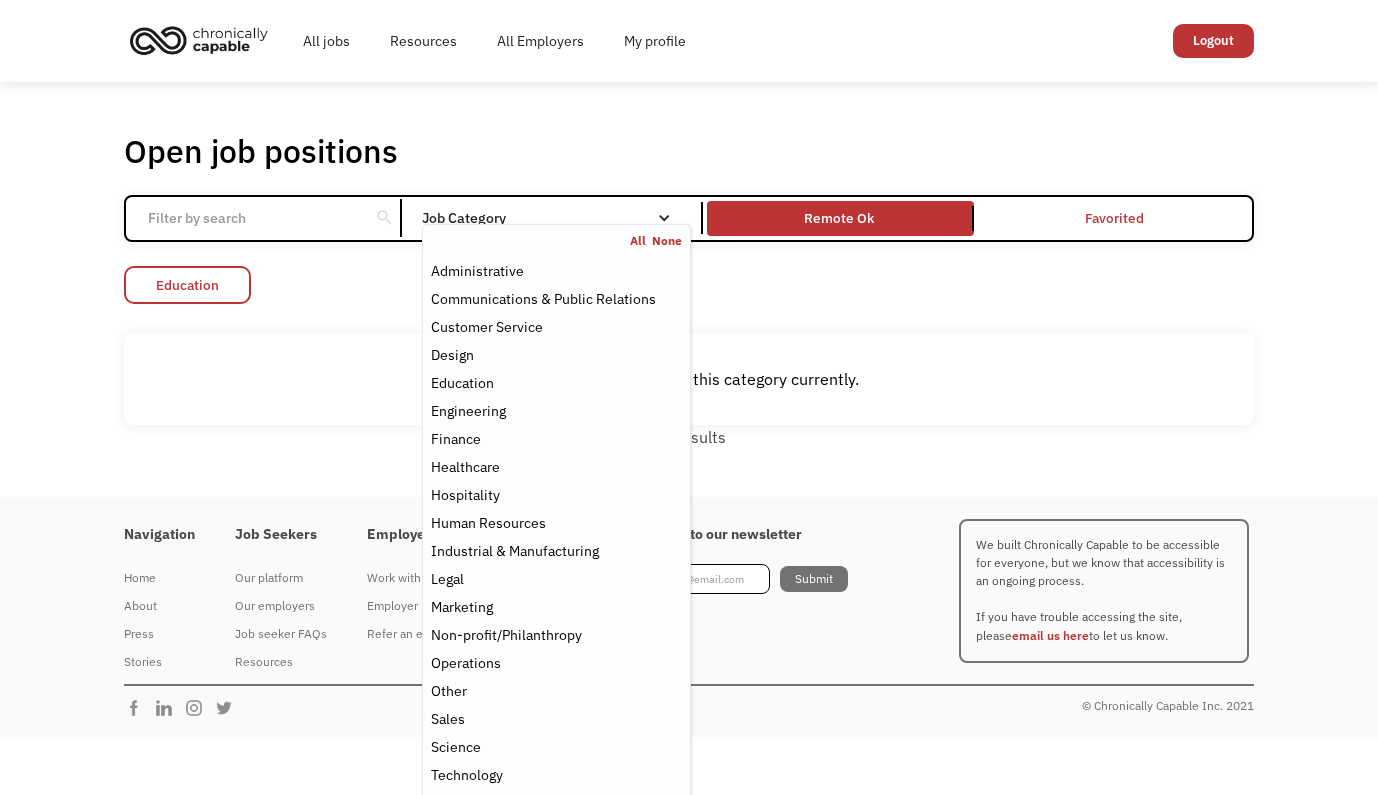 click on "Education" at bounding box center [187, 285] 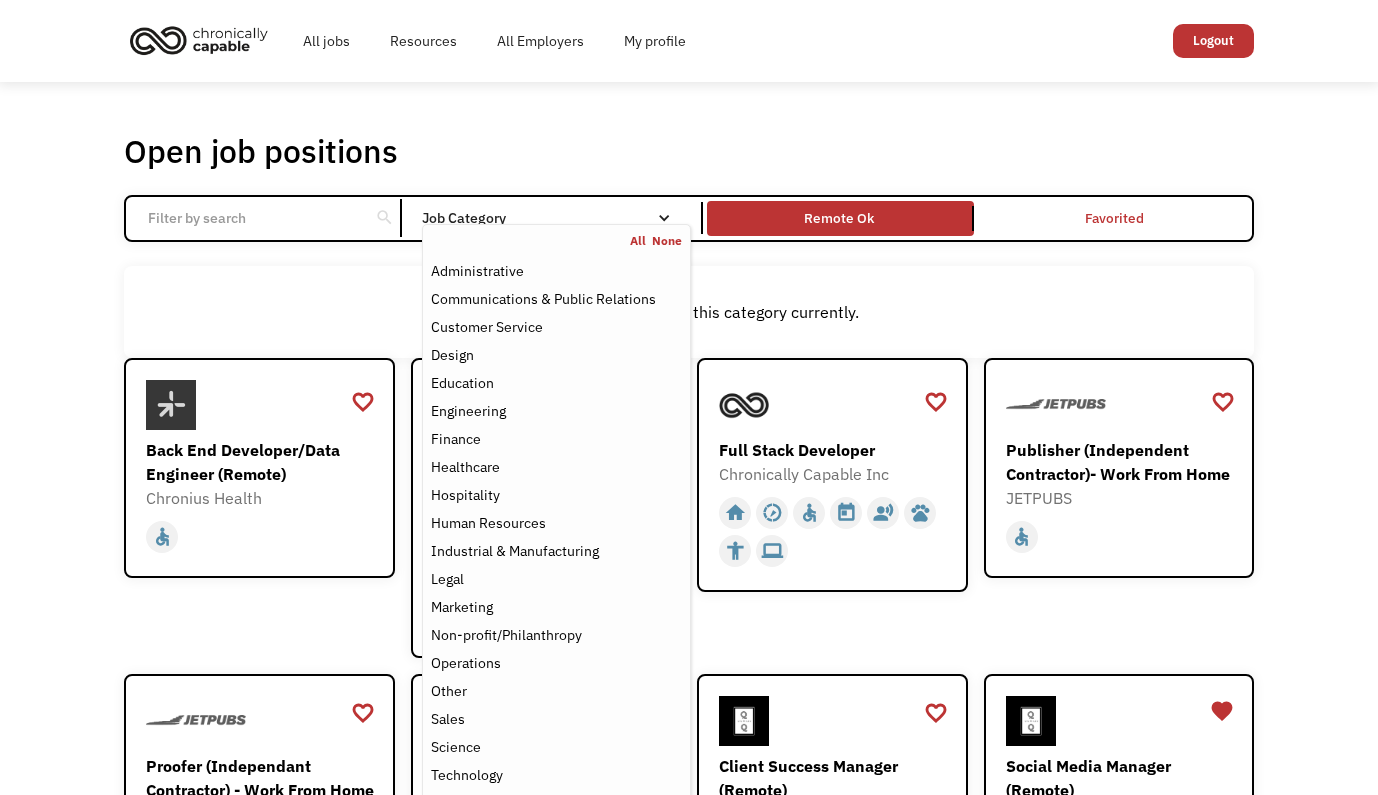 click on "Job Category" at bounding box center [556, 218] 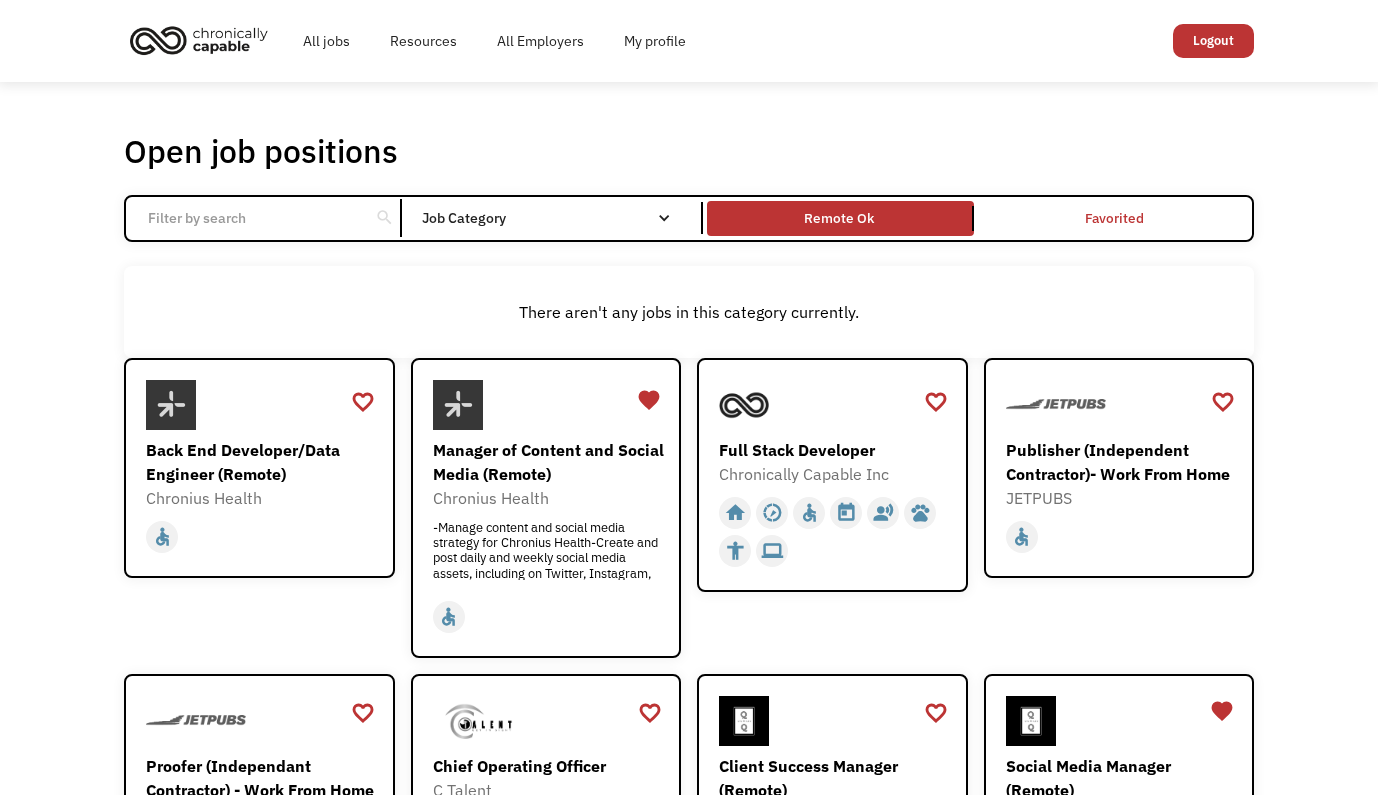 click on "Job Category" at bounding box center (556, 218) 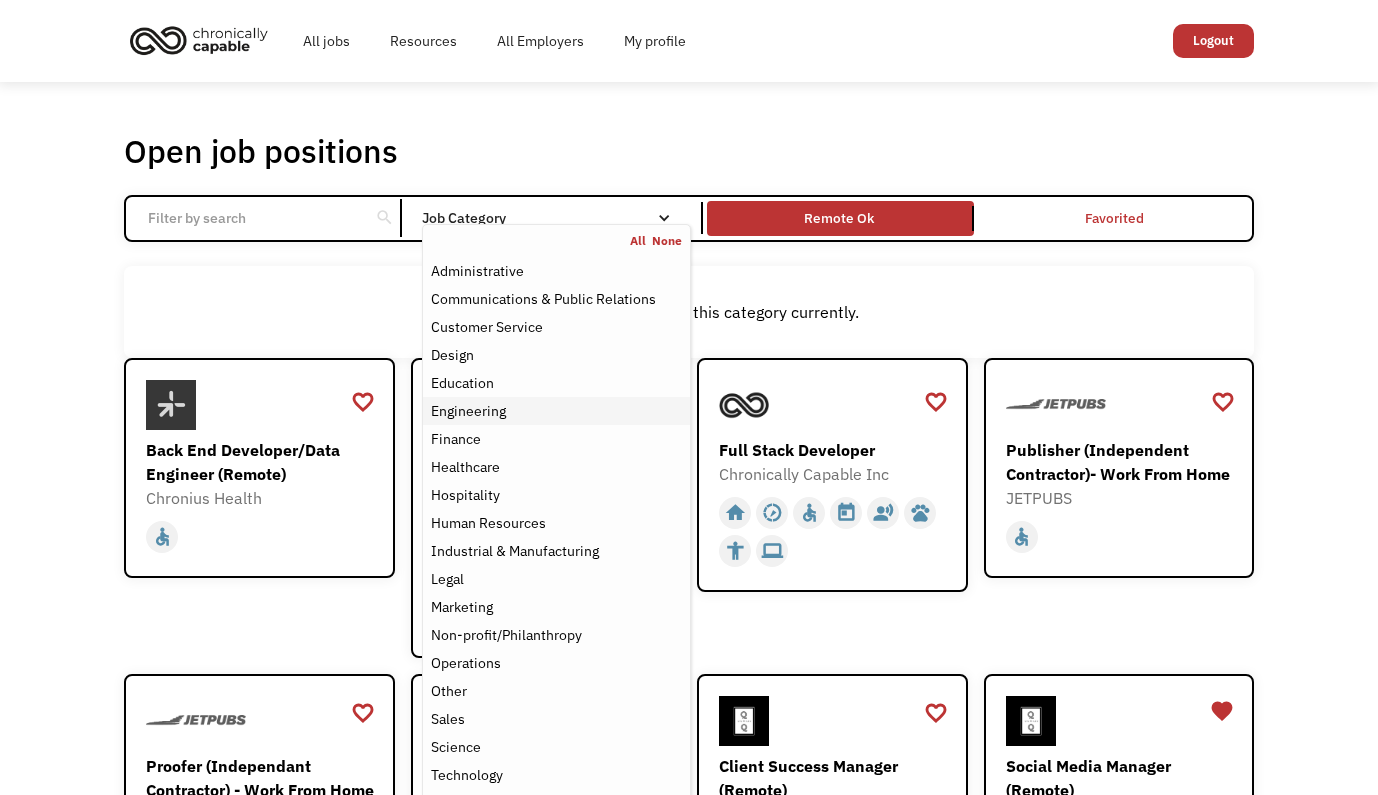 click on "Engineering" at bounding box center (468, 411) 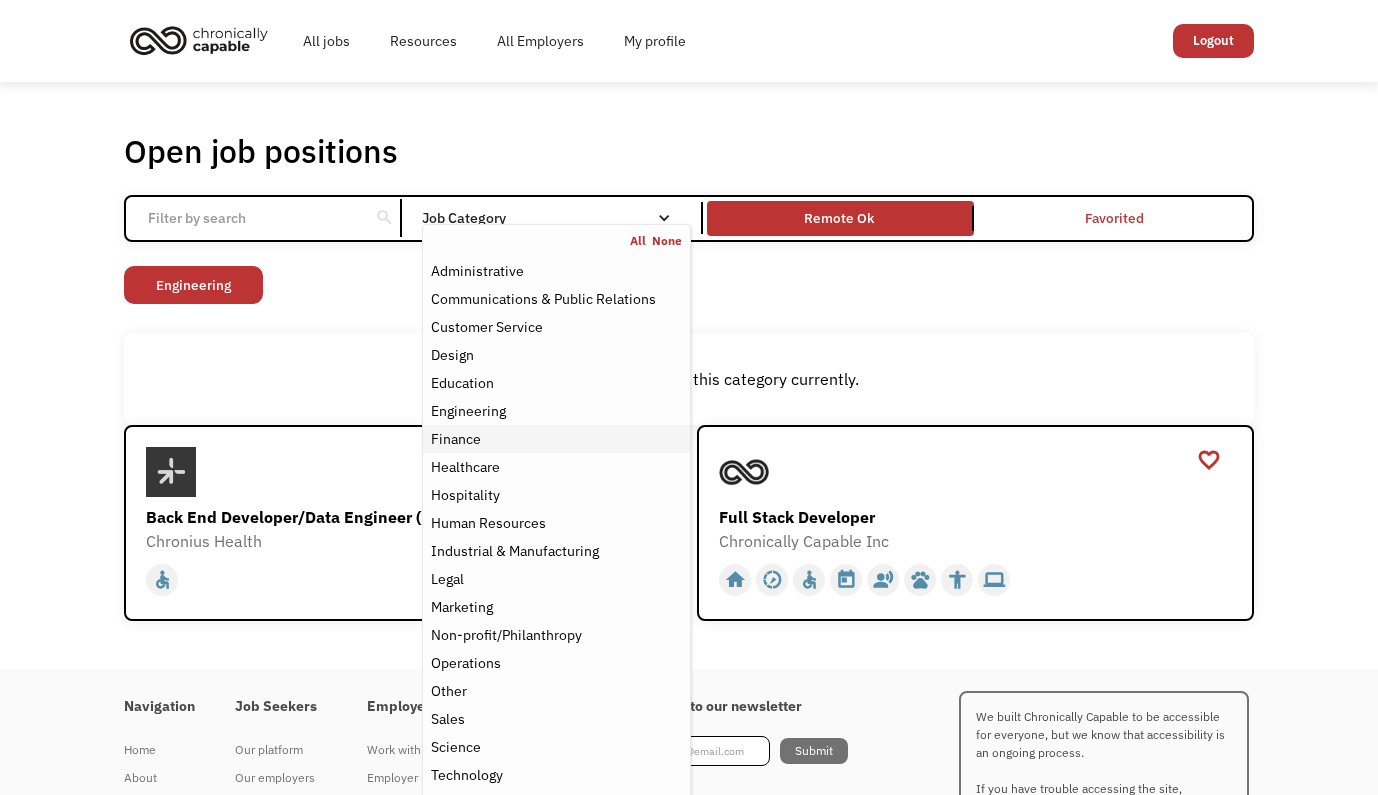 click on "Finance" at bounding box center (456, 439) 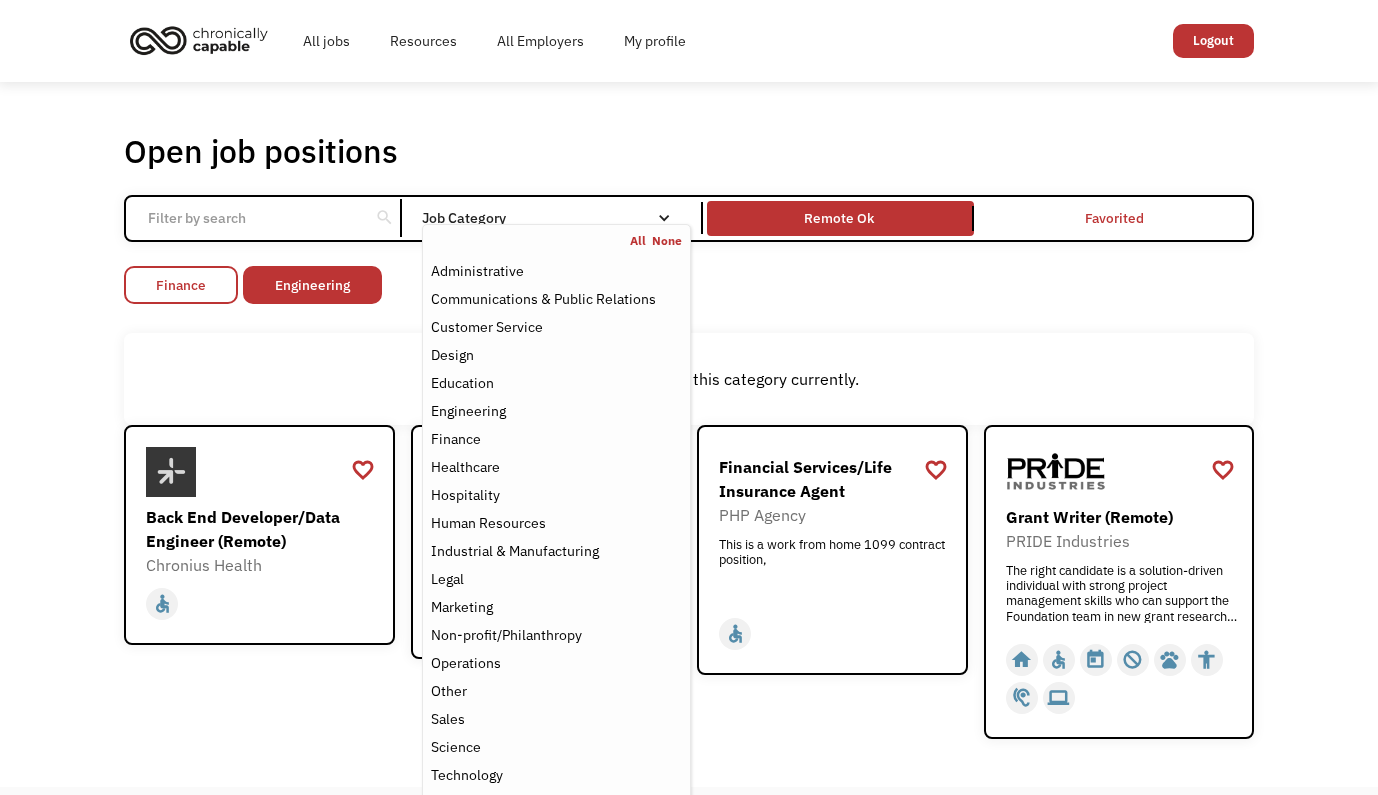 click on "Finance" at bounding box center [181, 285] 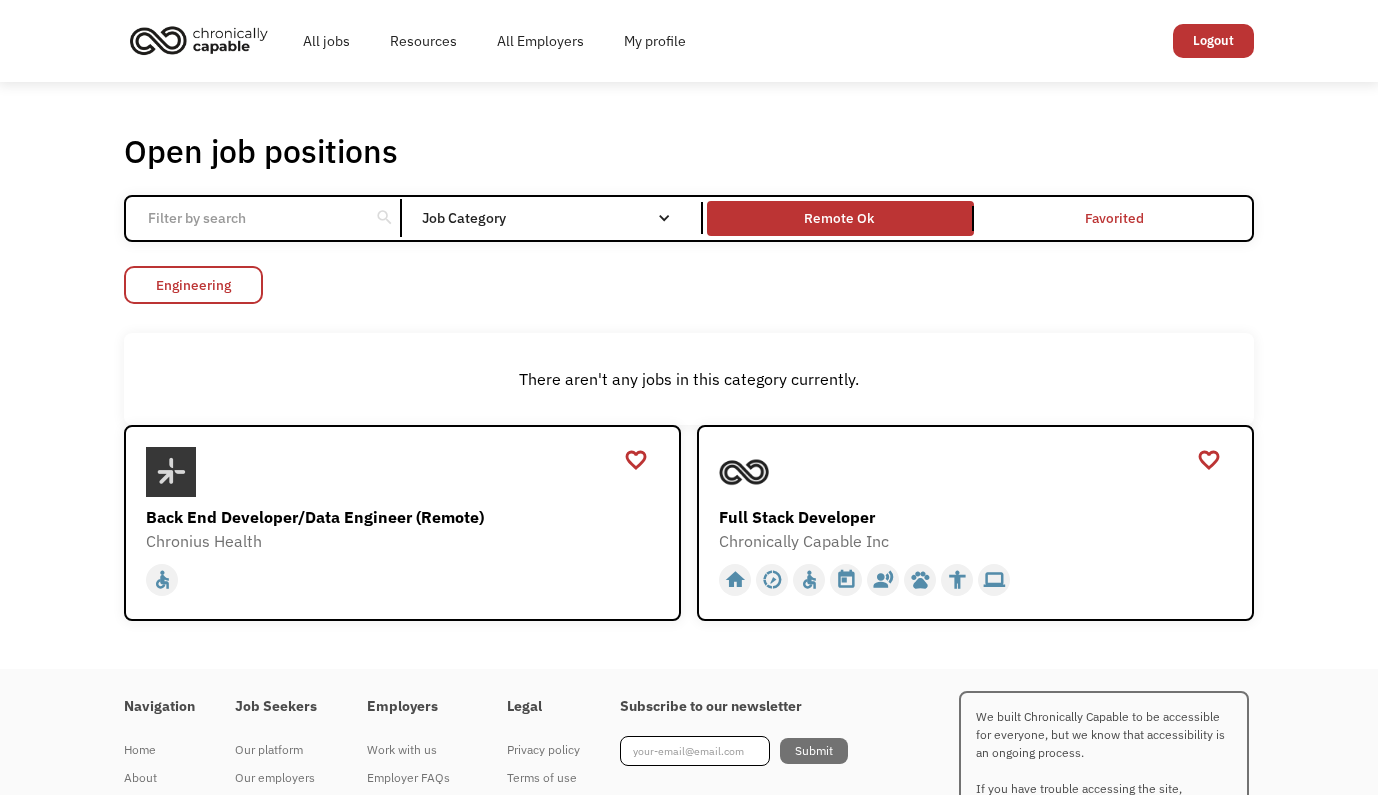 click on "Engineering" at bounding box center [193, 285] 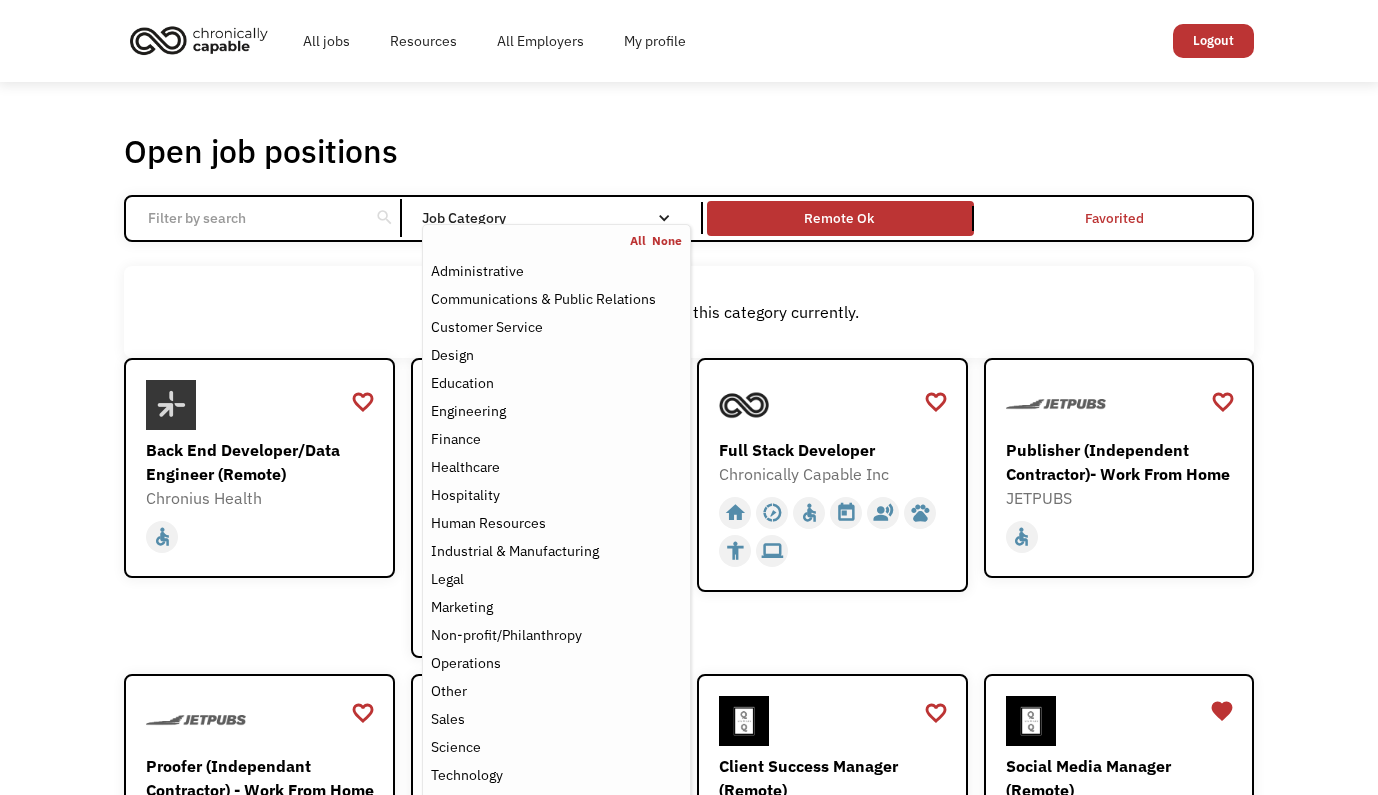 click on "Job Category" at bounding box center [556, 218] 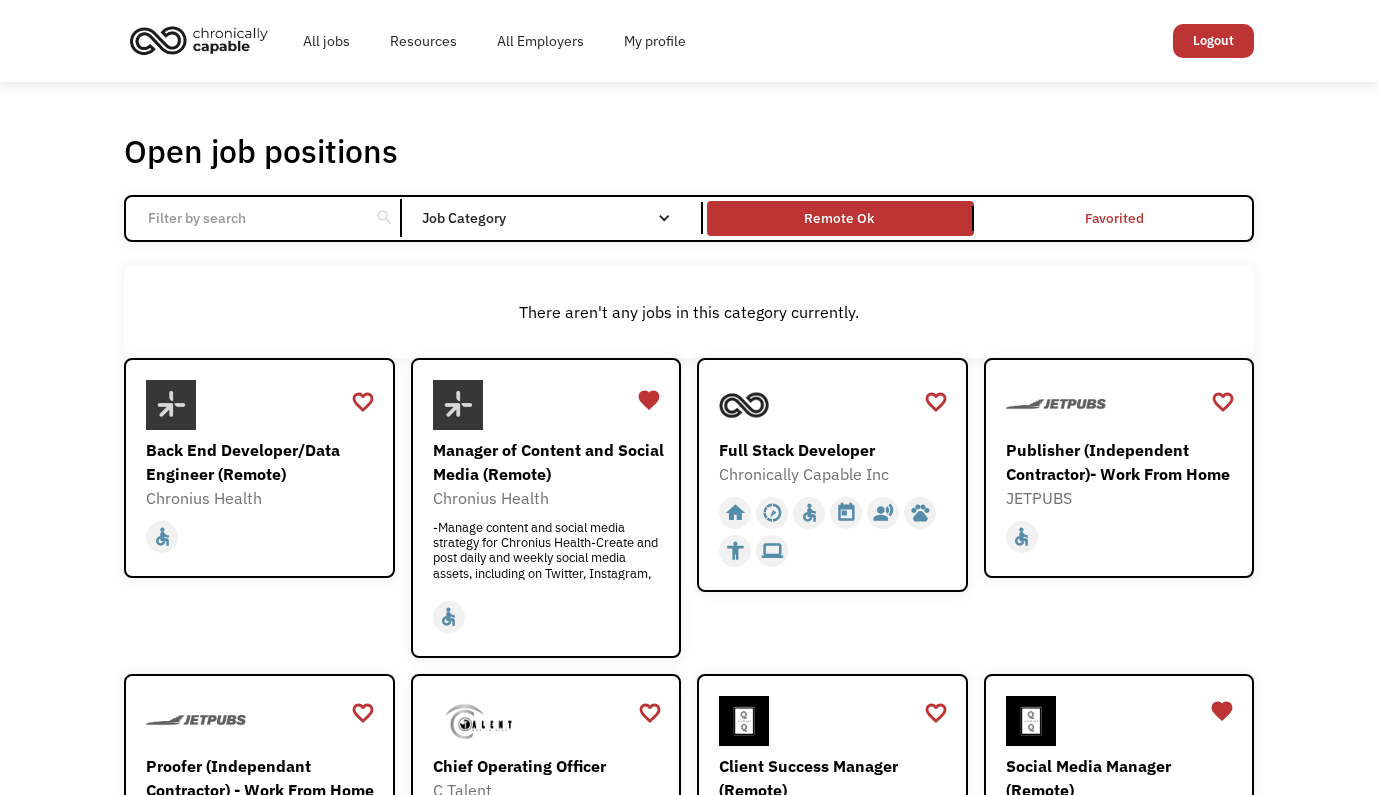 click on "Job Category" at bounding box center [556, 218] 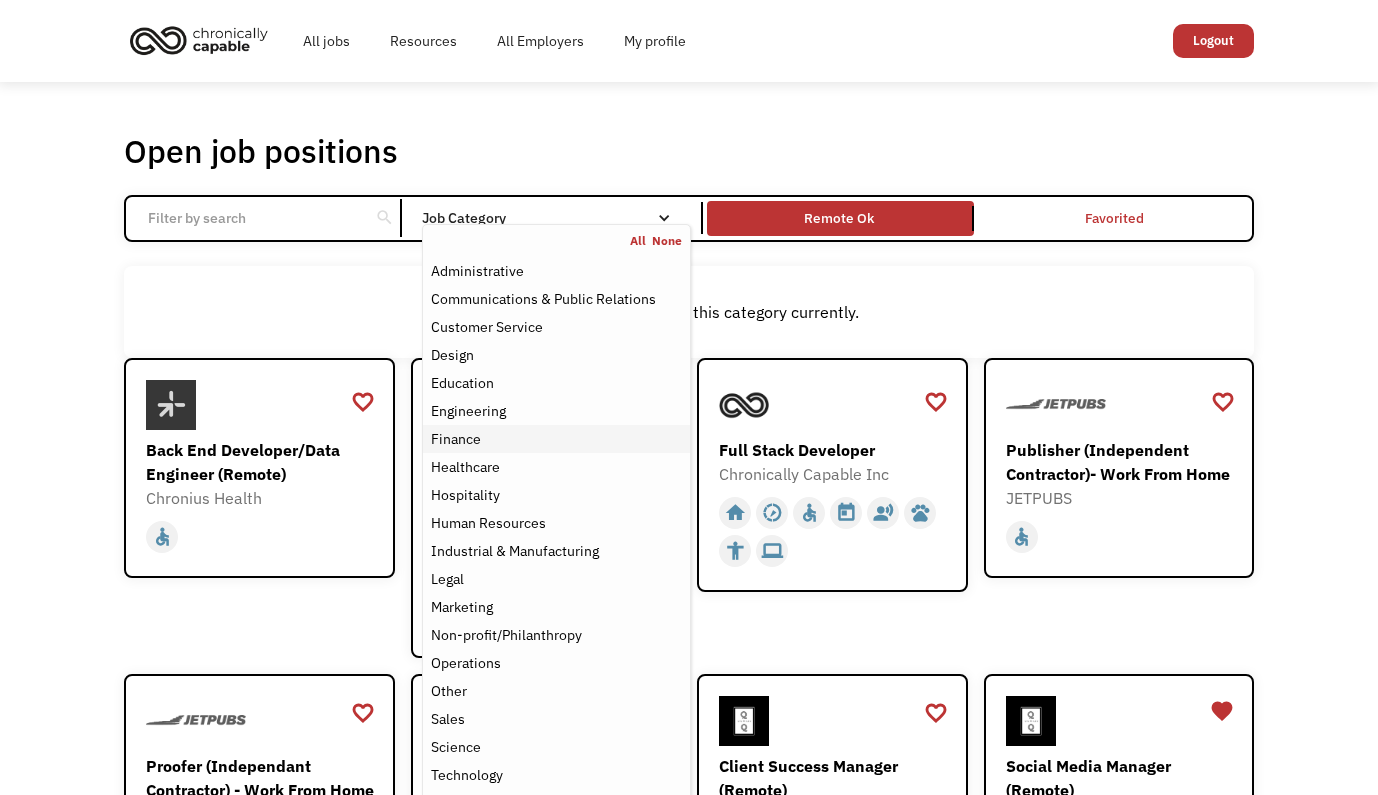 click on "Finance" at bounding box center (456, 439) 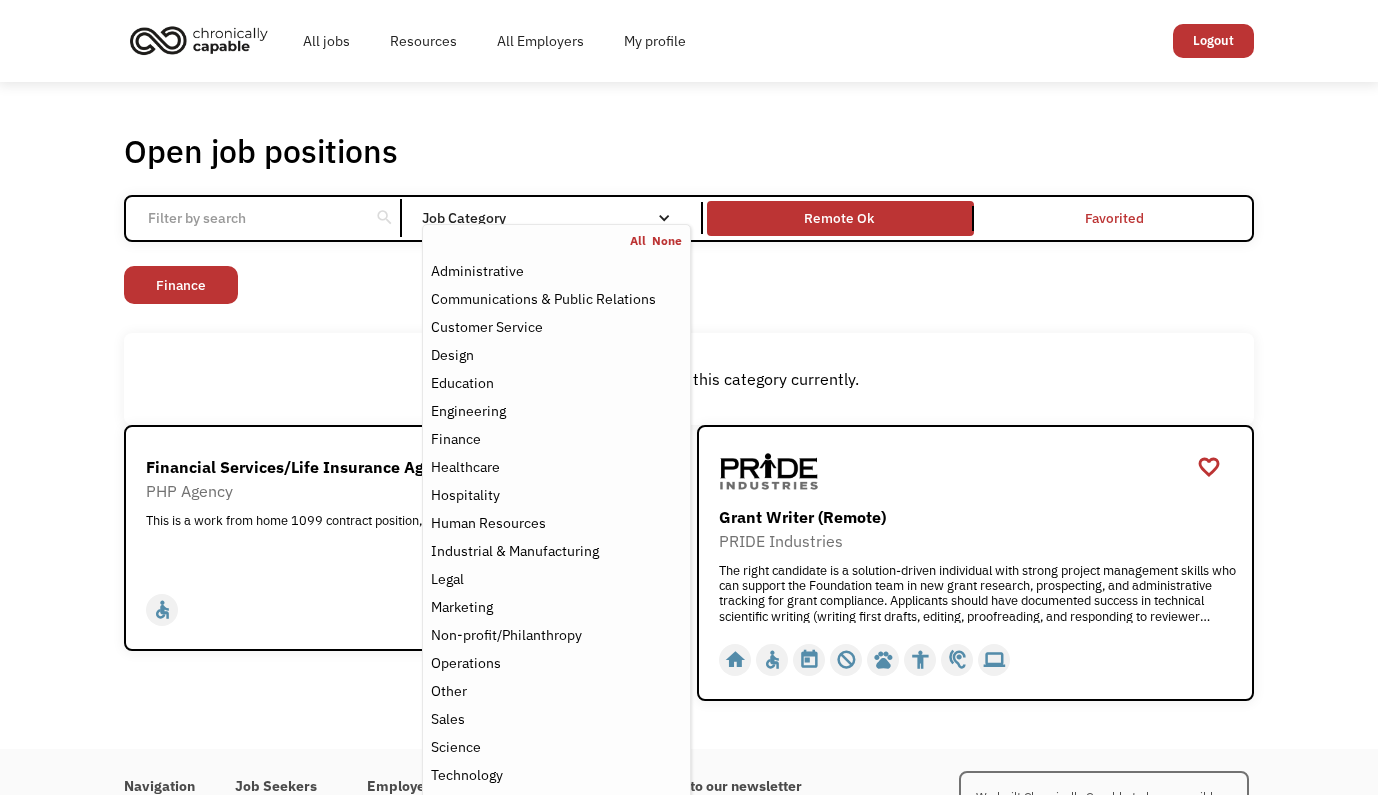 click on "There aren't any jobs in this category currently." at bounding box center (689, 379) 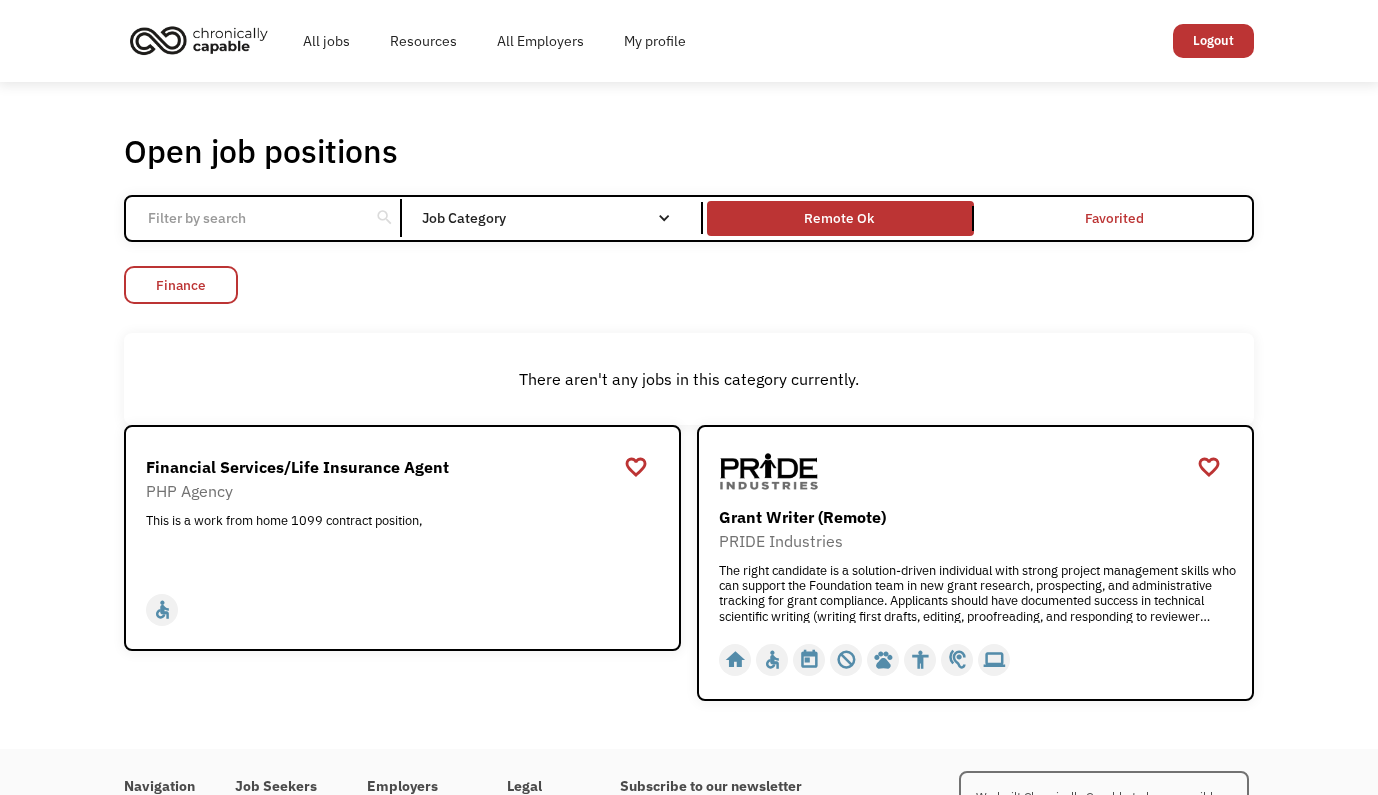 click on "Finance" at bounding box center (181, 285) 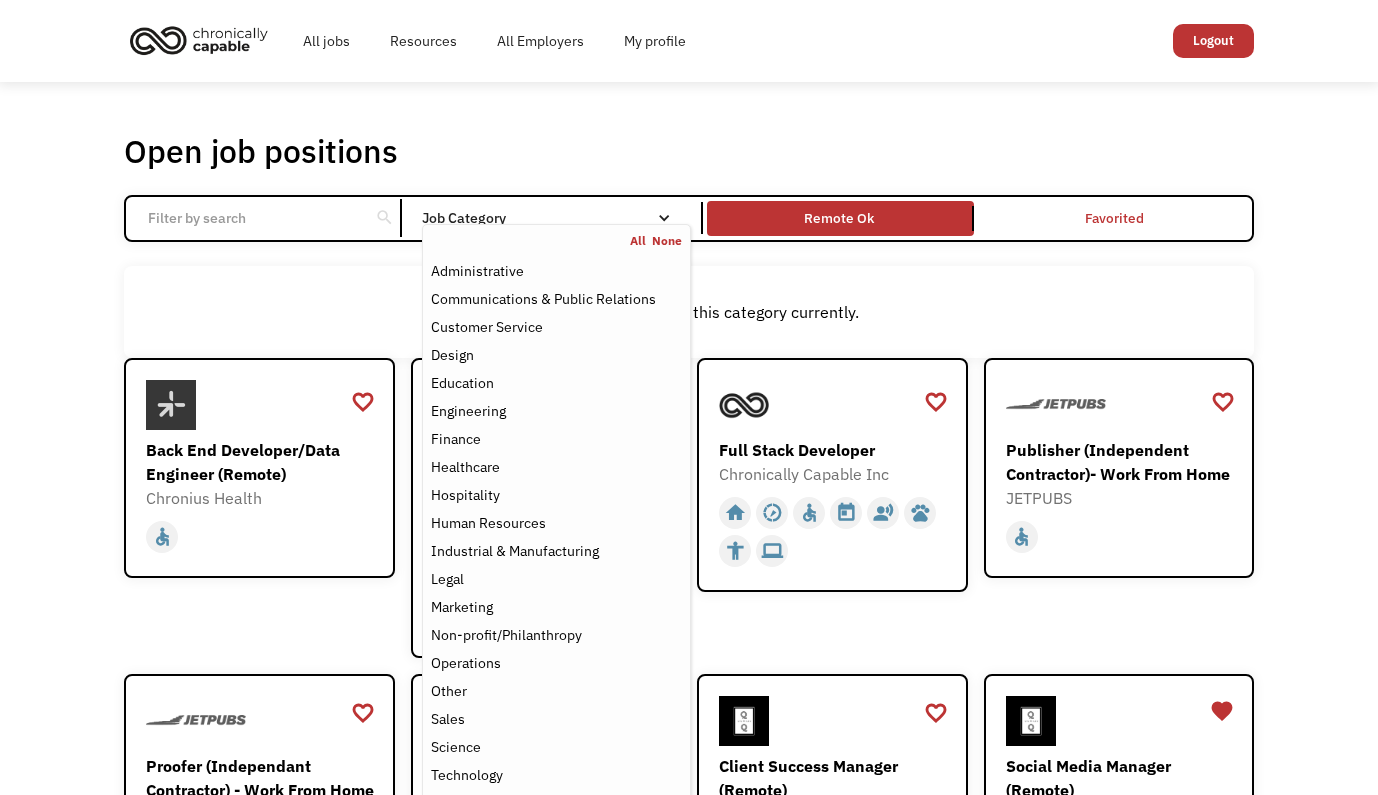 click on "All None Administrative Communications & Public Relations Customer Service Design Education Engineering Finance Healthcare Hospitality Human Resources Industrial & Manufacturing Legal Marketing Non-profit/Philanthropy Operations Other Sales Science Technology Transportation" at bounding box center (556, 525) 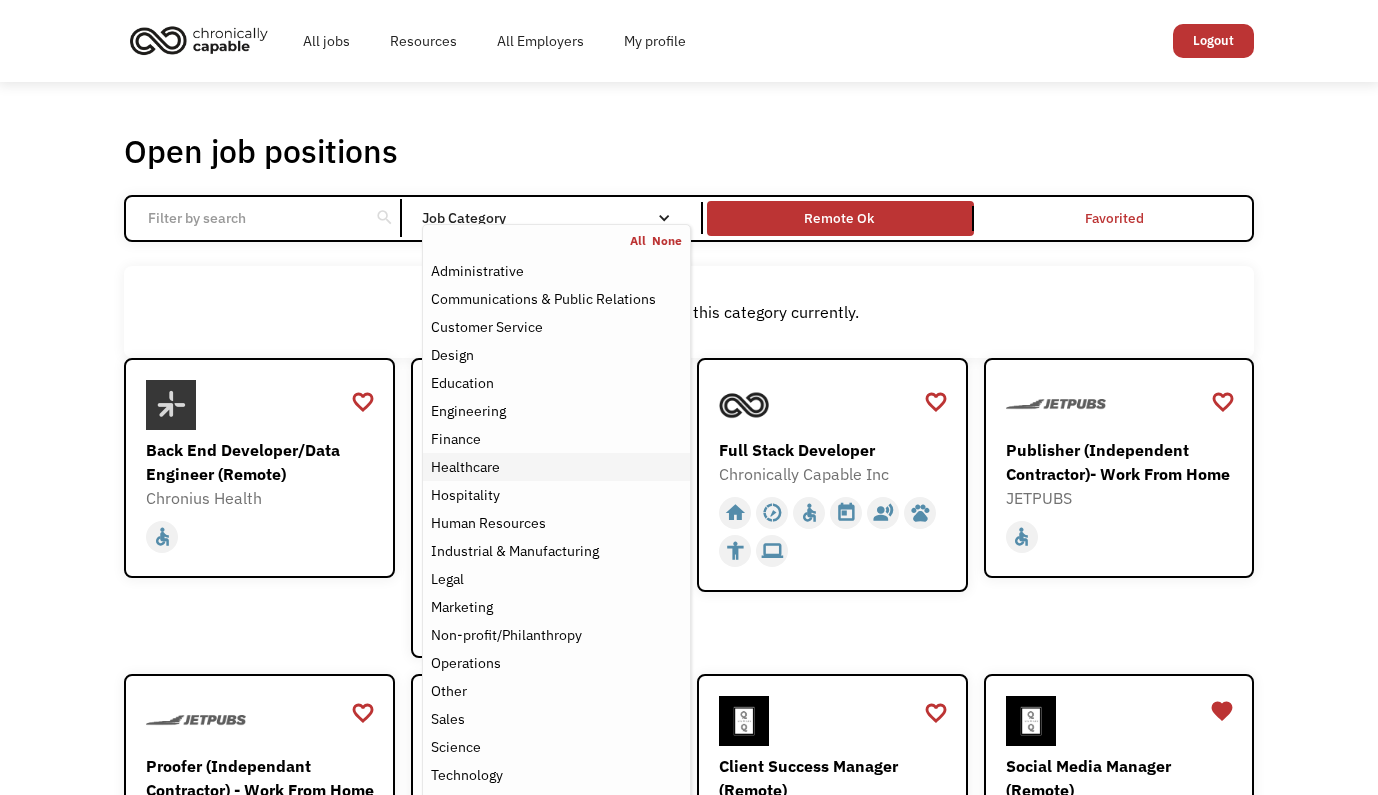 click on "Healthcare" at bounding box center (465, 467) 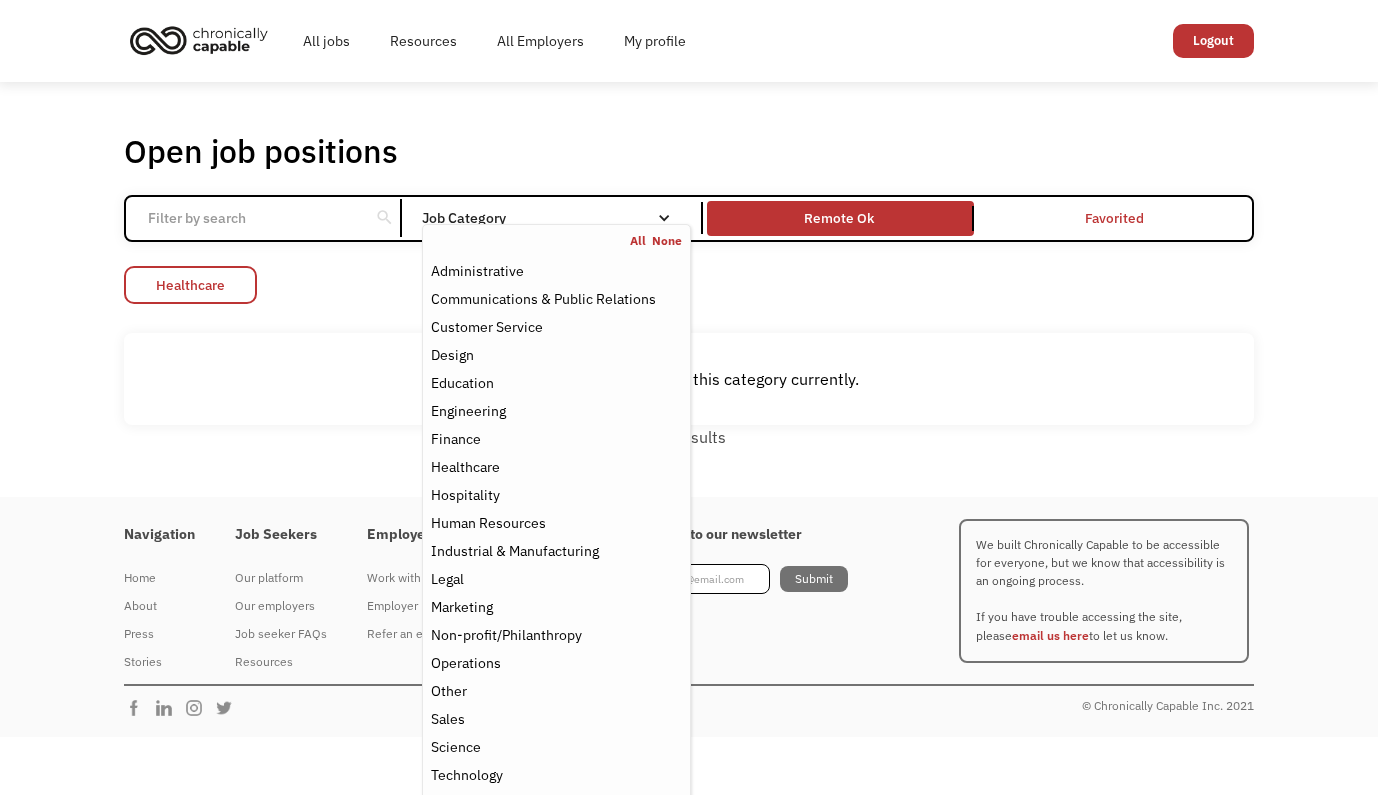 click on "Healthcare" at bounding box center (190, 285) 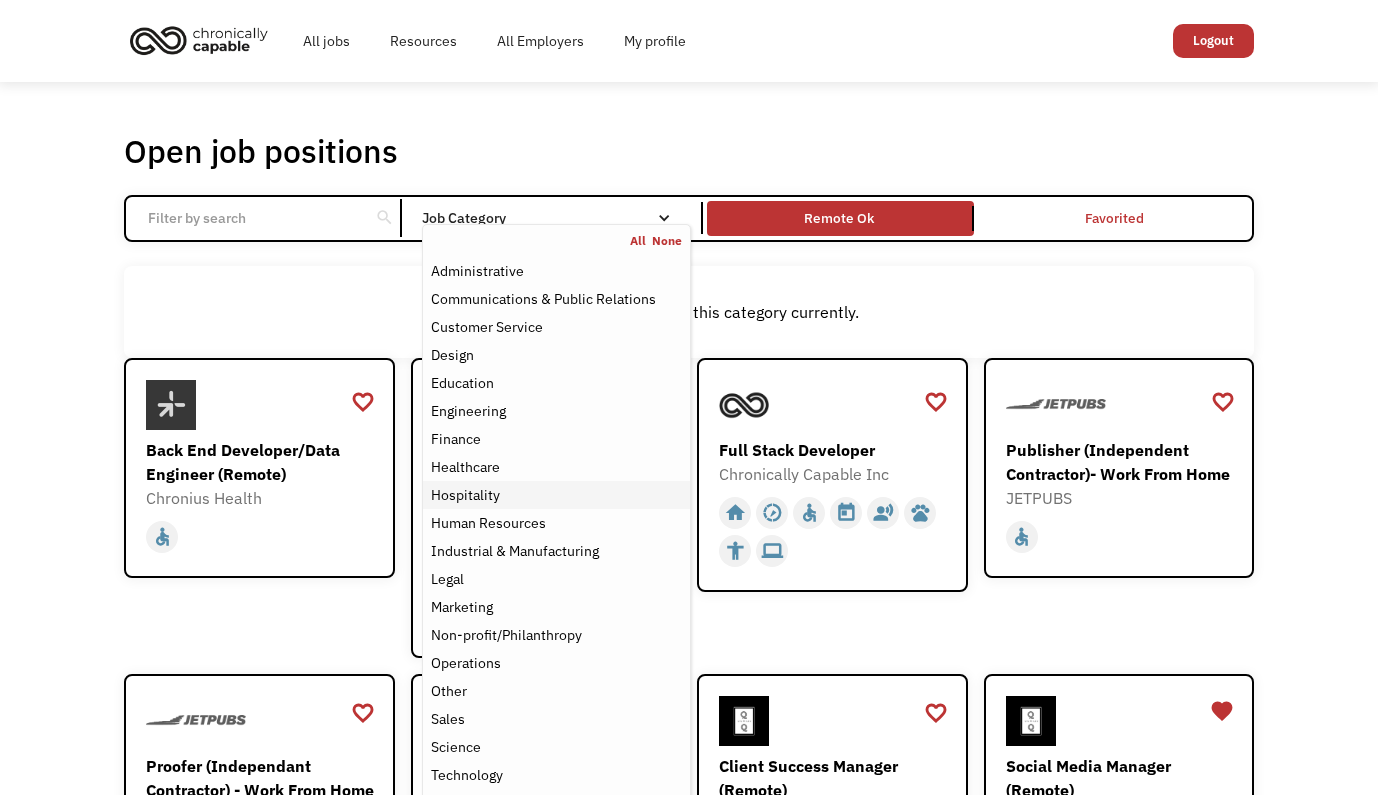 click on "Hospitality" at bounding box center [465, 495] 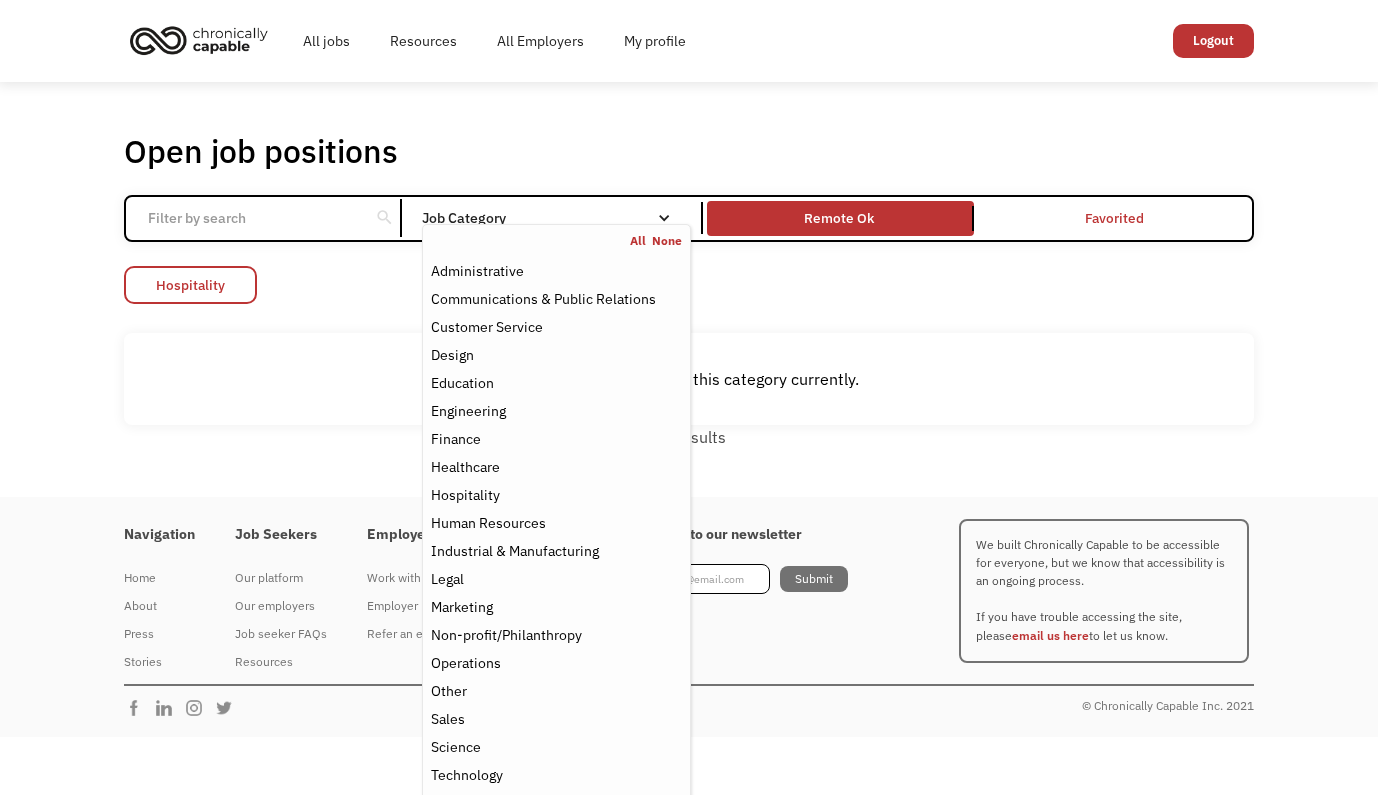 click on "Hospitality" at bounding box center [190, 285] 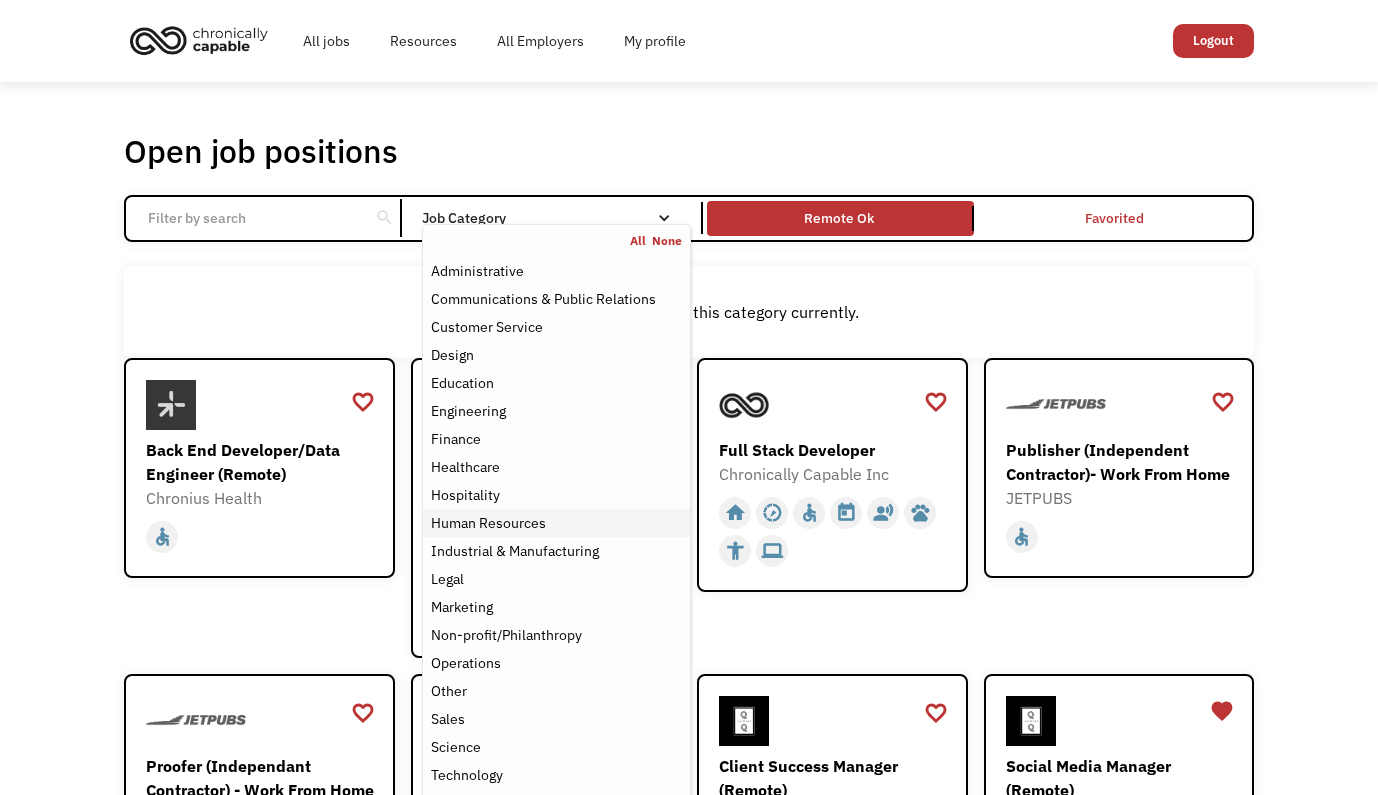 click on "Human Resources" at bounding box center [488, 523] 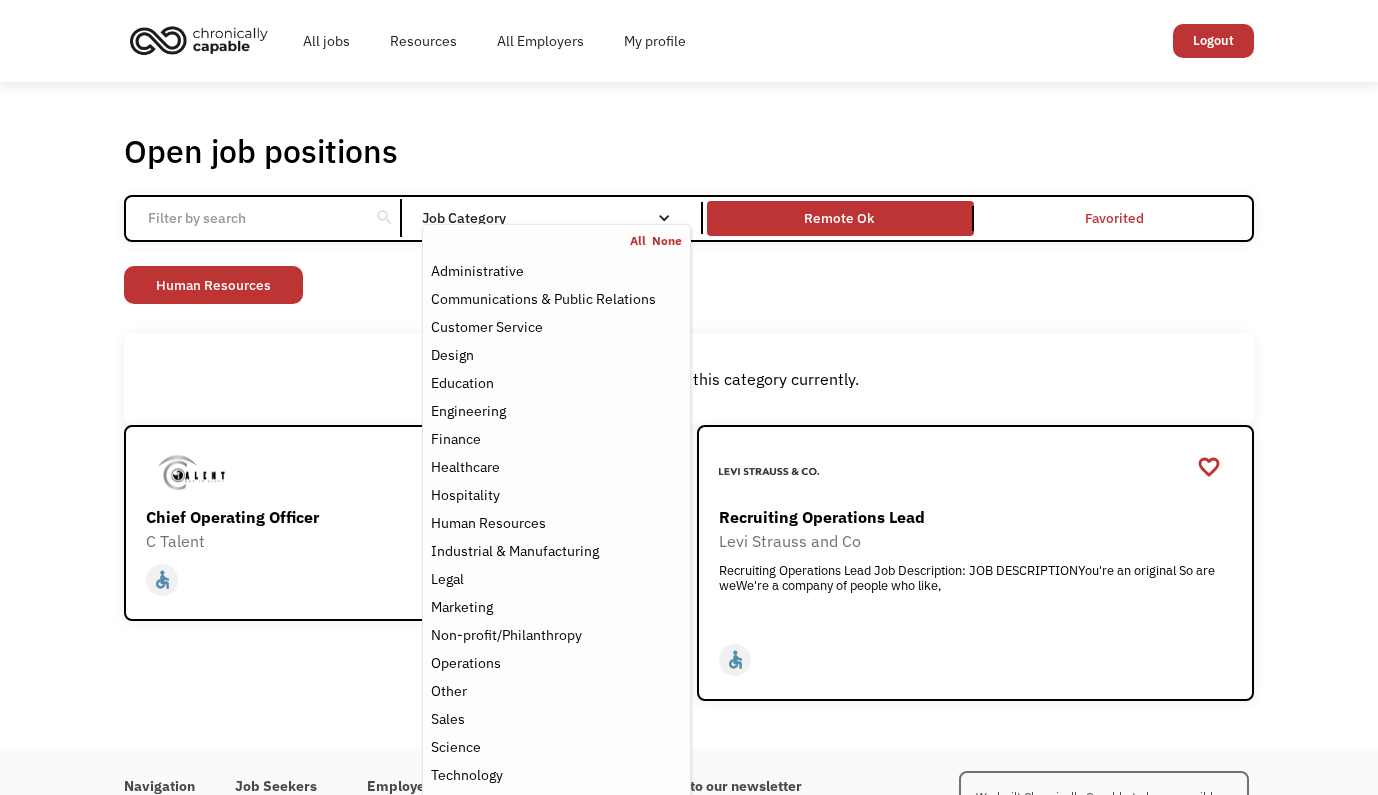 click on "favorite_border favorite Saving Chief Operating Officer C Talent
mailto:info@ctalent.org Full time home slow_motion_video accessible today not_interested supervisor_account record_voice_over pets accessibility hearing computer Operations, Human Resources" at bounding box center (402, 563) 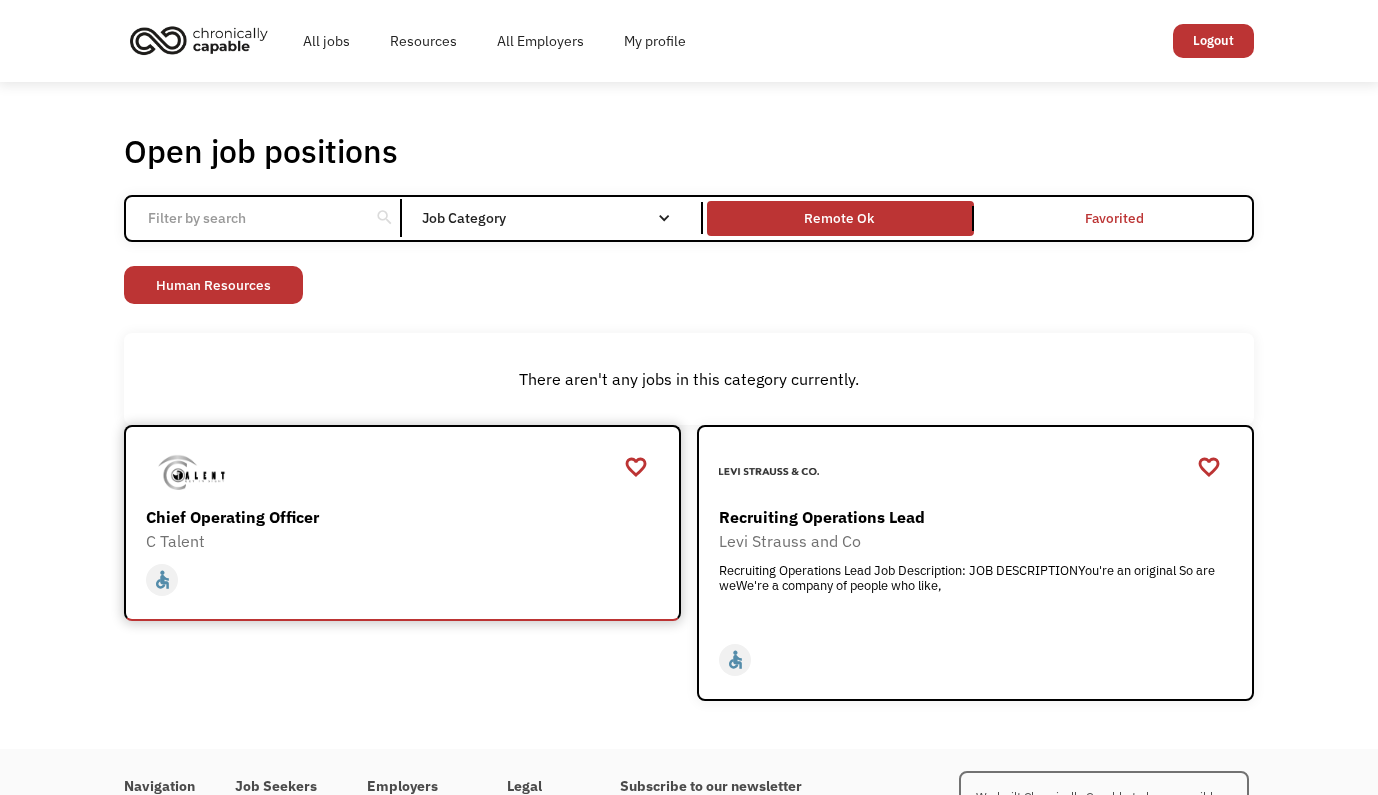 click on "C Talent" at bounding box center [405, 541] 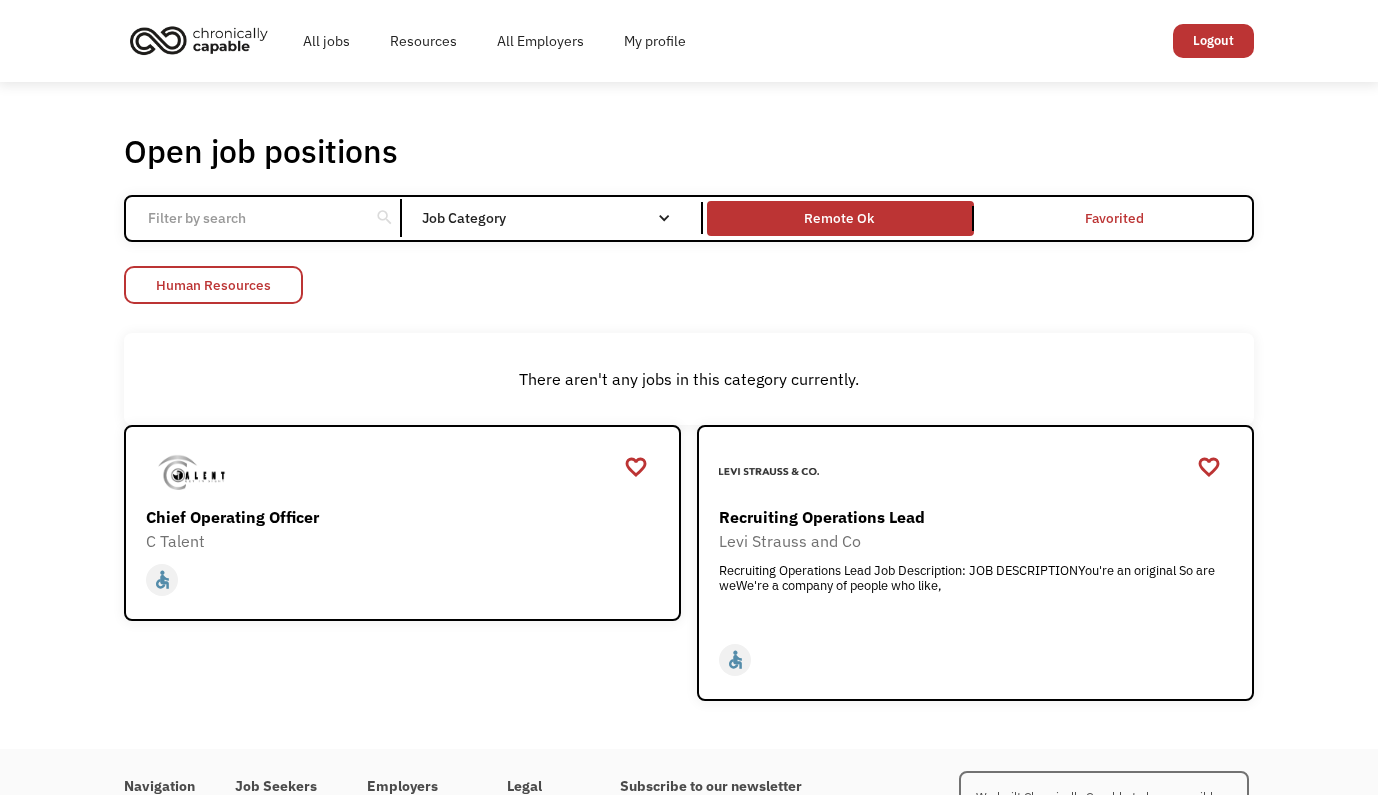 click on "Human Resources" at bounding box center [213, 285] 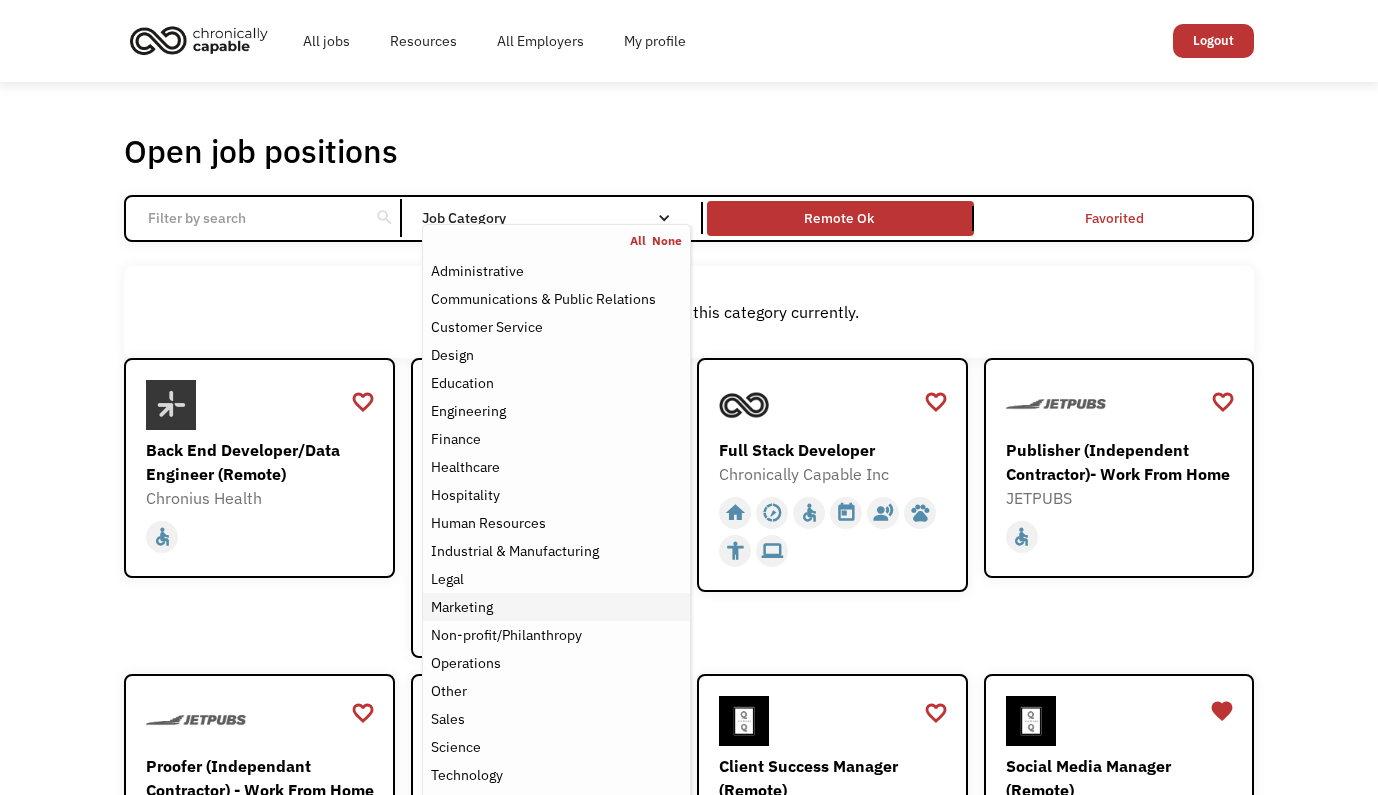 click on "Marketing" at bounding box center [556, 607] 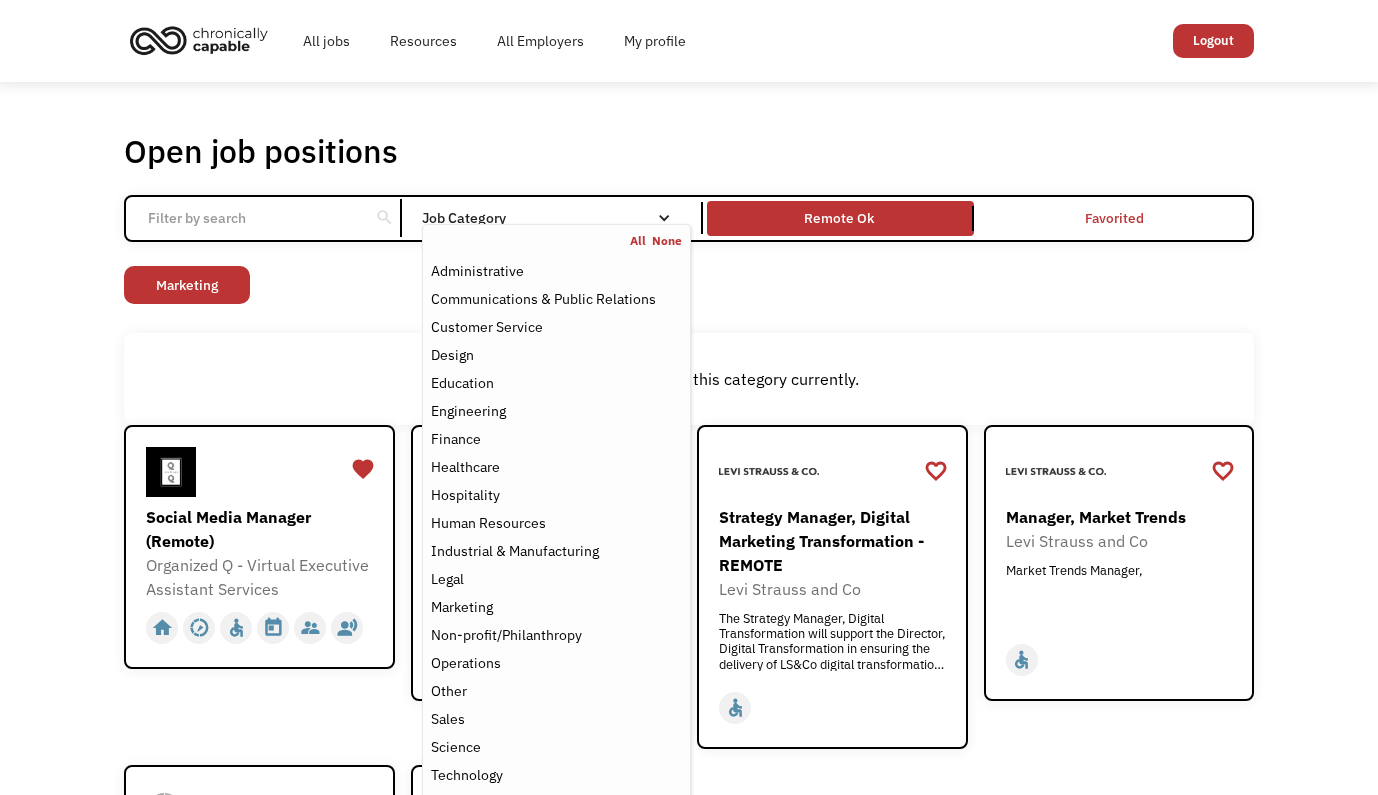 click on "There aren't any jobs in this category currently." at bounding box center [689, 379] 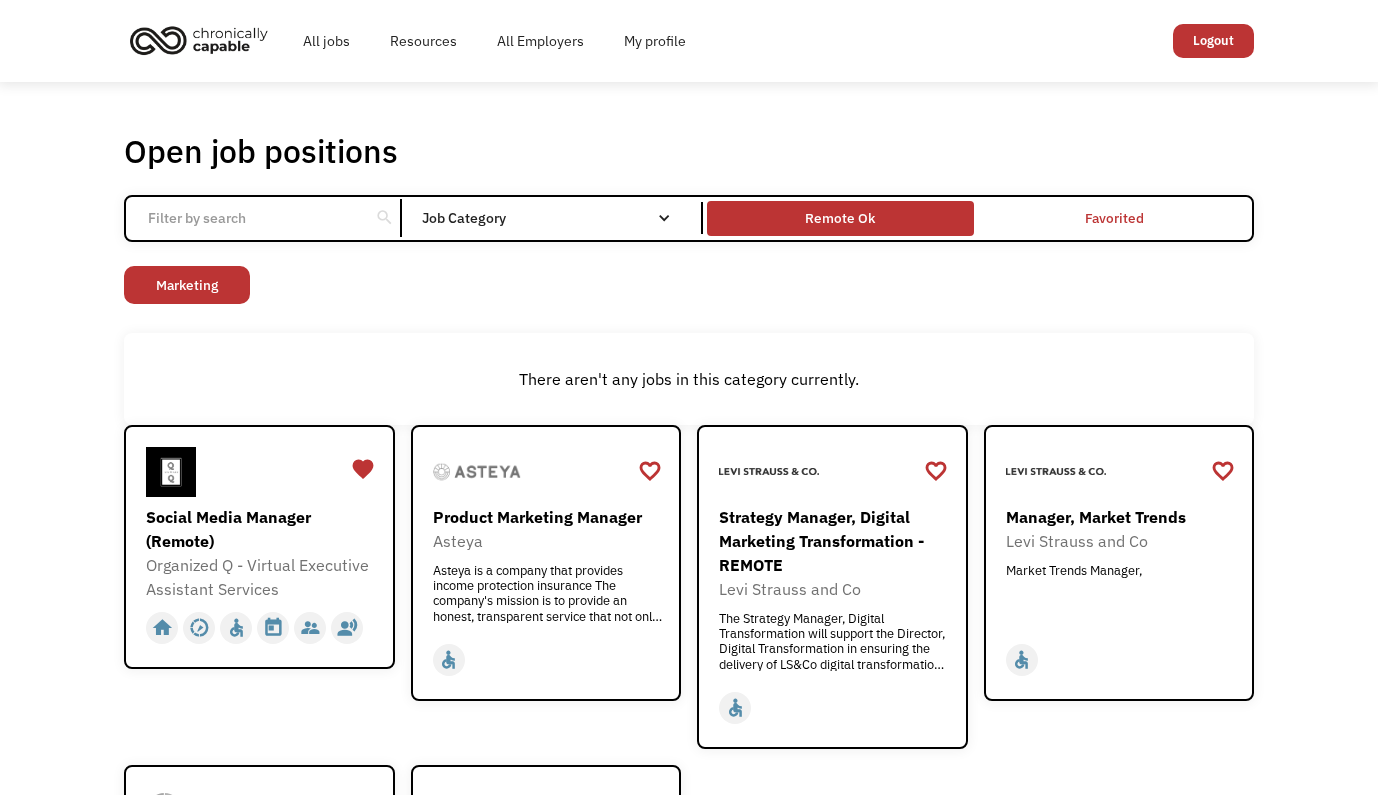 scroll, scrollTop: 0, scrollLeft: 0, axis: both 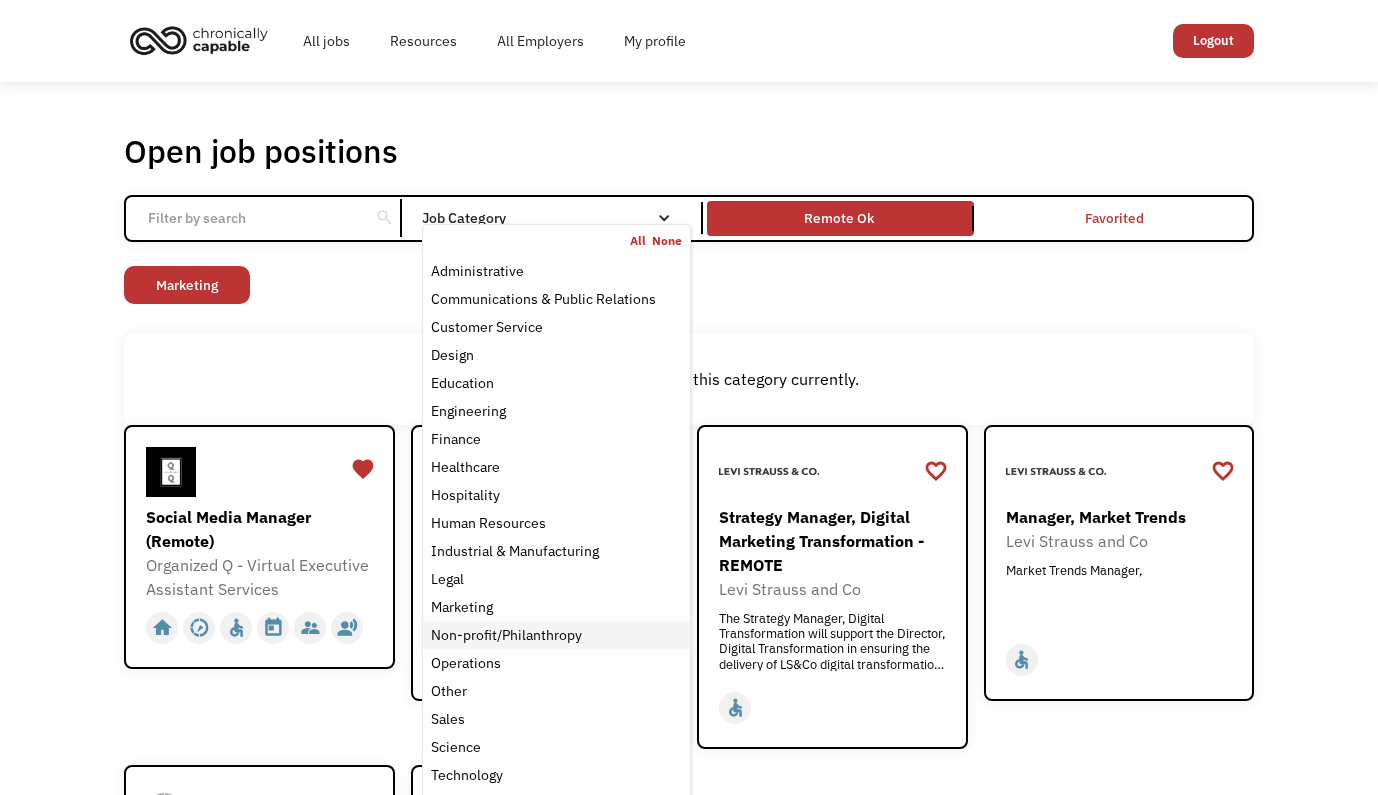 click on "Non-profit/Philanthropy" at bounding box center [506, 635] 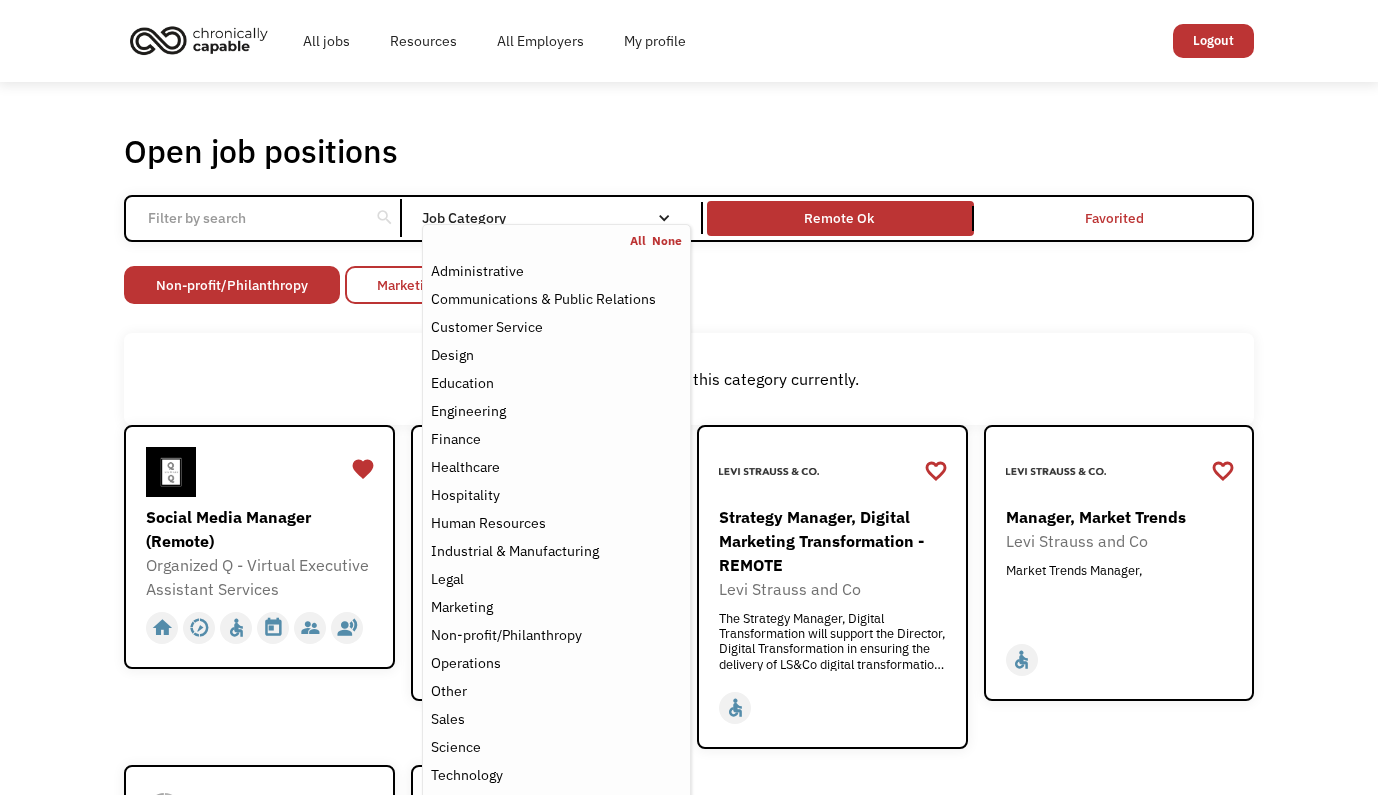 click on "Marketing" at bounding box center [408, 285] 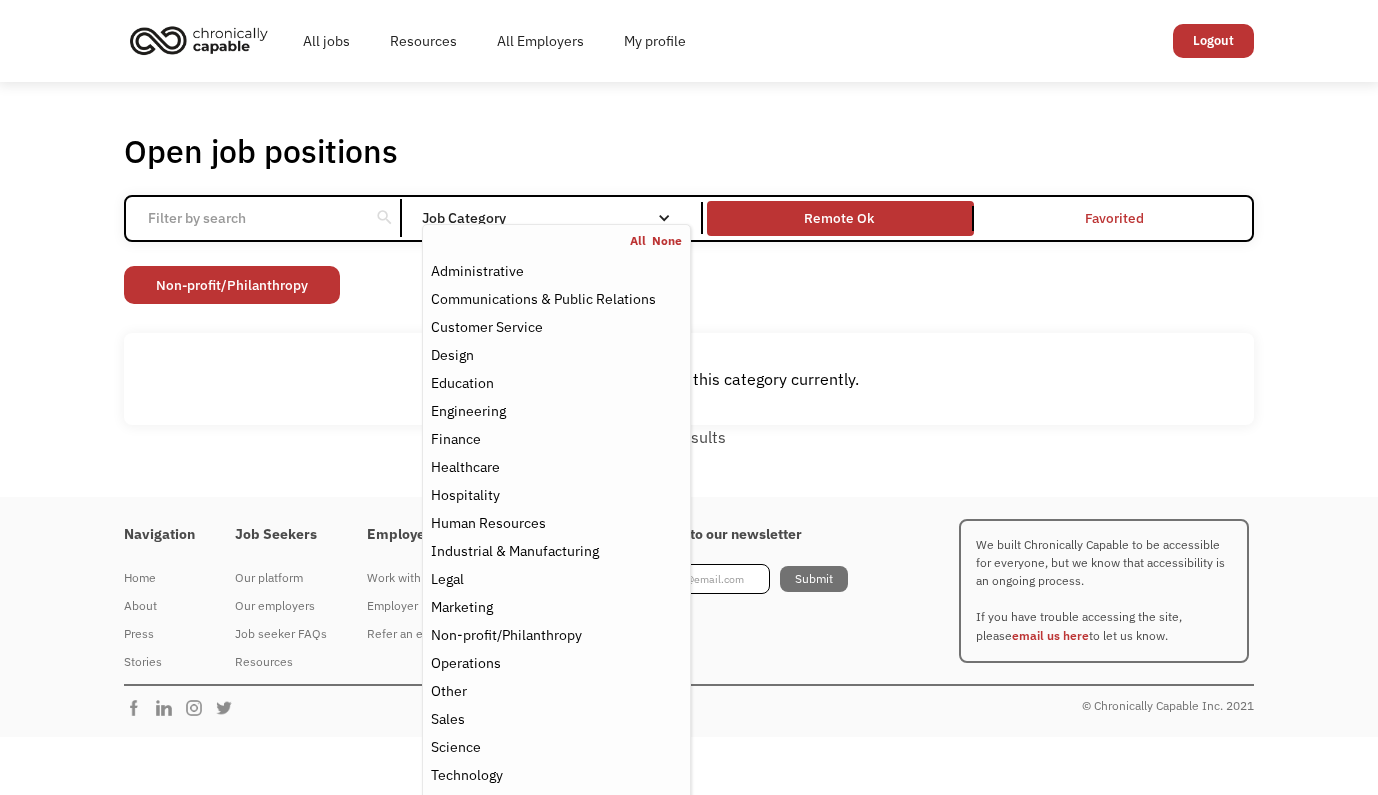 click on "All None Administrative Communications & Public Relations Customer Service Design Education Engineering Finance Healthcare Hospitality Human Resources Industrial & Manufacturing Legal Marketing Non-profit/Philanthropy Operations Other Sales Science Technology Transportation" at bounding box center [556, 525] 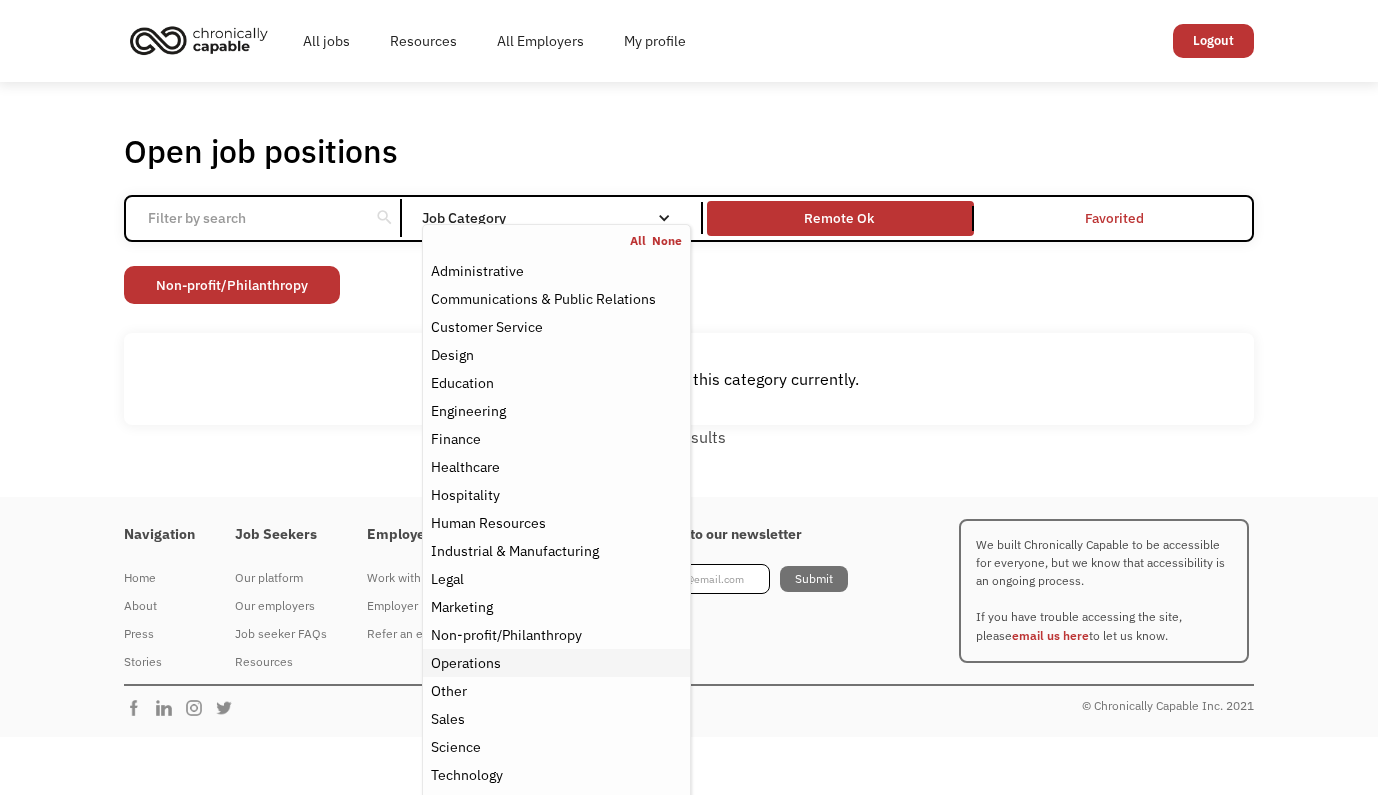 click on "Operations" at bounding box center (556, 663) 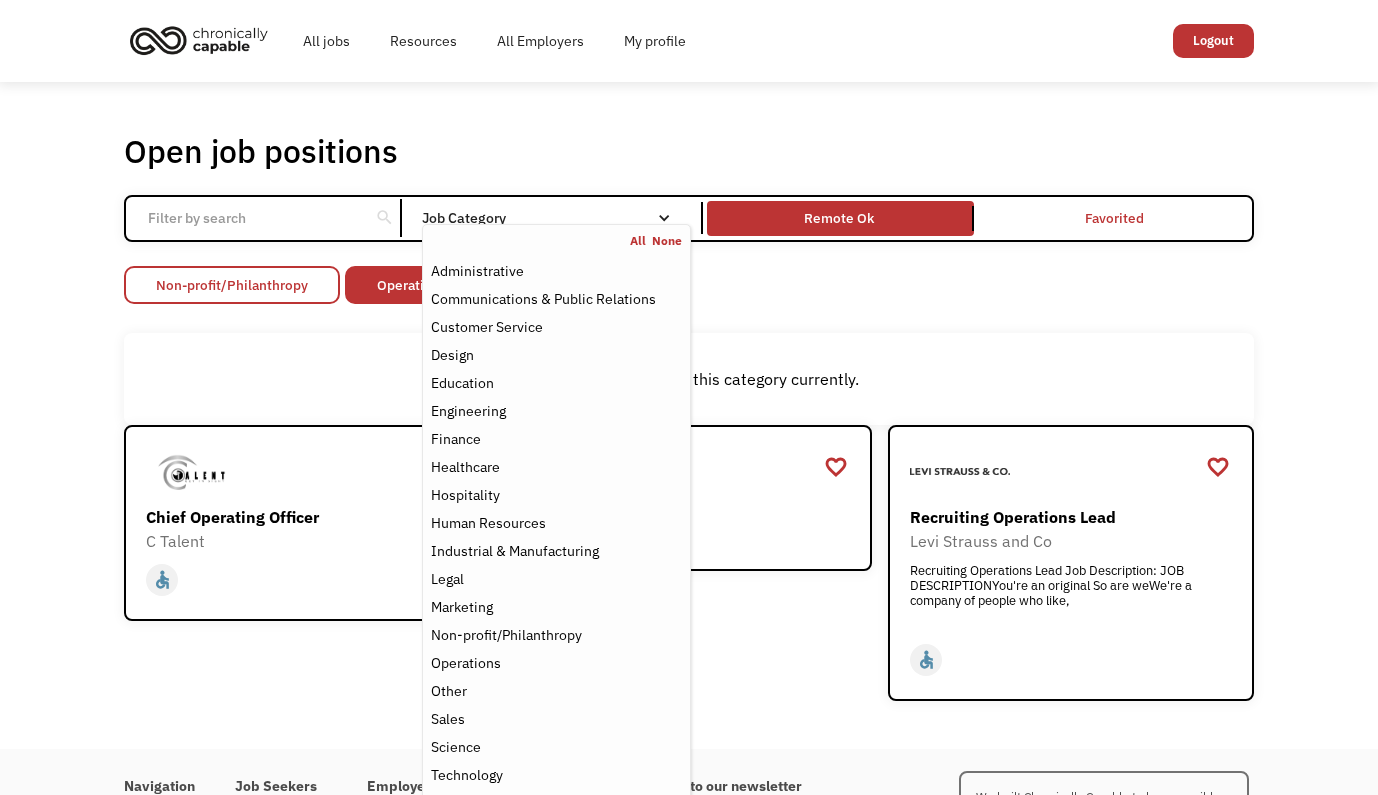 click on "Non-profit/Philanthropy" at bounding box center [232, 285] 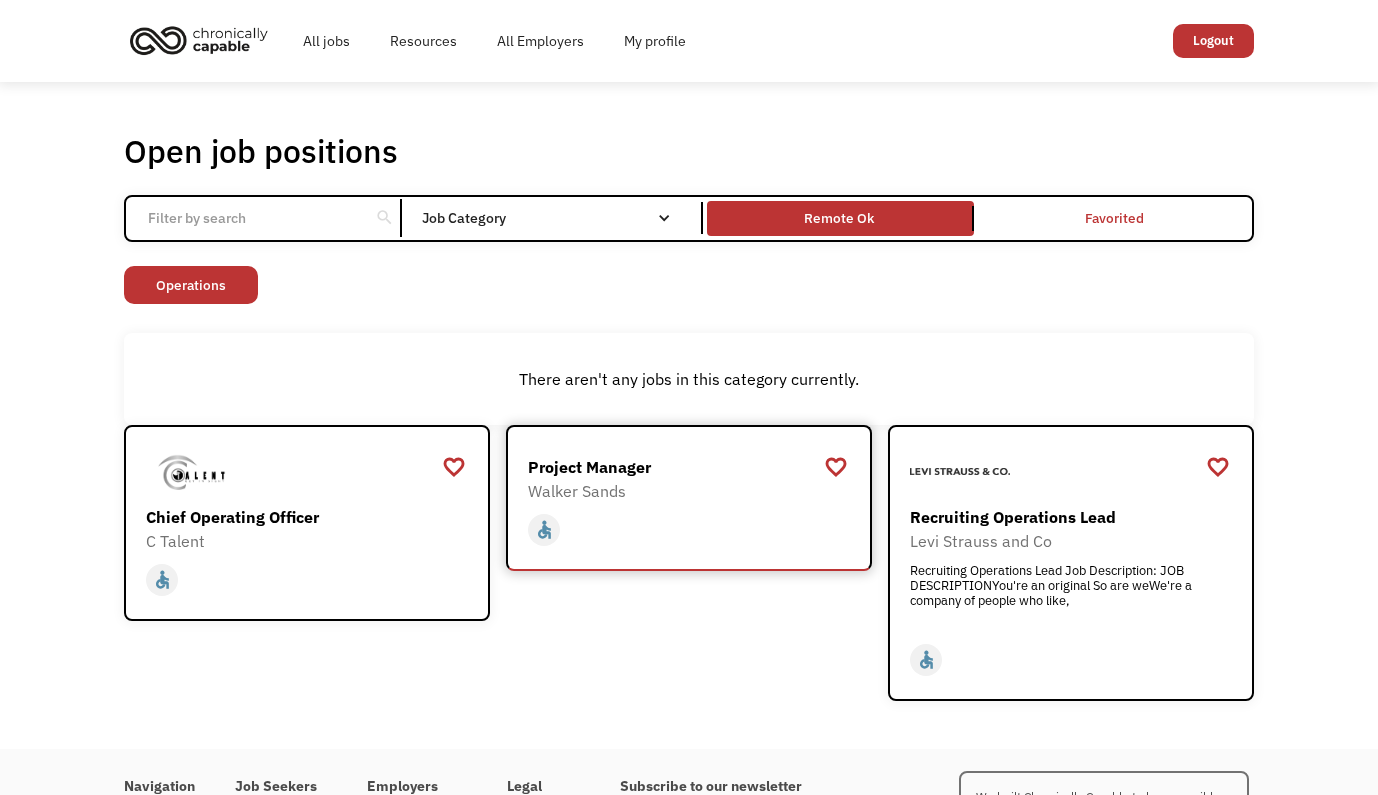 click on "Walker Sands" at bounding box center (691, 491) 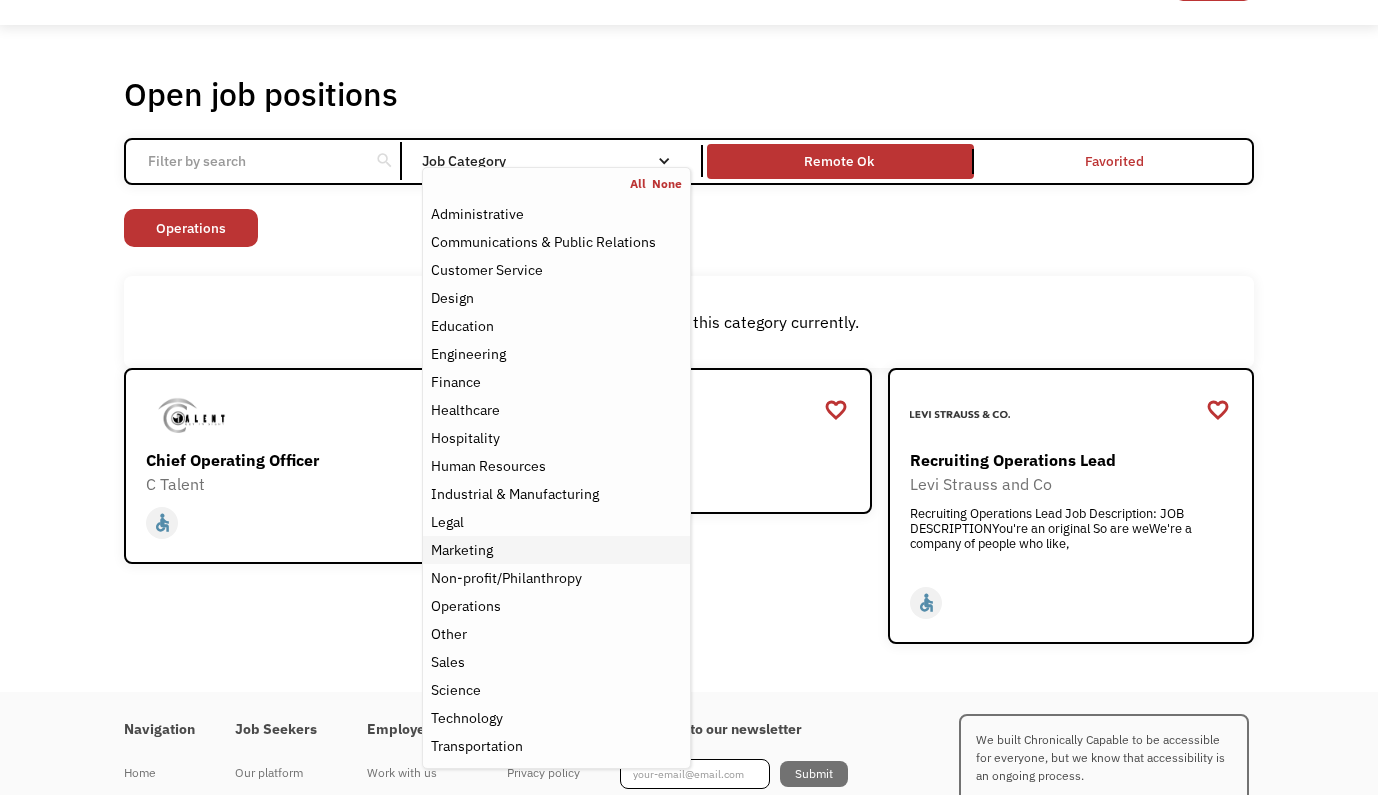 scroll, scrollTop: 70, scrollLeft: 0, axis: vertical 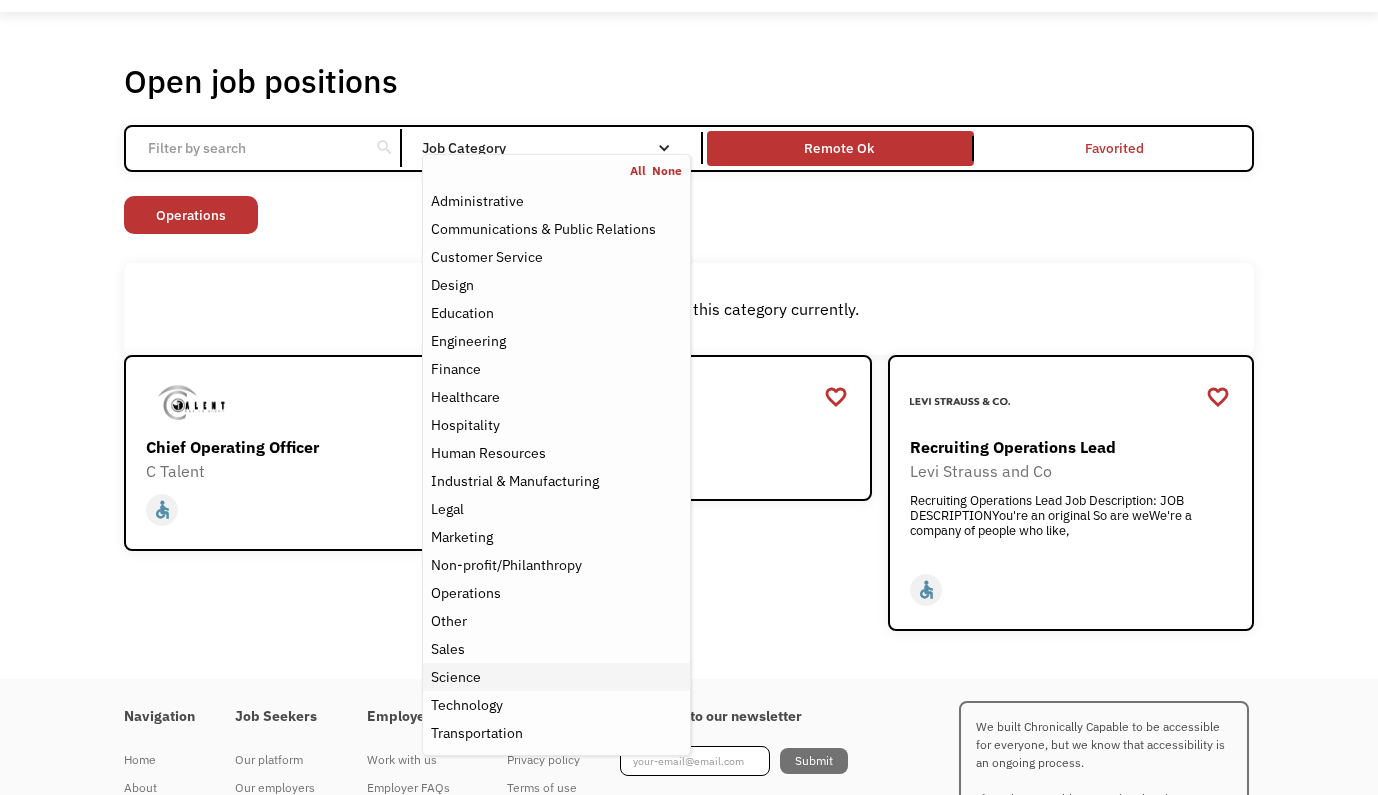 click on "Science" at bounding box center [556, 677] 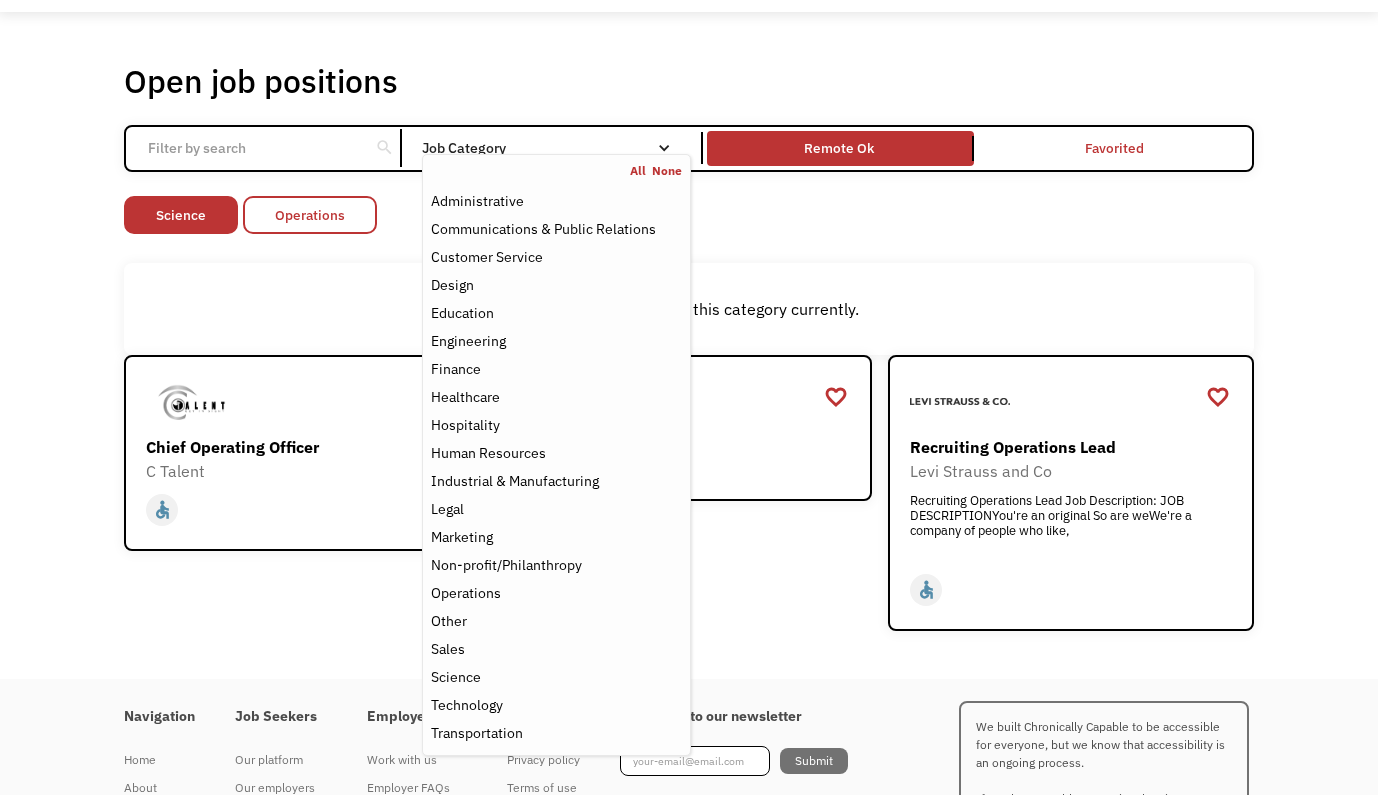 click on "Operations" at bounding box center (310, 215) 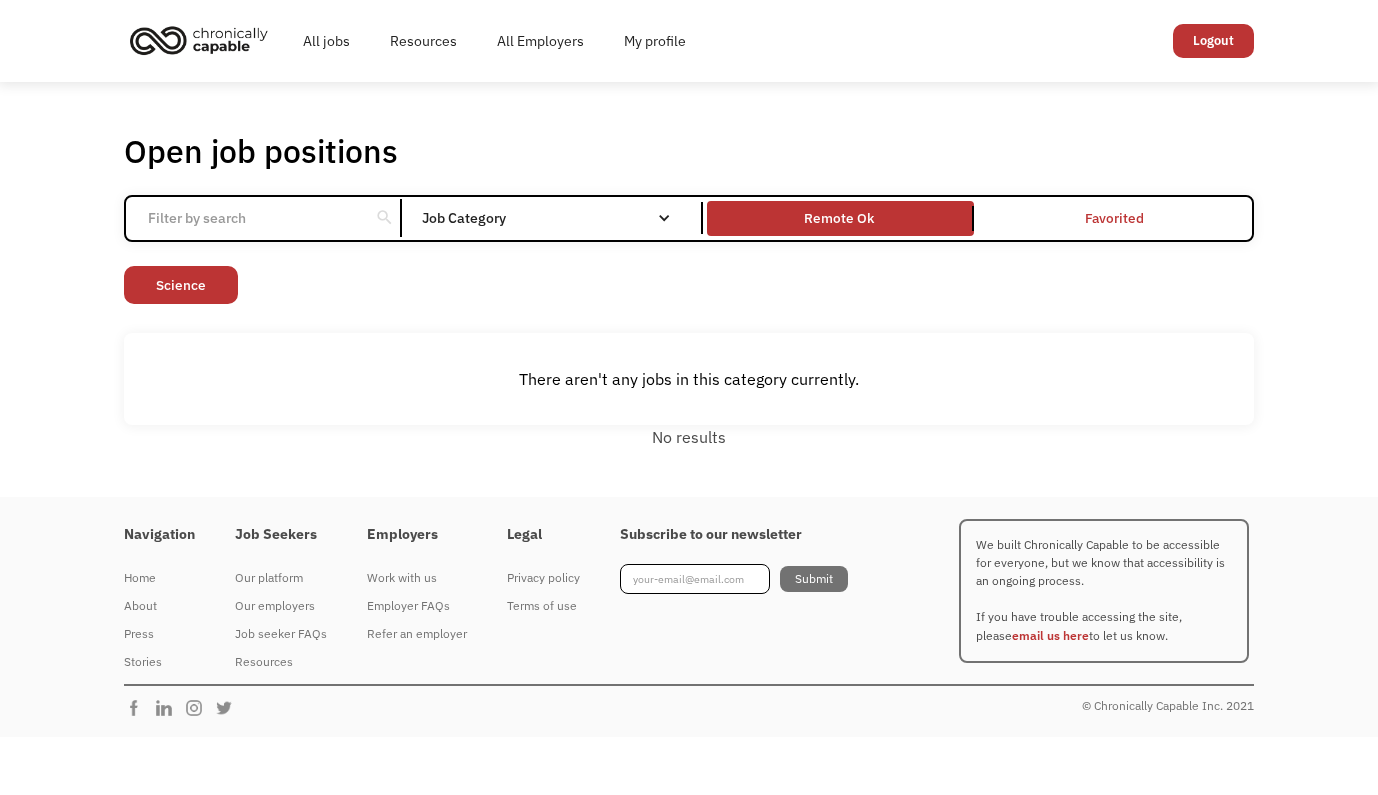 scroll, scrollTop: 0, scrollLeft: 0, axis: both 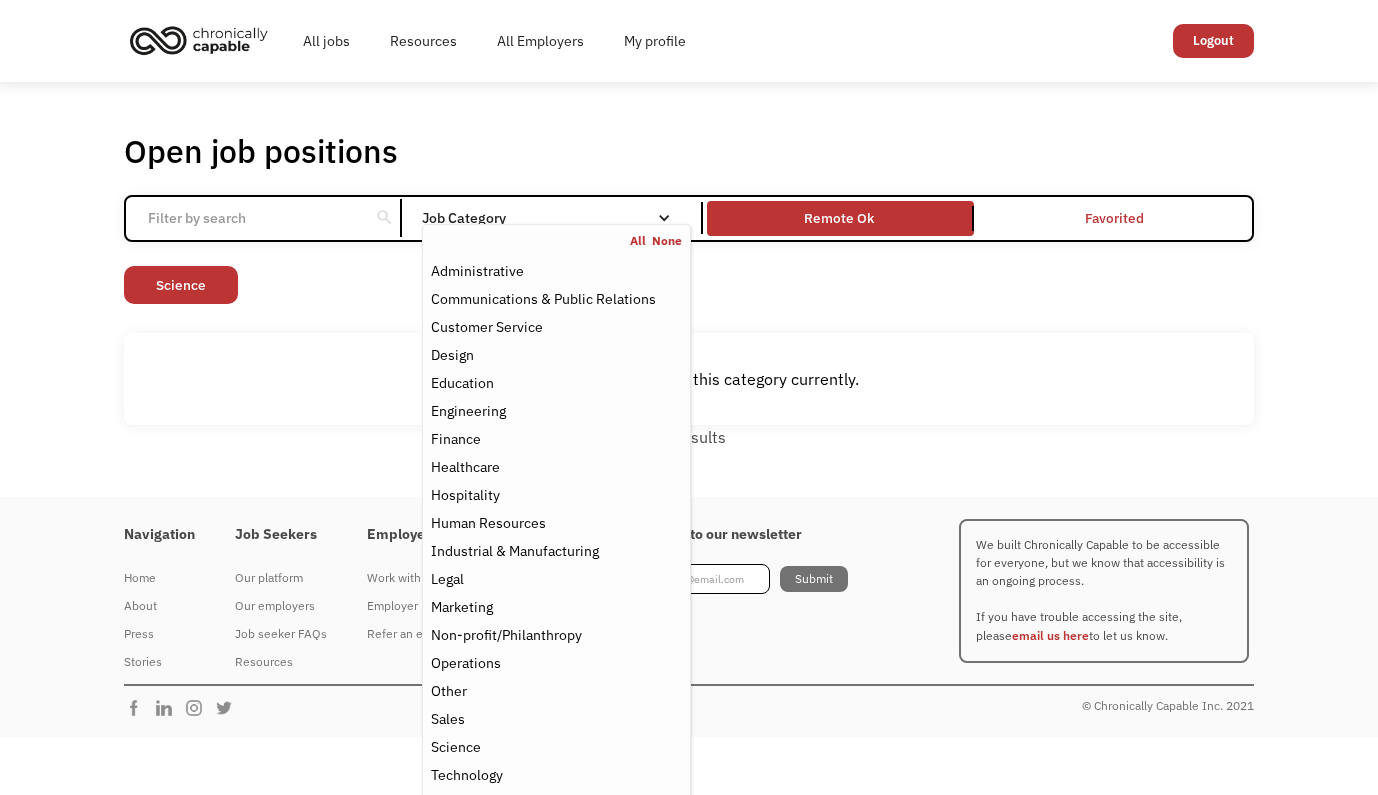 click on "Job Category" at bounding box center (556, 218) 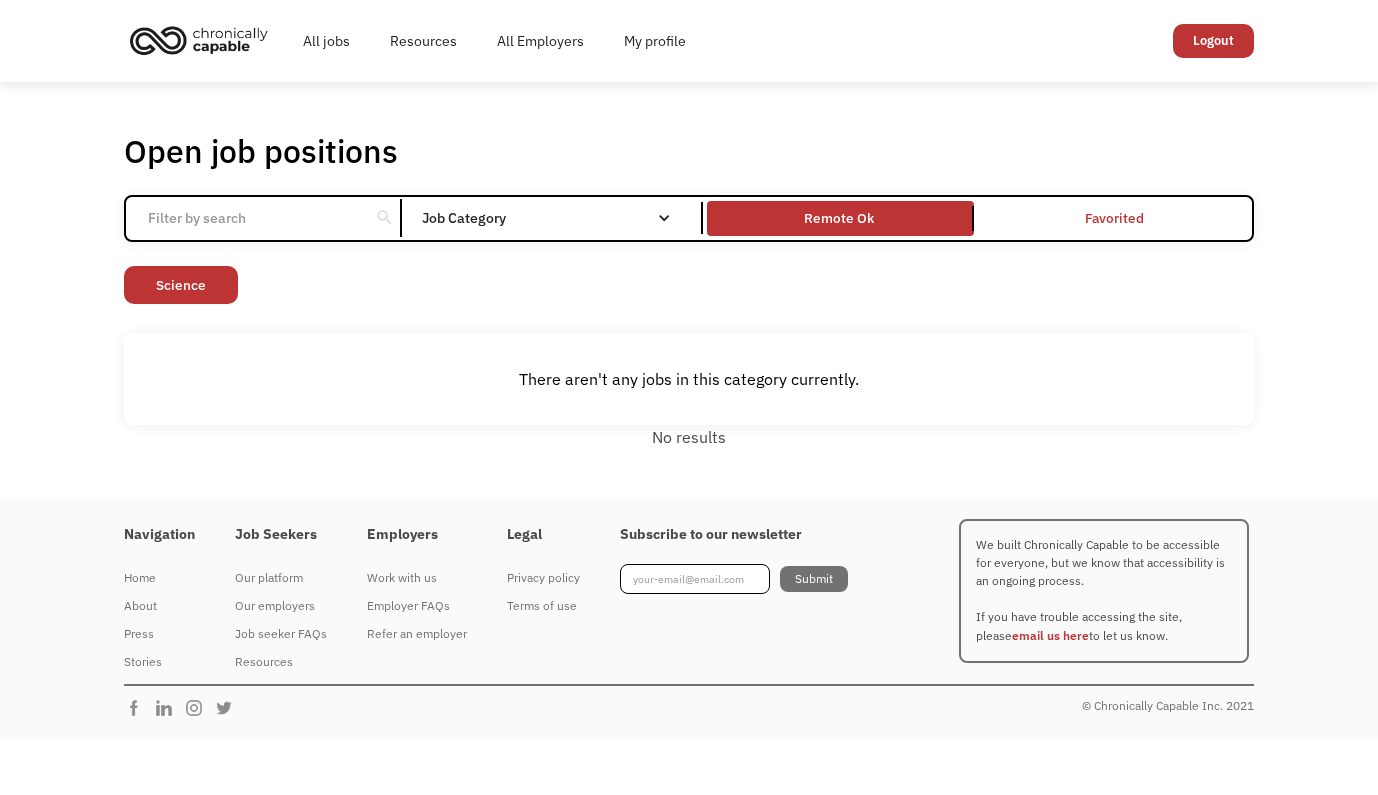 click on "Job Category" at bounding box center [556, 218] 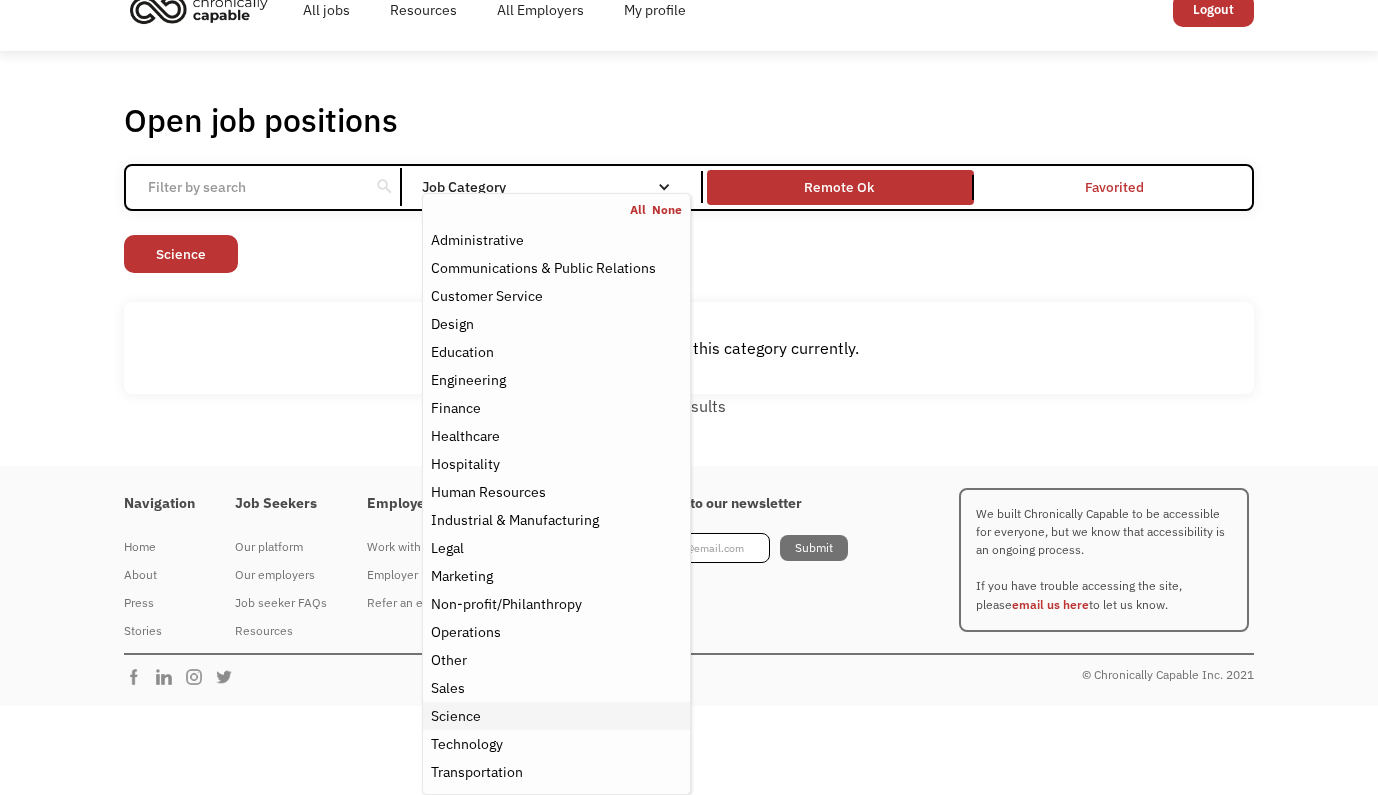 scroll, scrollTop: 31, scrollLeft: 0, axis: vertical 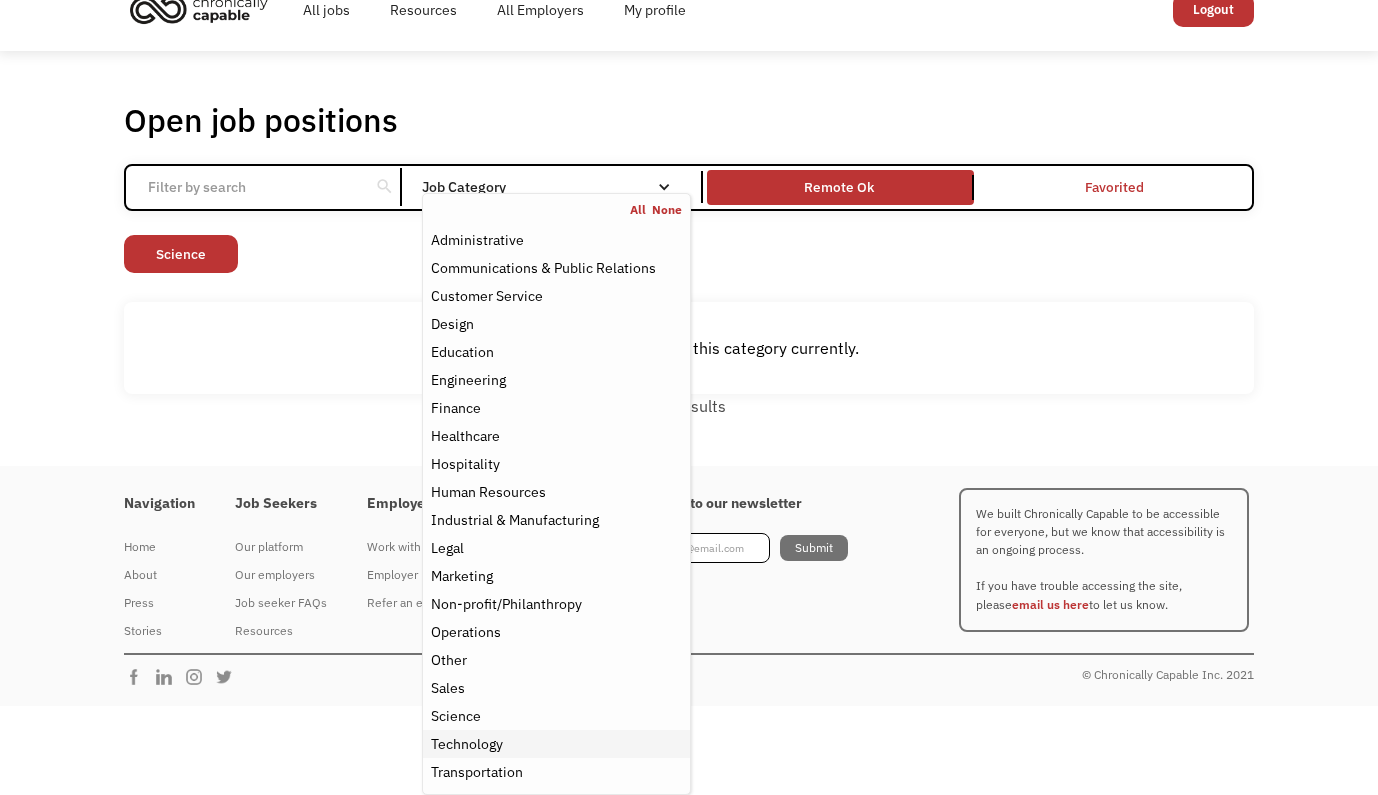 click on "Technology" at bounding box center [467, 744] 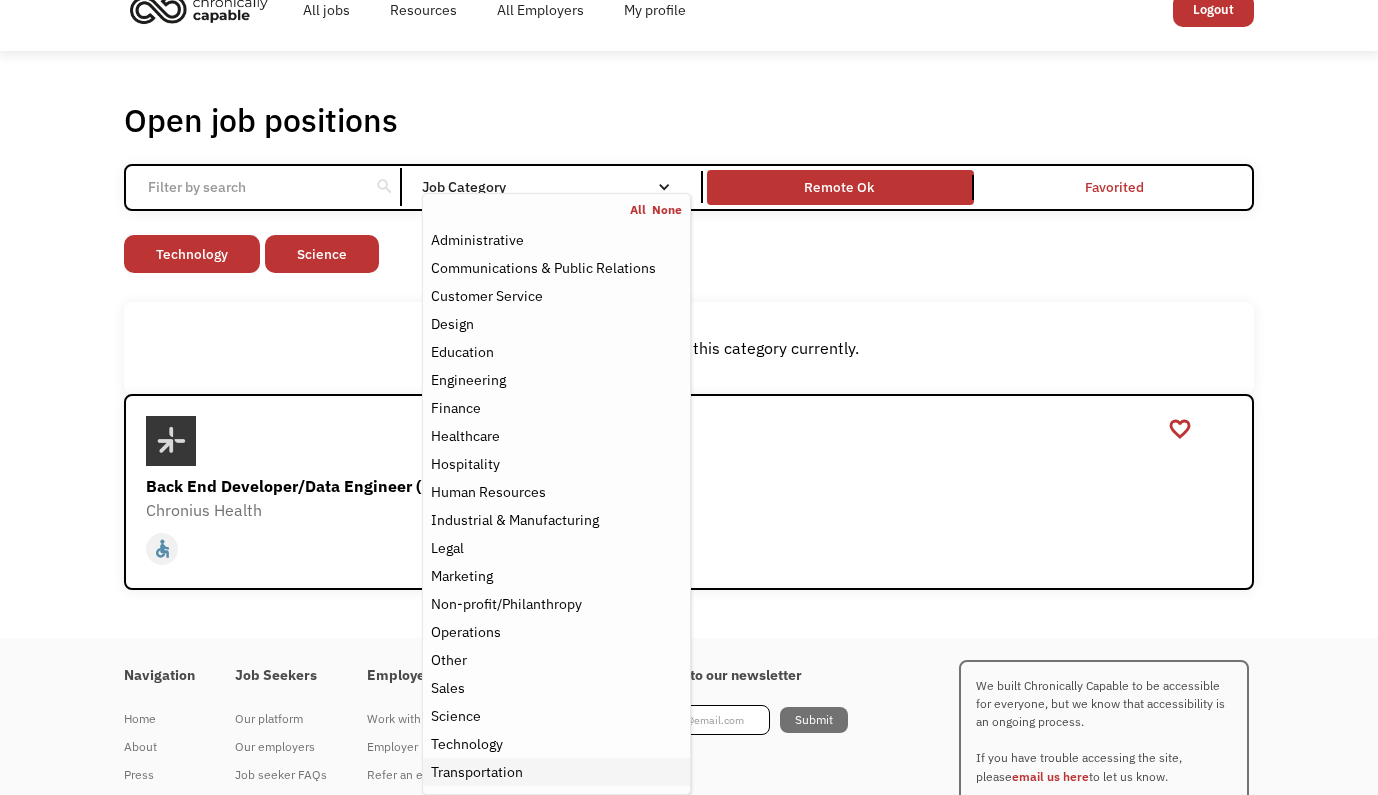 click on "Transportation" at bounding box center [477, 772] 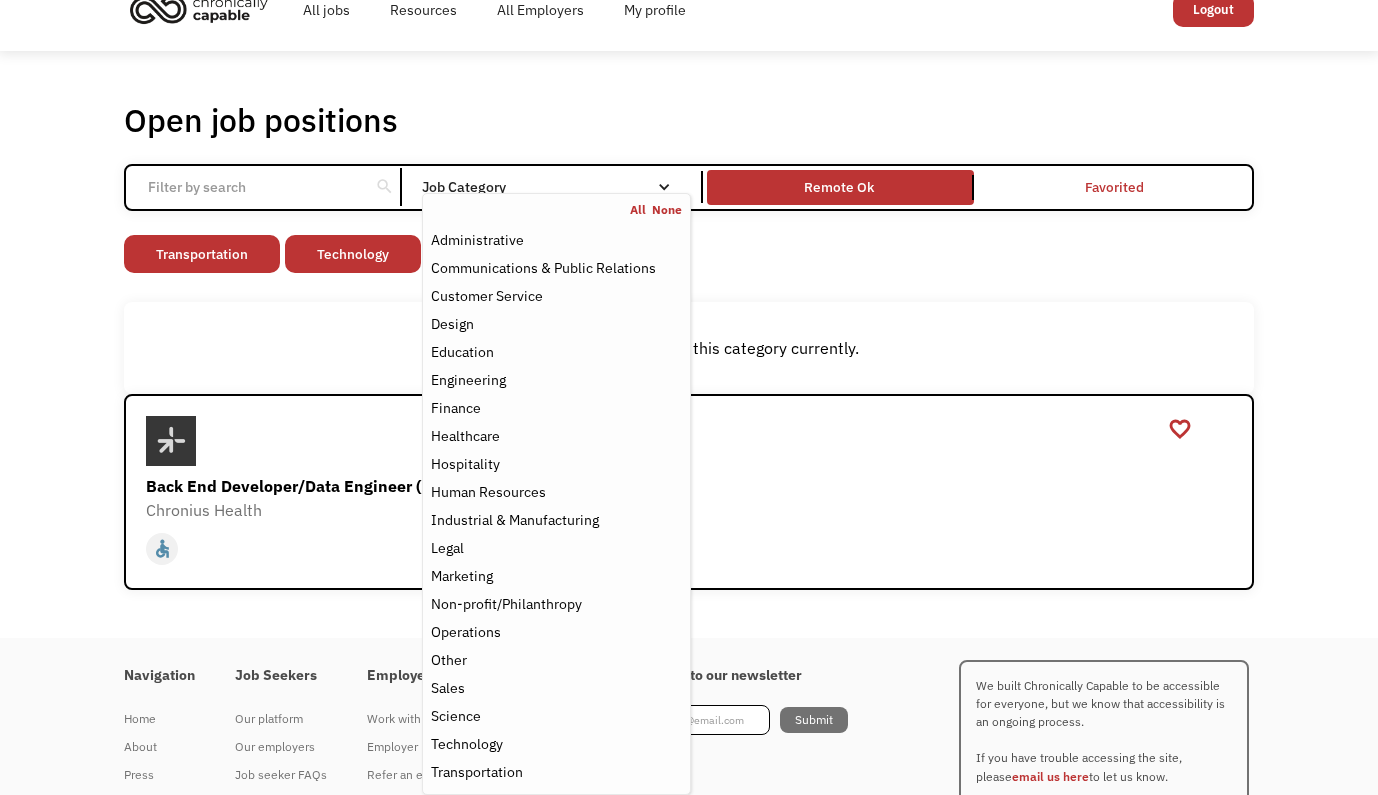 click on "Non-profit/Philanthropy Other Transportation Technology Science Sales Operations Marketing Legal Industrial & Manufacturing Human Resources Hospitality Healthcare Finance Engineering Education Design Customer Service Communications & Public Relations Administrative" at bounding box center (689, 256) 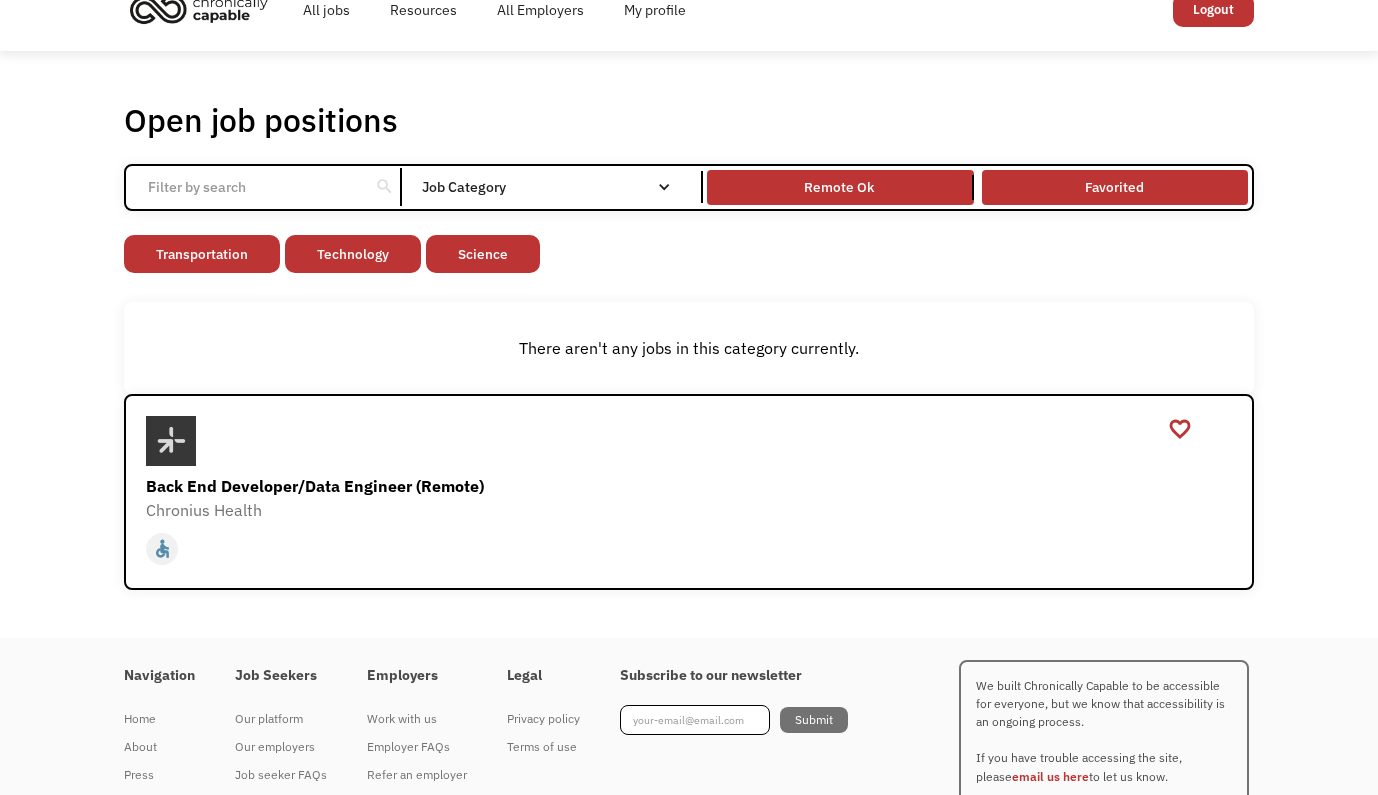 click on "Favorited" at bounding box center (1115, 188) 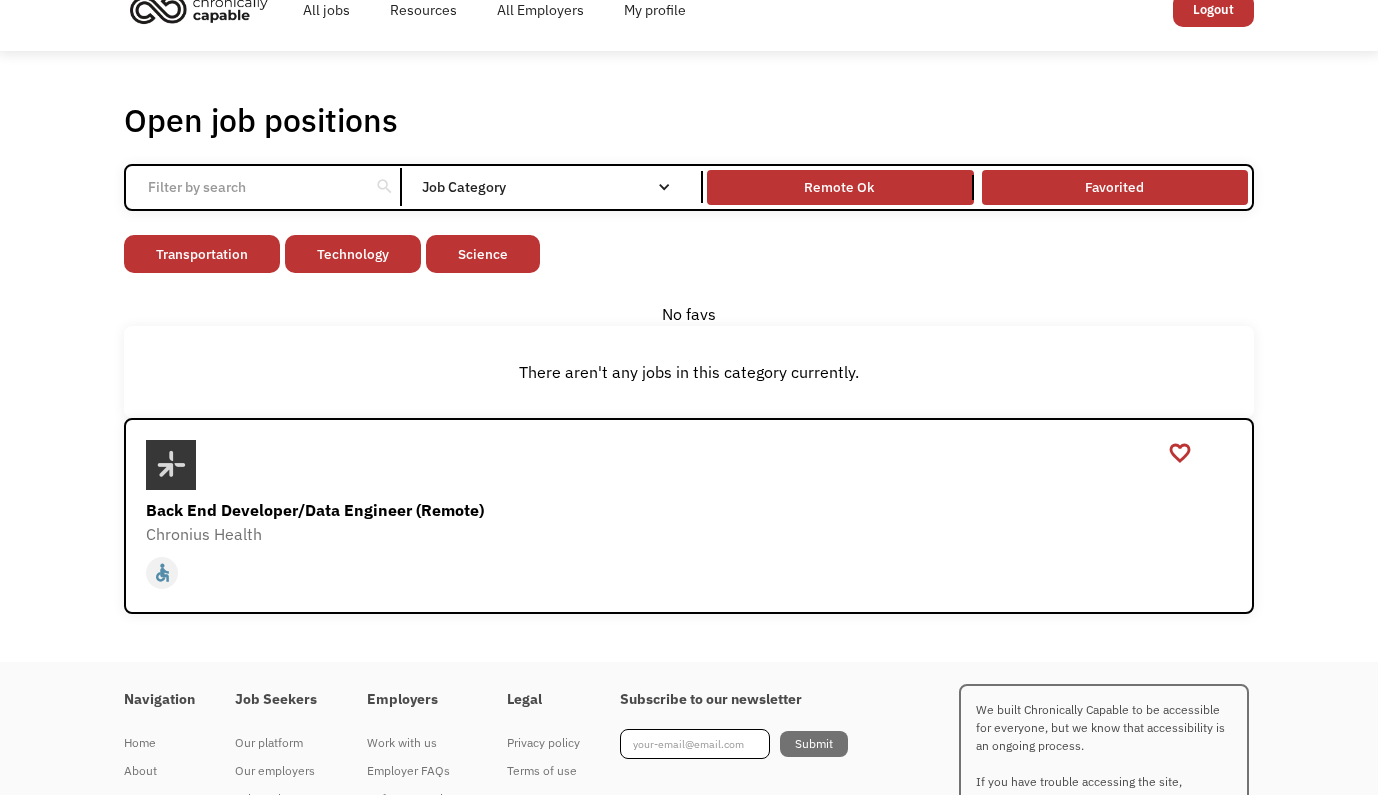 scroll, scrollTop: 0, scrollLeft: 0, axis: both 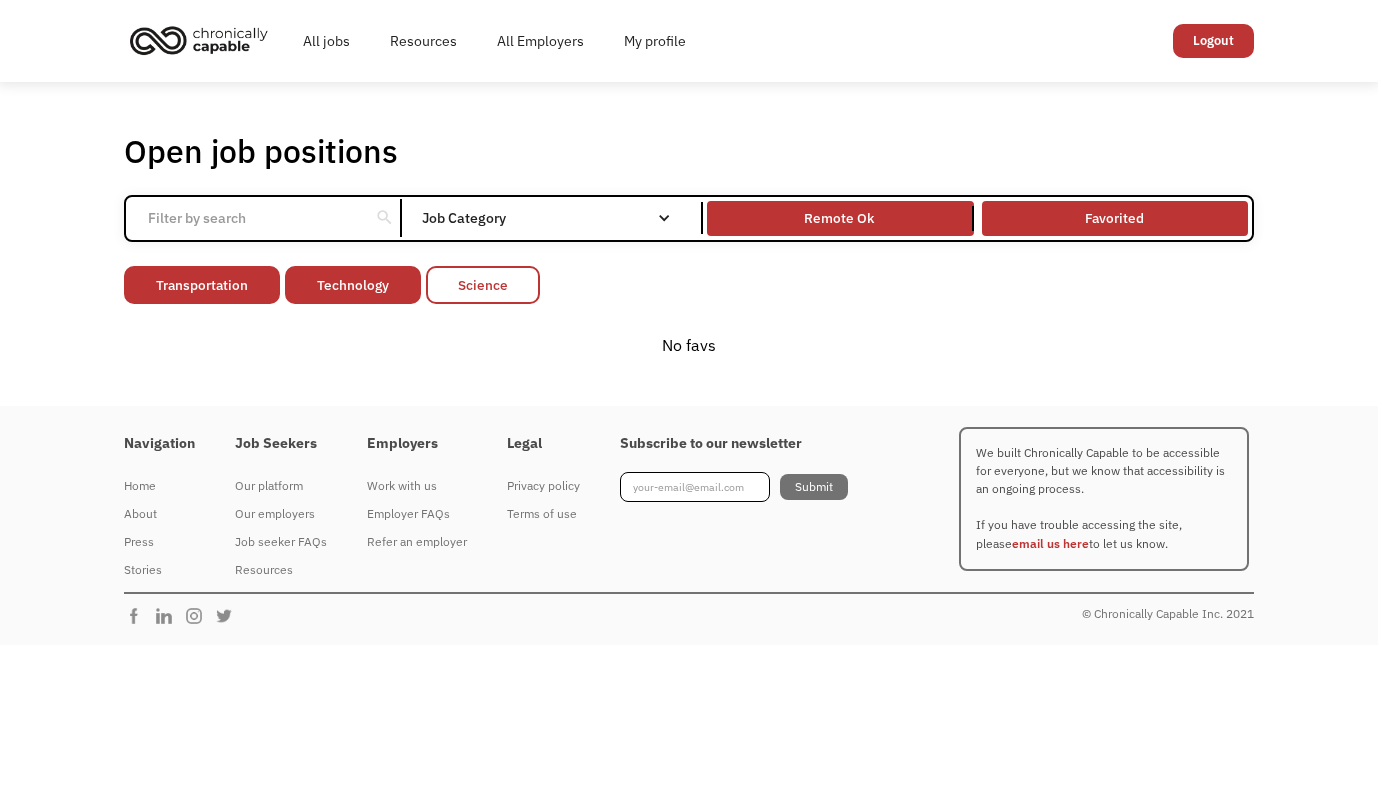 click on "Science" at bounding box center (483, 285) 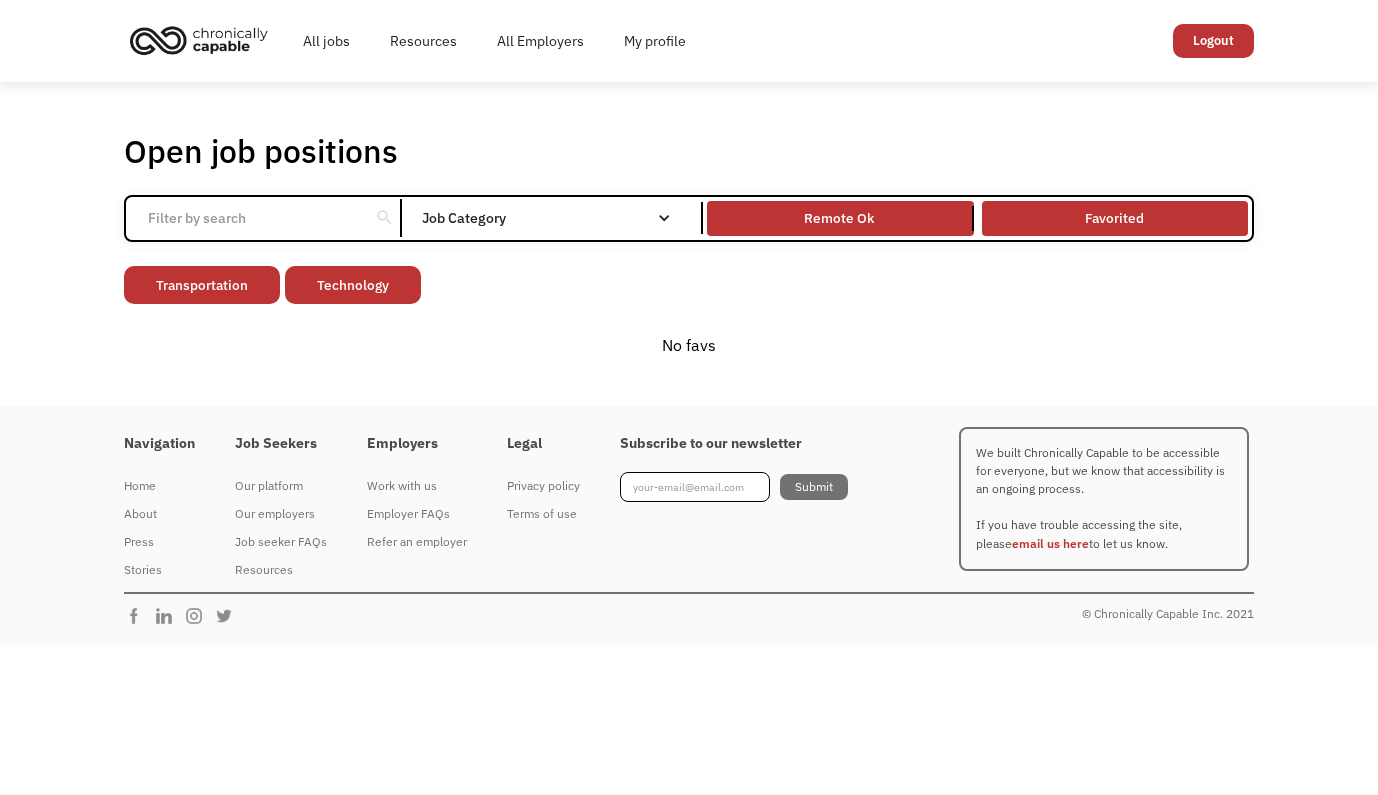 click on "Open job positions You have  X  liked items Search search Filter by category Administration Communications & Public Relations Customer Service Design Education Engineering Finance Healthcare Hospitality Human Resources Industrial & Manufacturing Legal Marketing Operations Sales Science Technology Transportation Other Job Category All None Administrative Communications & Public Relations Customer Service Design Education Engineering Finance Healthcare Hospitality Human Resources Industrial & Manufacturing Legal Marketing Non-profit/Philanthropy Operations Other Sales Science Technology Transportation Filter by type Full-time Part-time Remote Ok Favorited Favorited Thank you! Your submission has been received! Oops! Something went wrong while submitting the form. Non-profit/Philanthropy Other Transportation Technology Science Sales Operations Marketing Legal Industrial & Manufacturing Human Resources Hospitality Healthcare Finance Engineering Education Design Customer Service Communications & Public Relations" at bounding box center [689, 244] 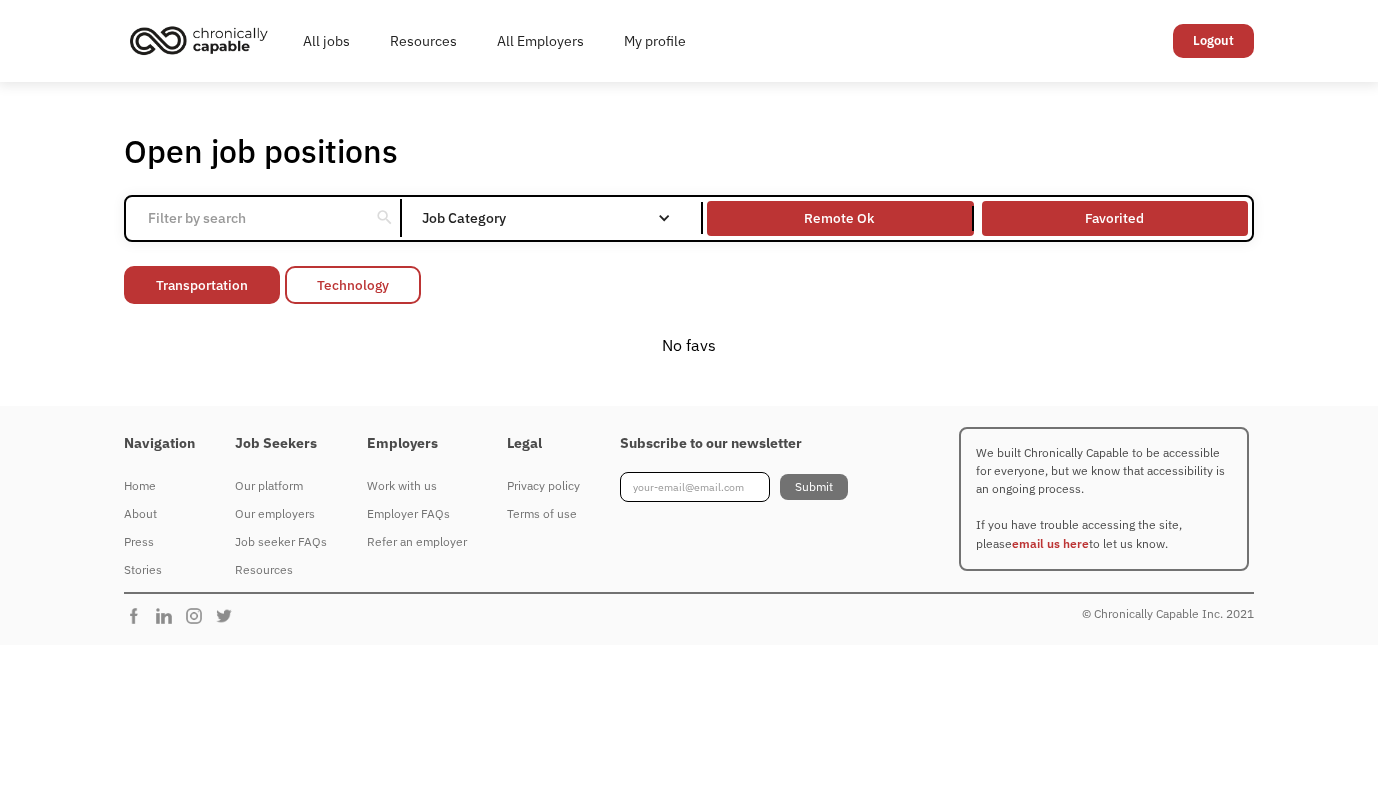 click on "Technology" at bounding box center (353, 285) 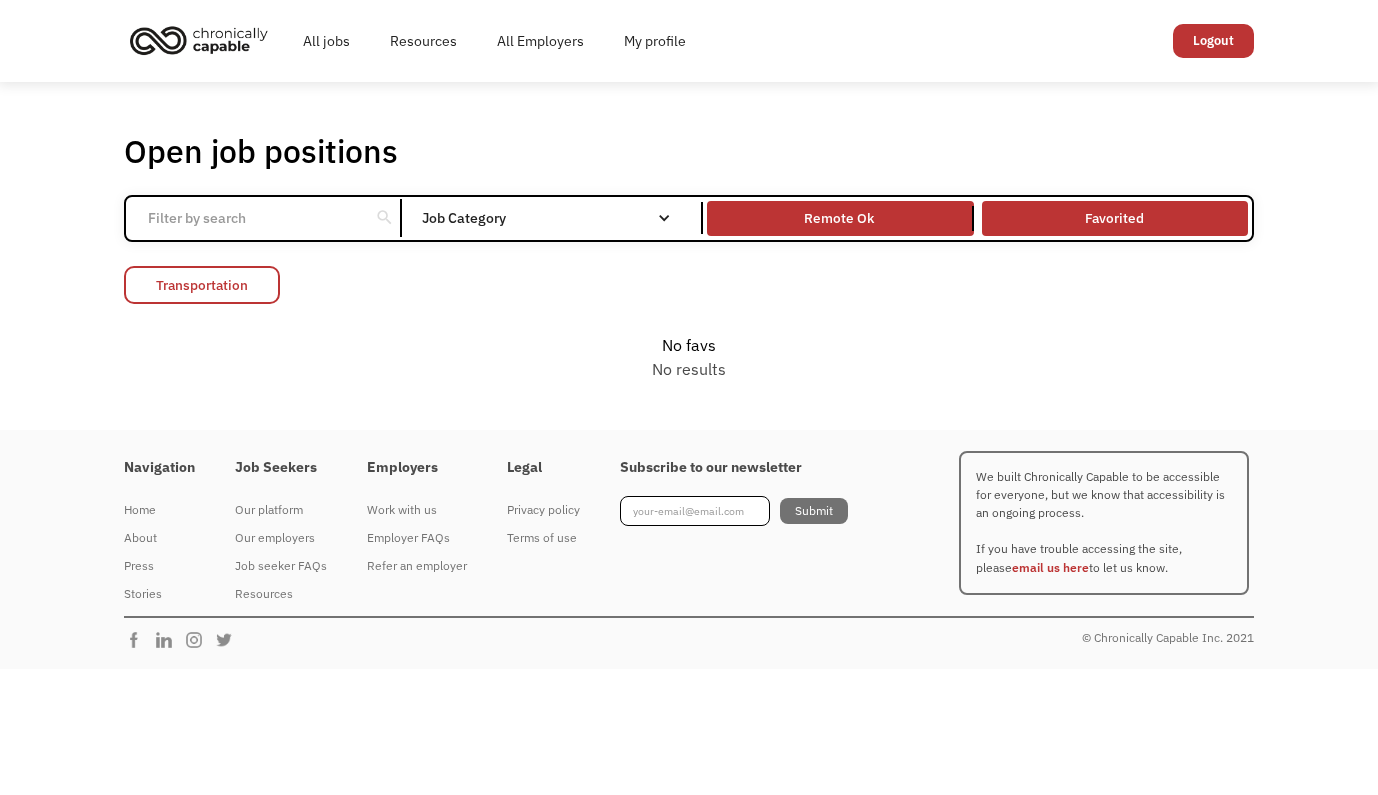 click on "Transportation" at bounding box center [202, 285] 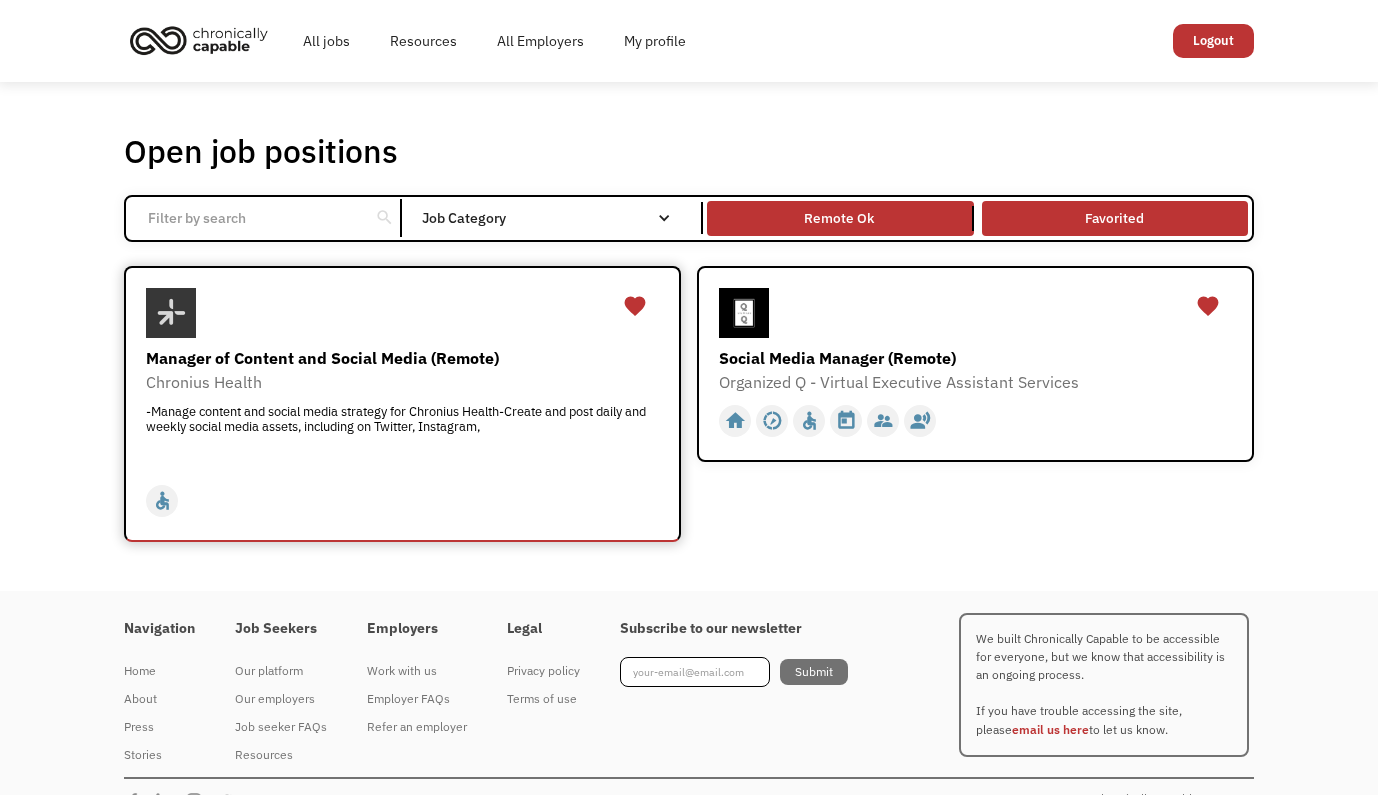 click on "-Manage content and social media strategy for Chronius Health-Create and post daily and weekly social media assets, including on Twitter, Instagram," at bounding box center [405, 434] 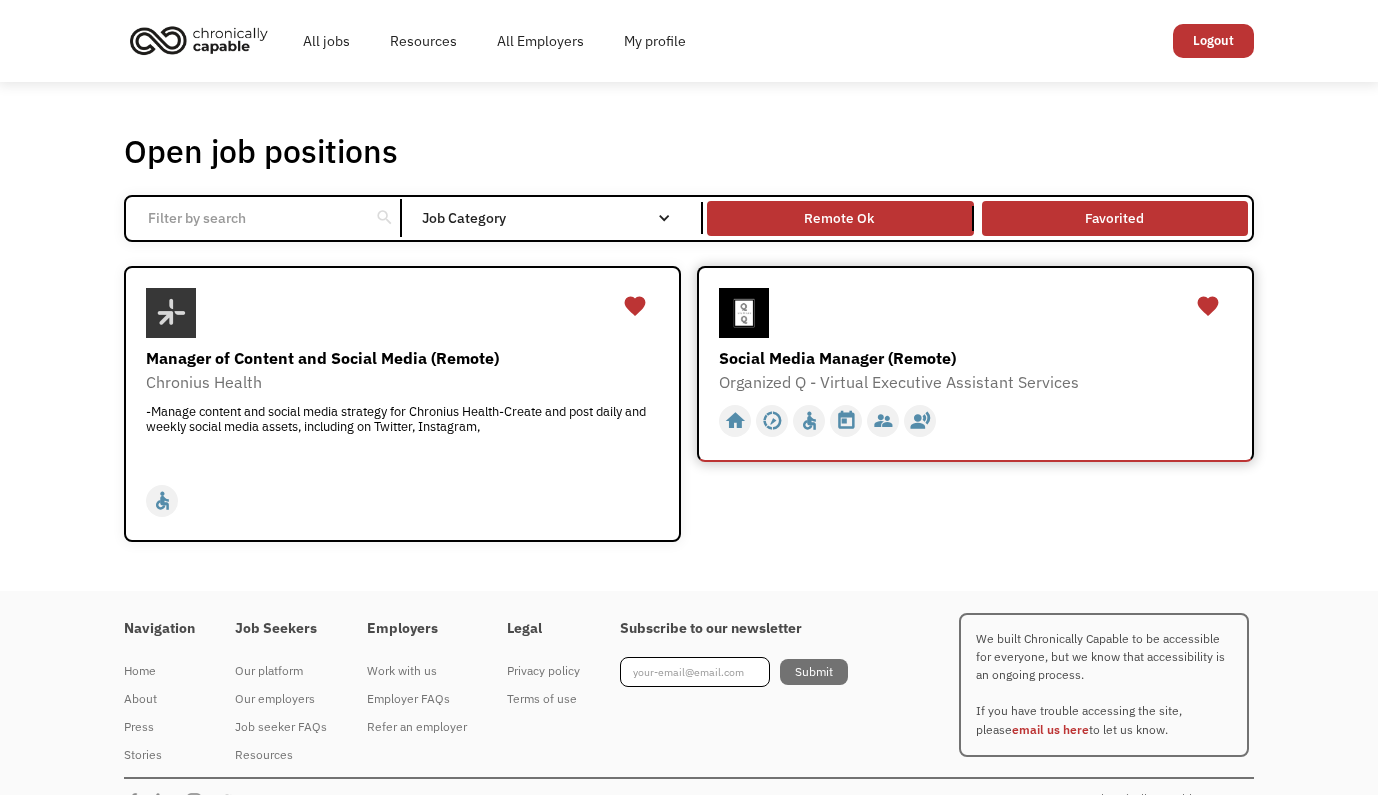 click at bounding box center (978, 313) 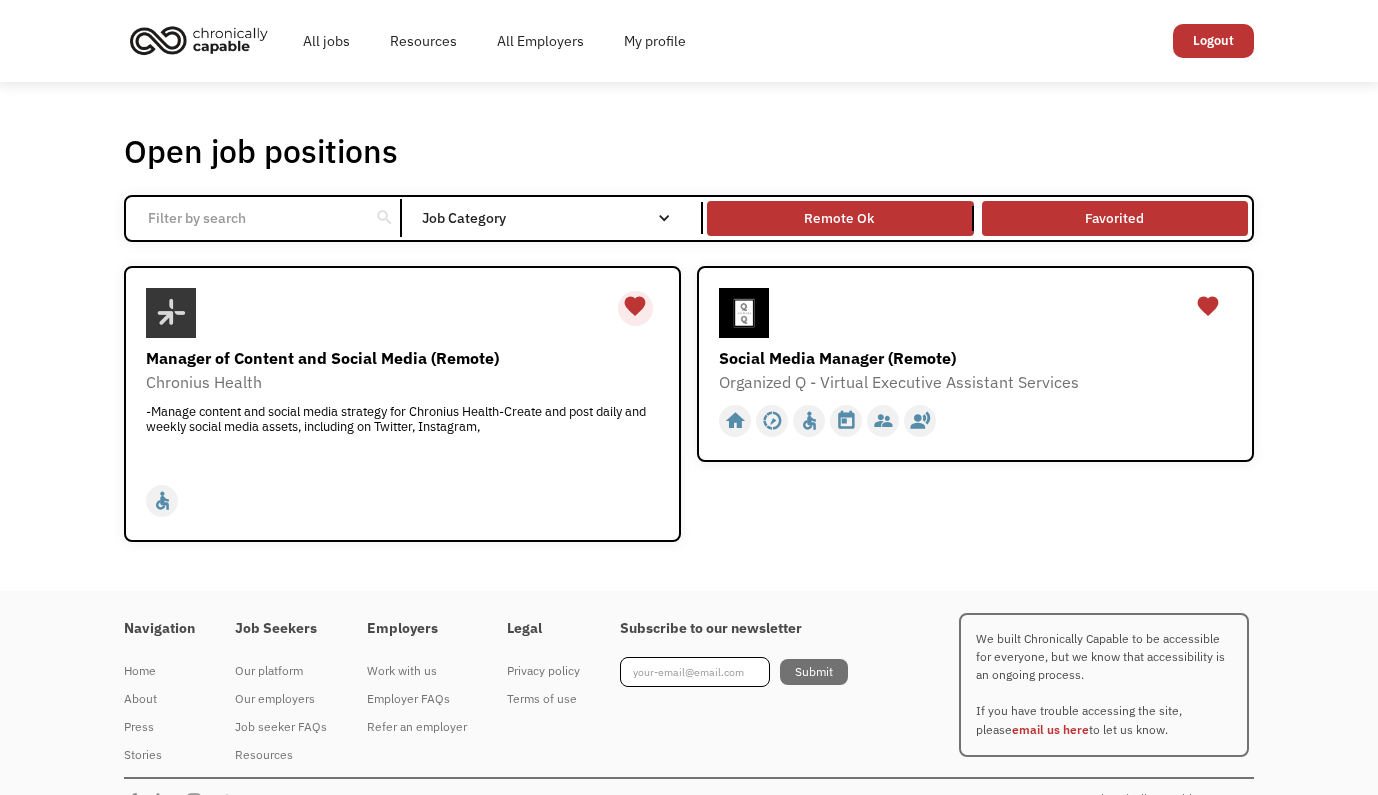 click on "favorite" at bounding box center (635, 306) 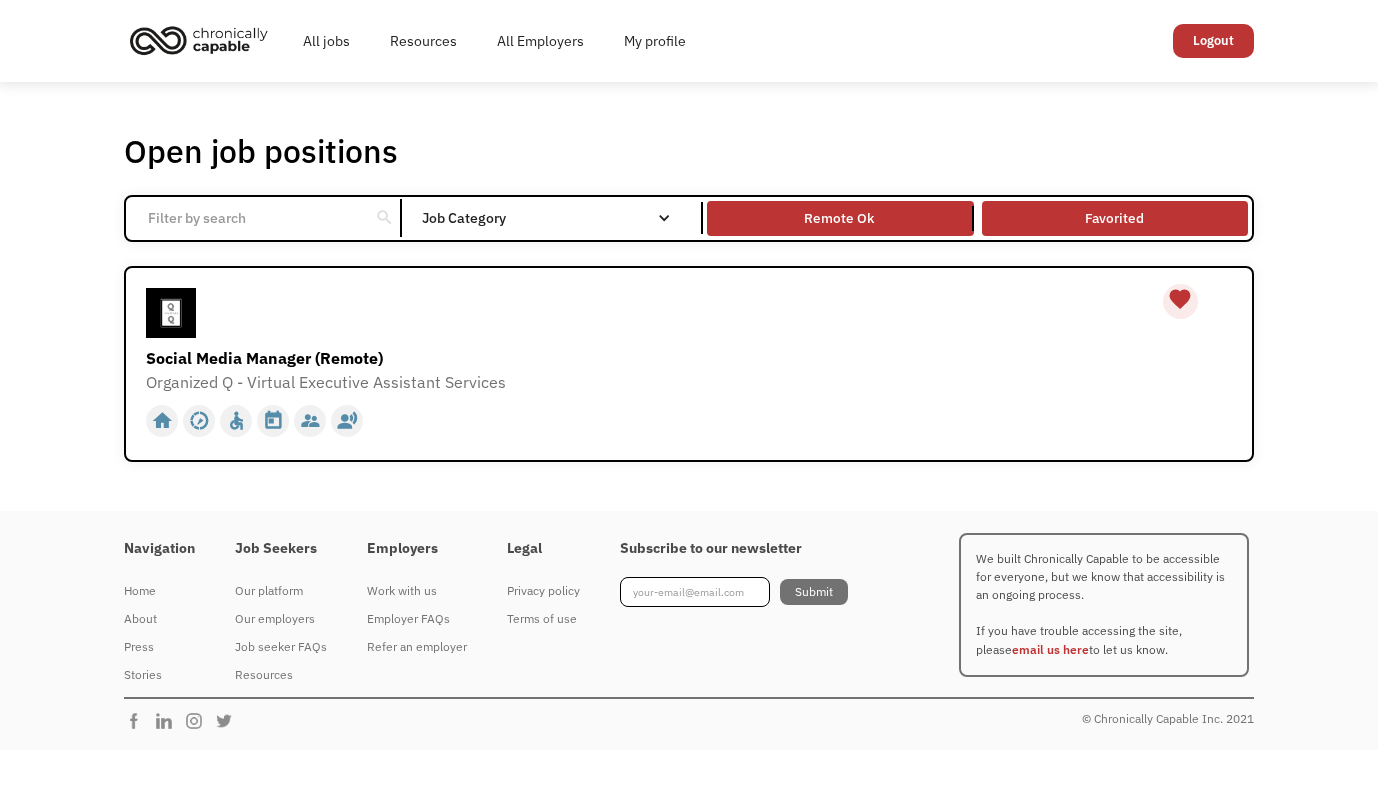 click on "favorite" at bounding box center (1180, 299) 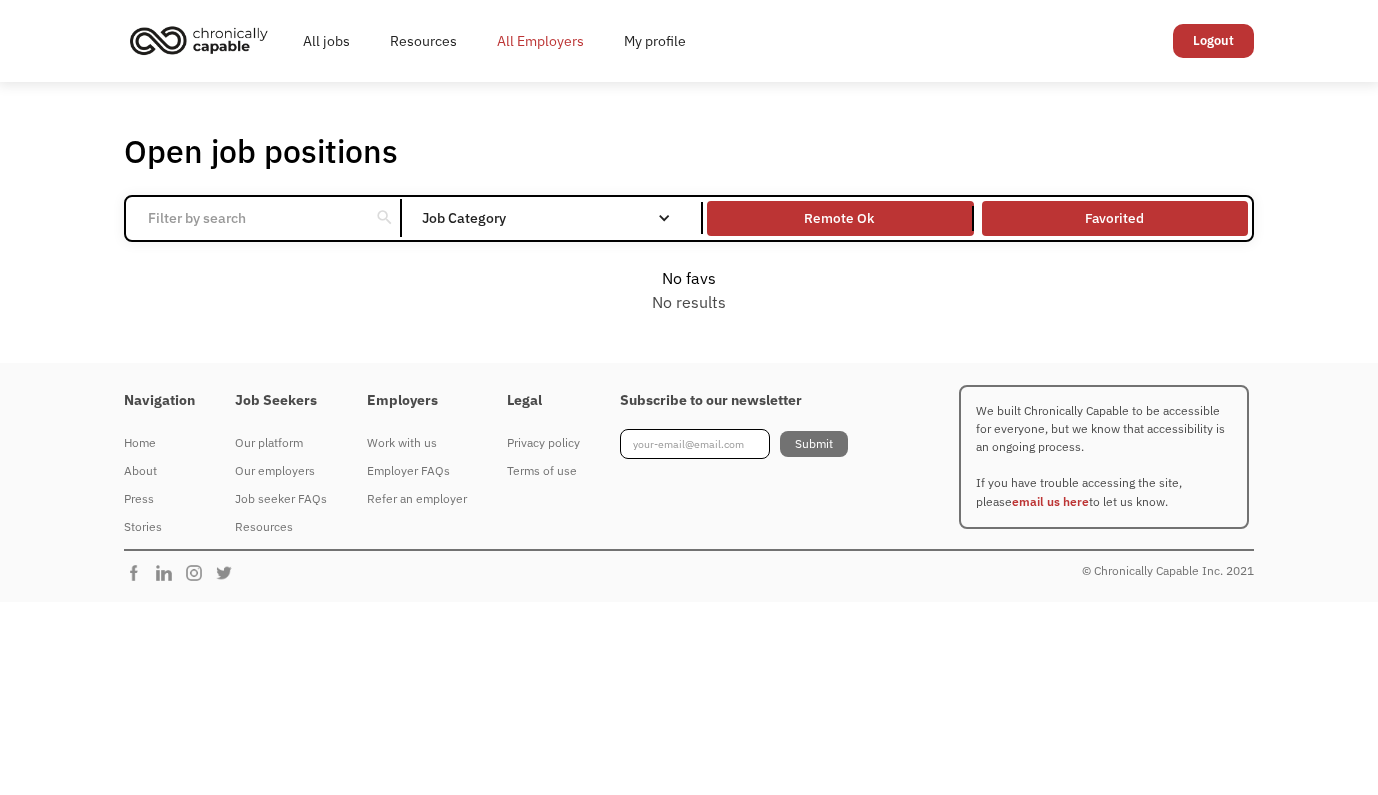 click on "All Employers" at bounding box center [540, 41] 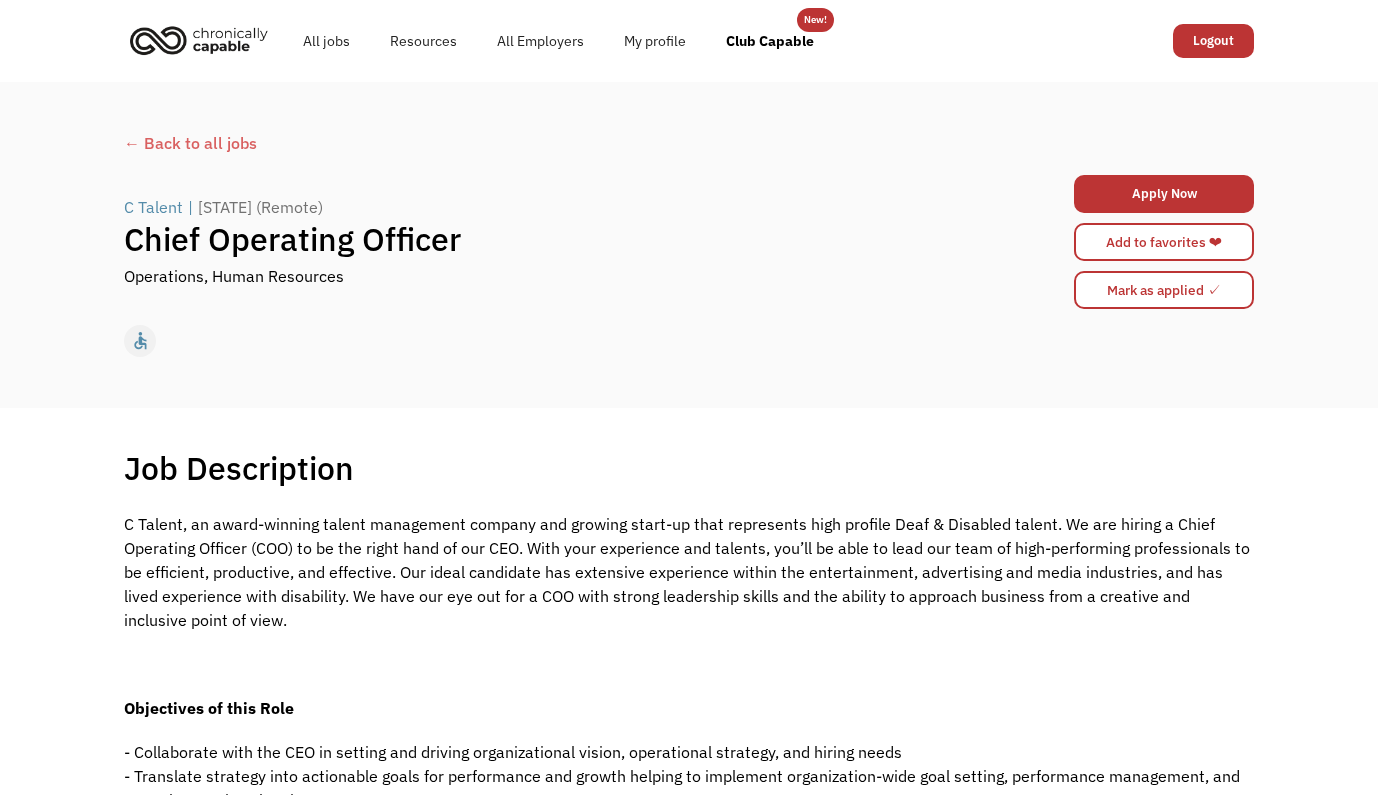 scroll, scrollTop: 0, scrollLeft: 0, axis: both 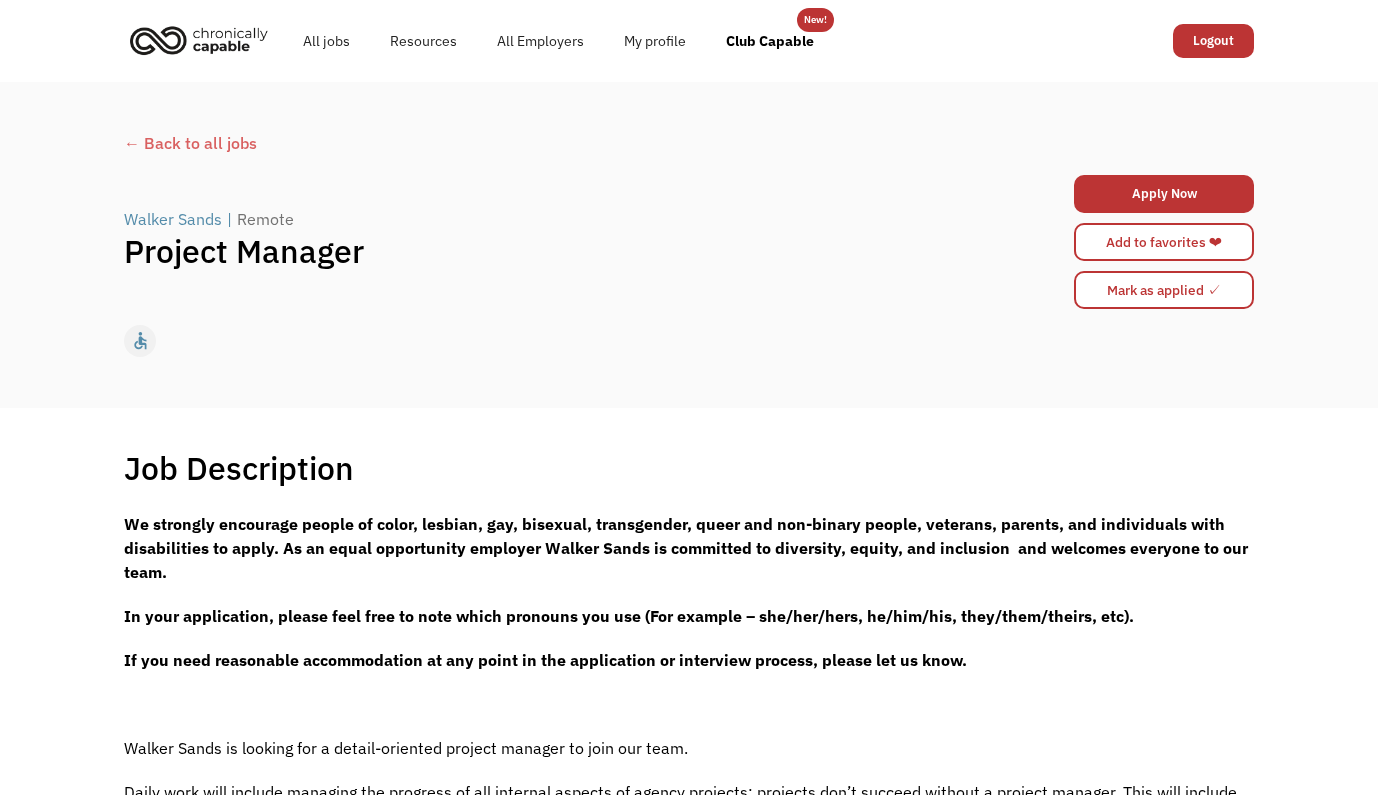click on "← Back to all jobs" at bounding box center [689, 143] 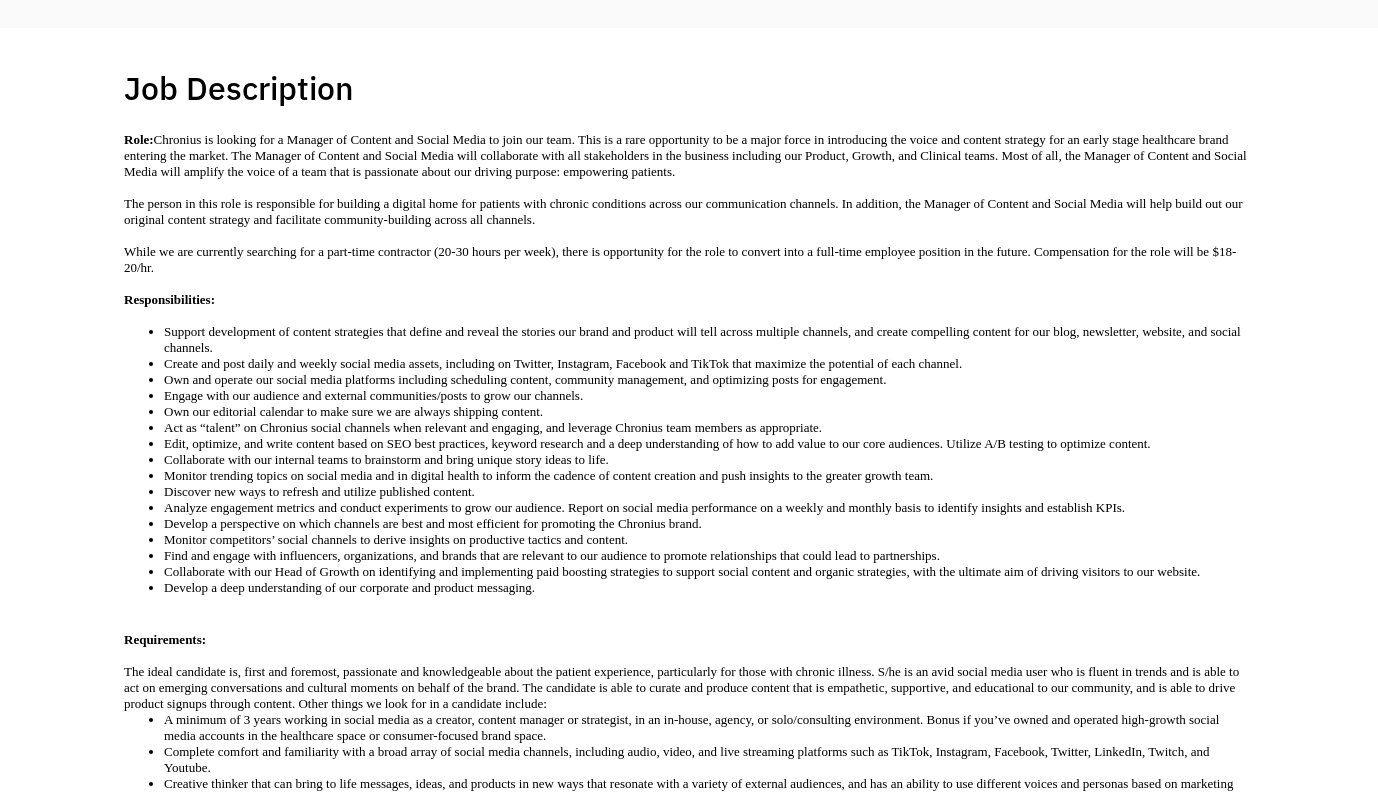 scroll, scrollTop: 0, scrollLeft: 0, axis: both 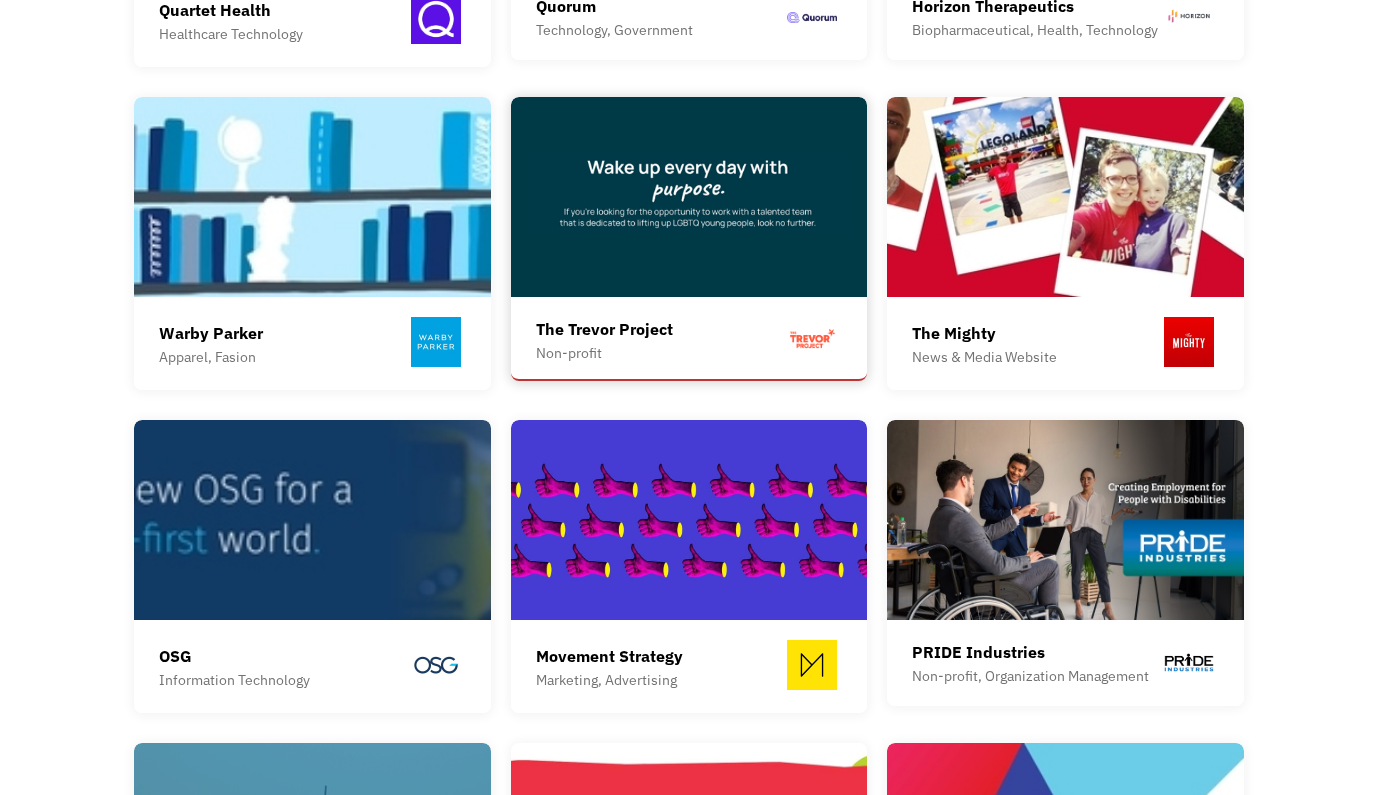 click at bounding box center [689, 197] 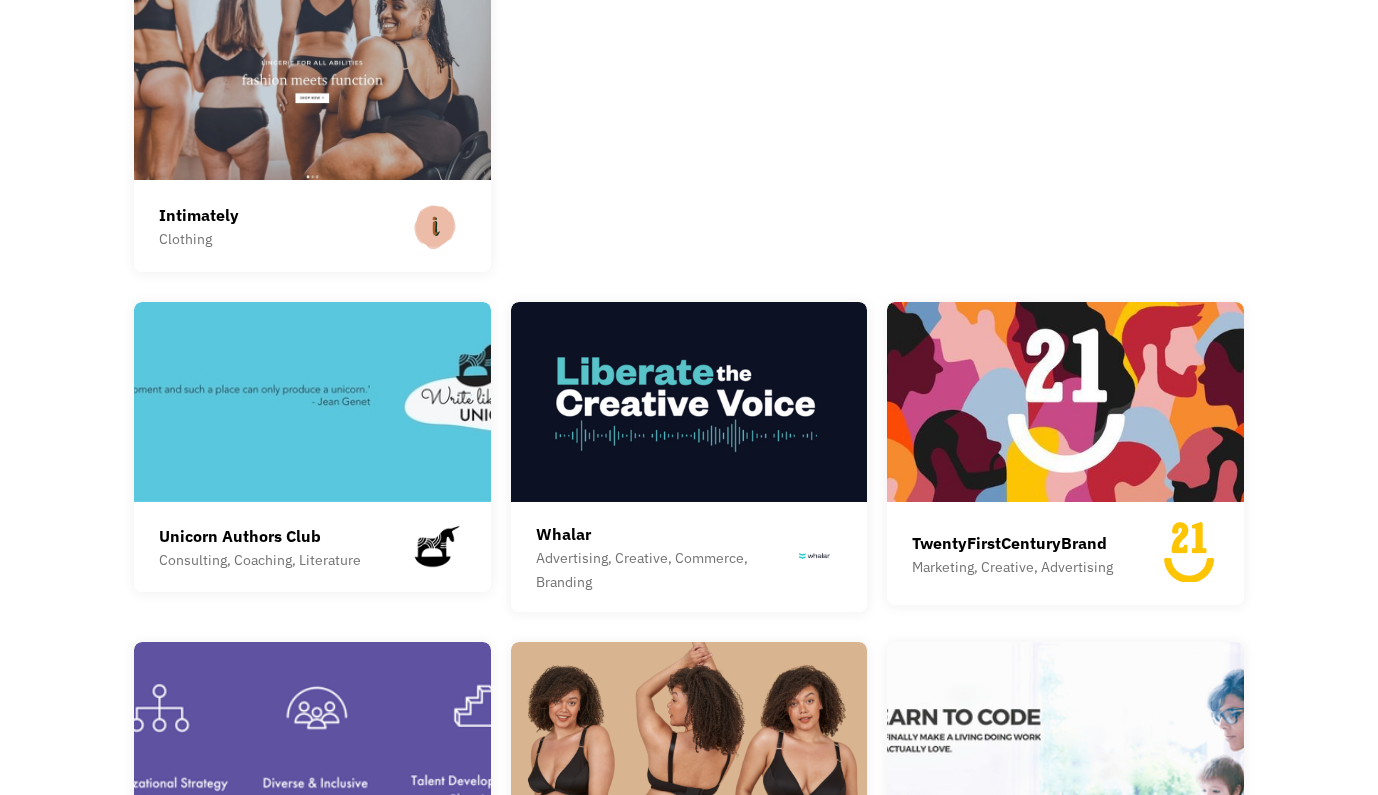 scroll, scrollTop: 3232, scrollLeft: 0, axis: vertical 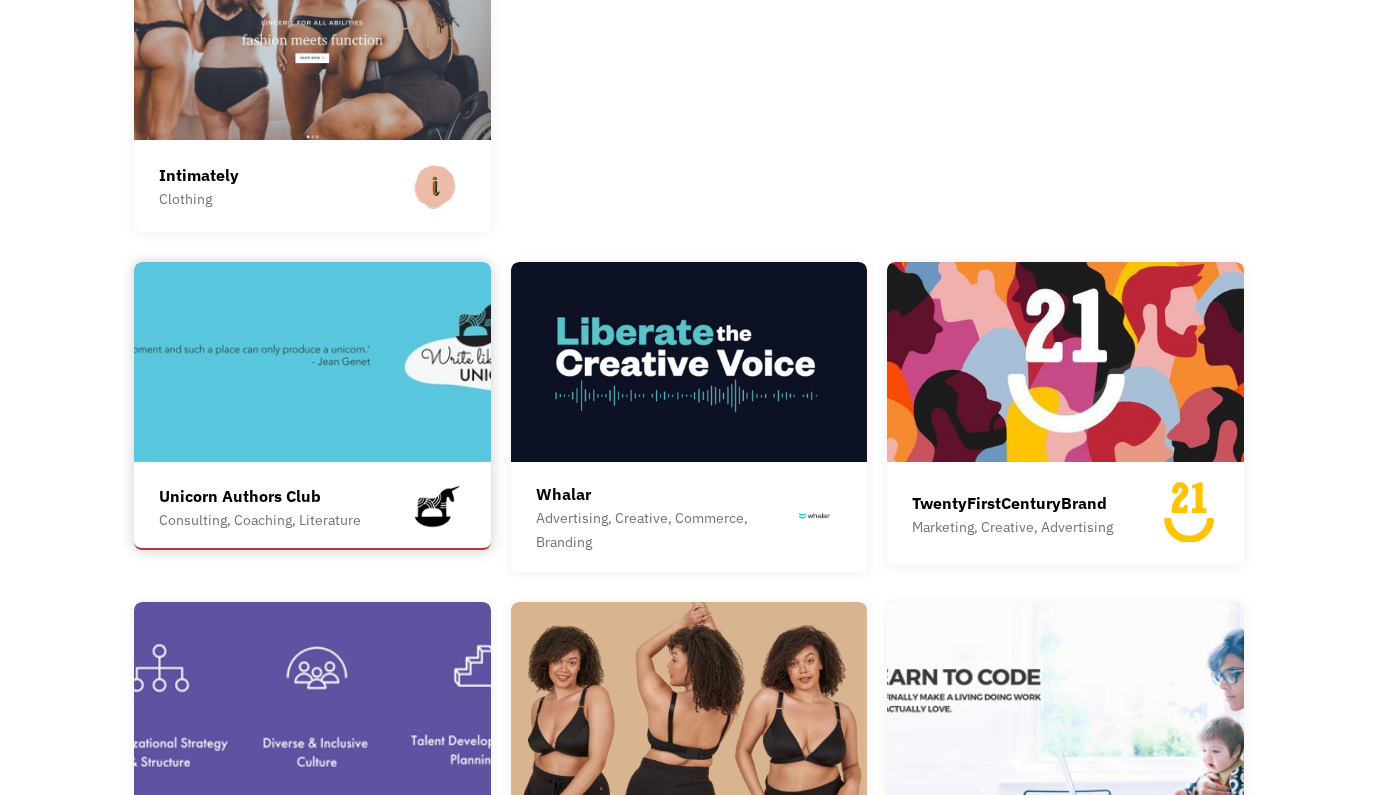 click at bounding box center (312, 362) 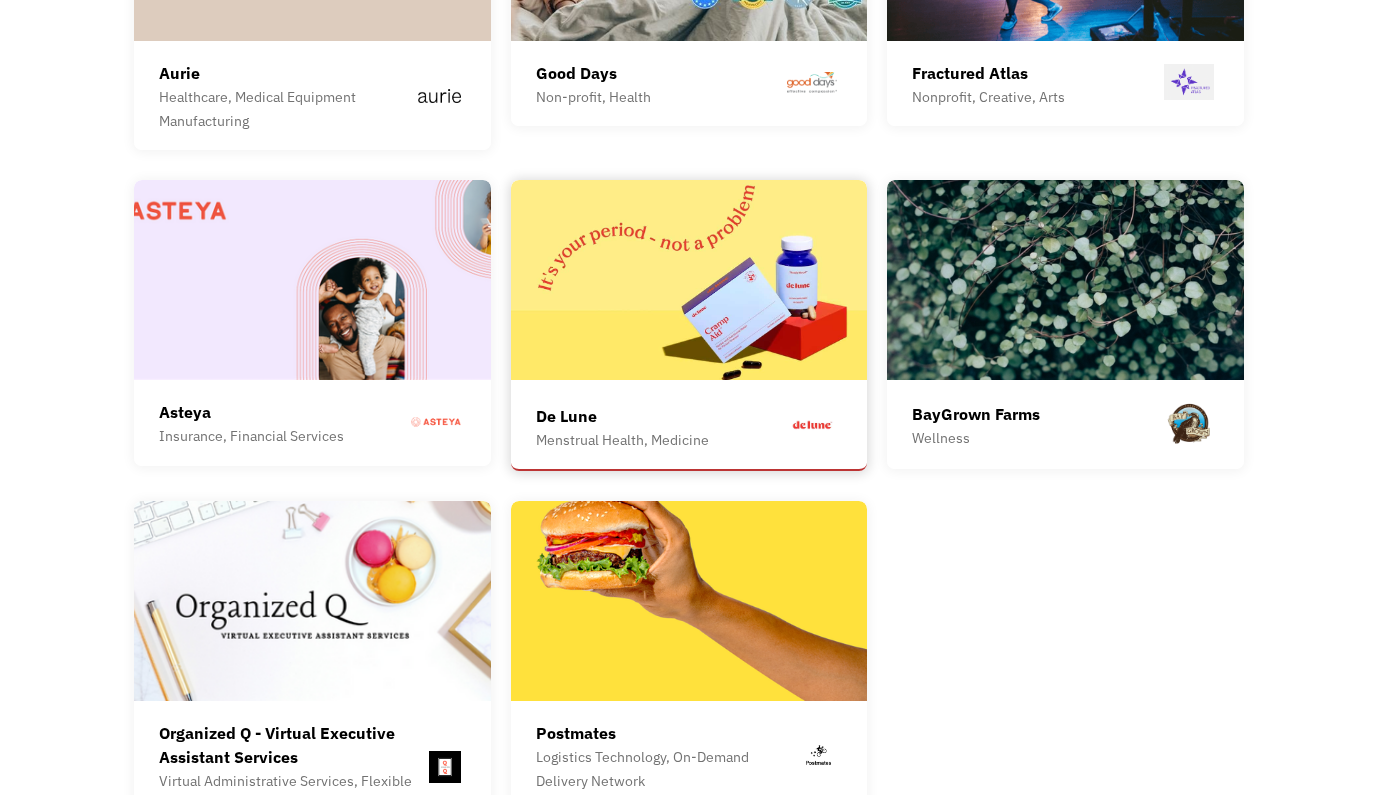 scroll, scrollTop: 5287, scrollLeft: 0, axis: vertical 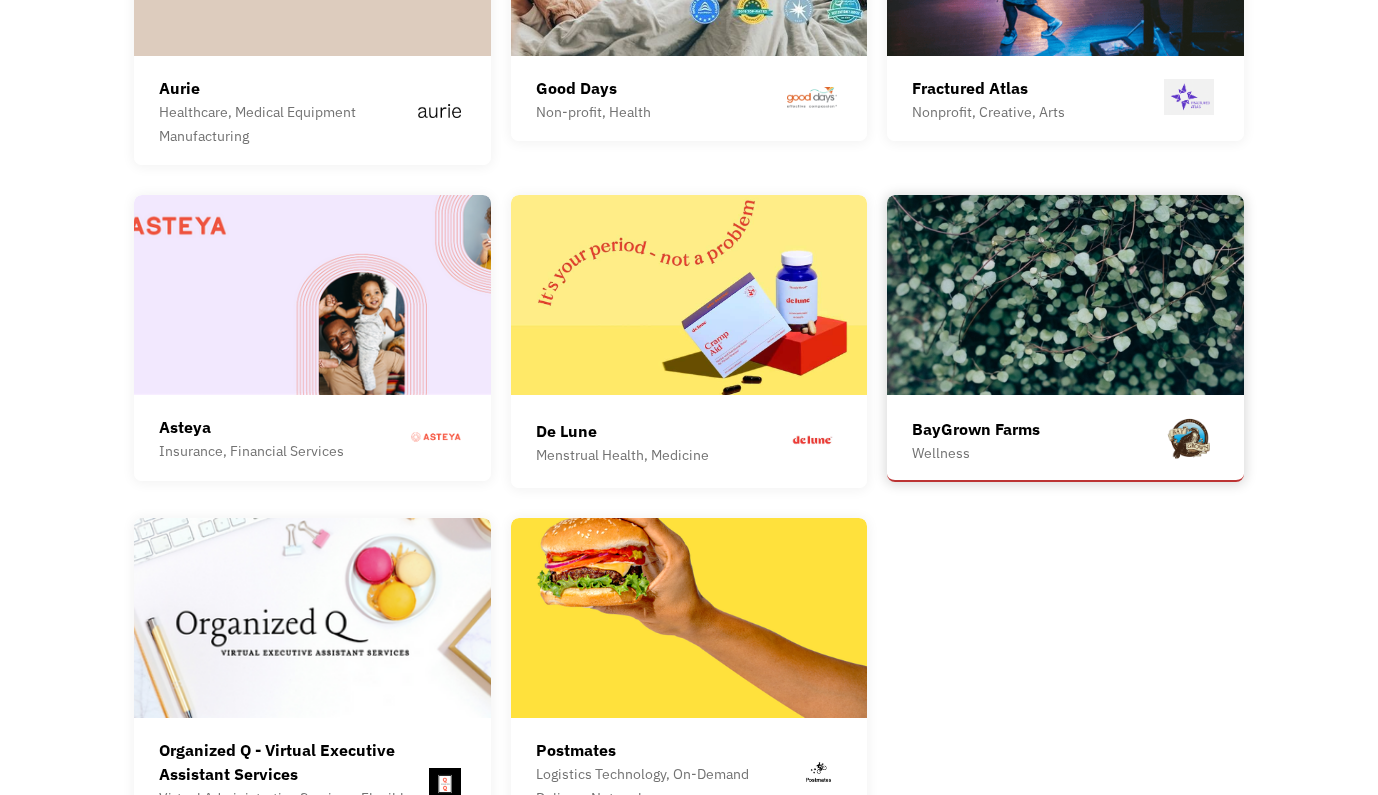 click at bounding box center (1065, 295) 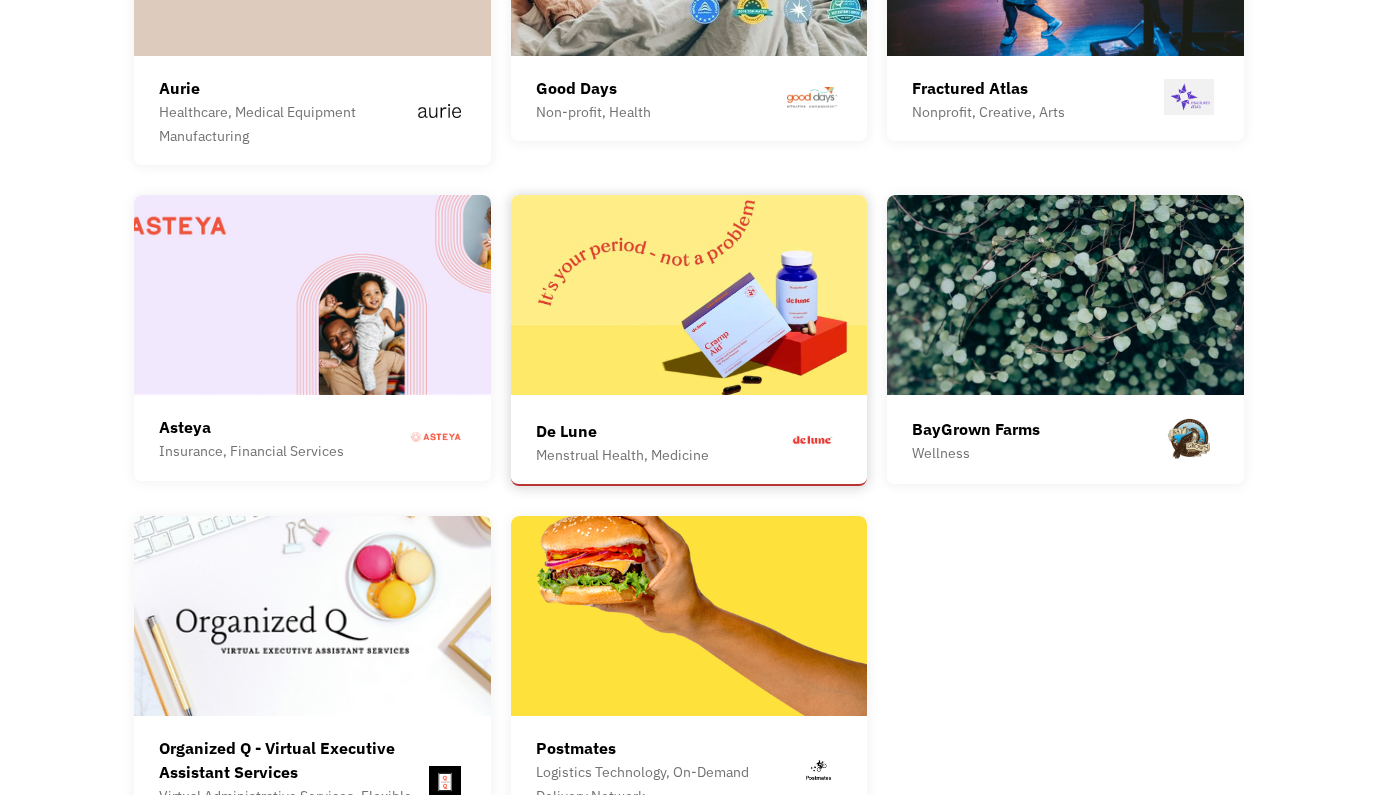 click at bounding box center [689, 295] 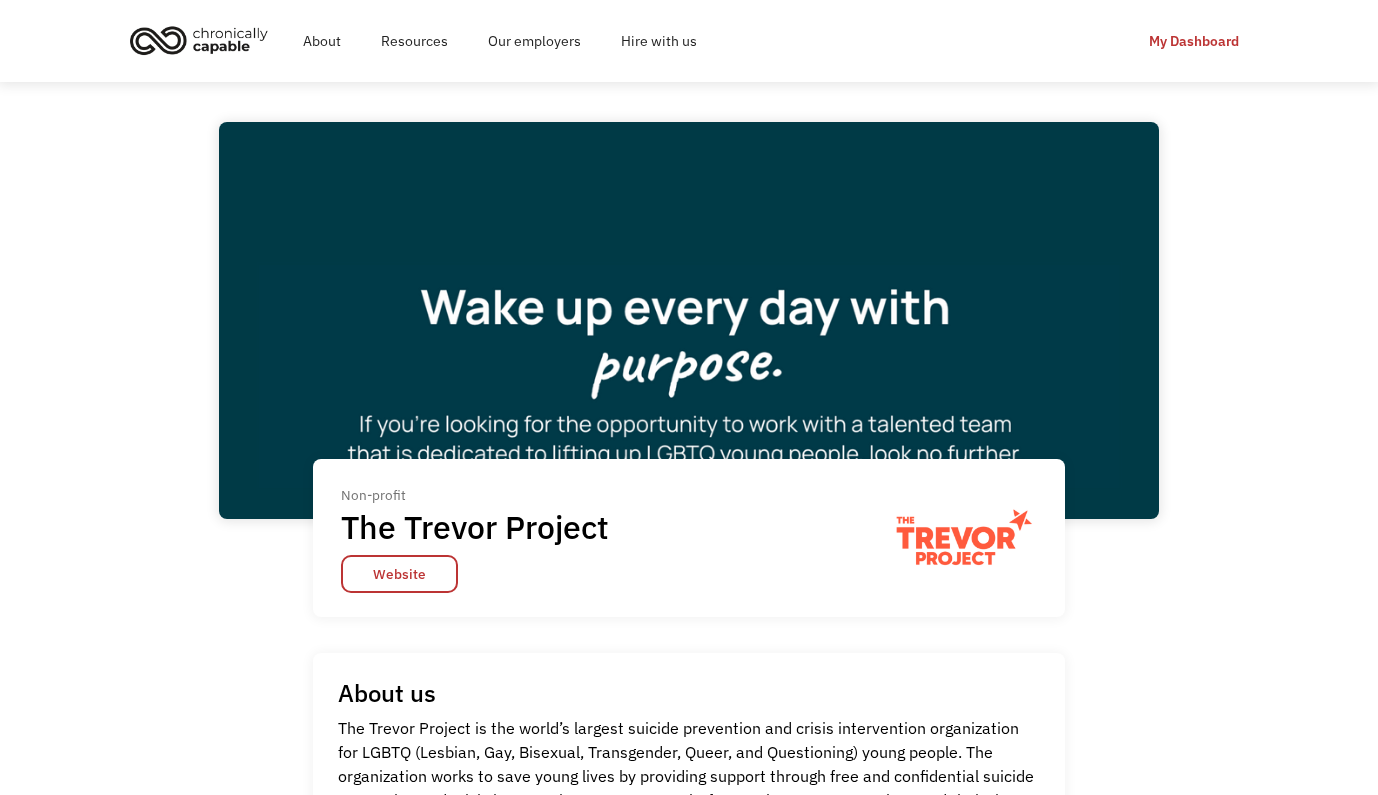 scroll, scrollTop: 461, scrollLeft: 0, axis: vertical 